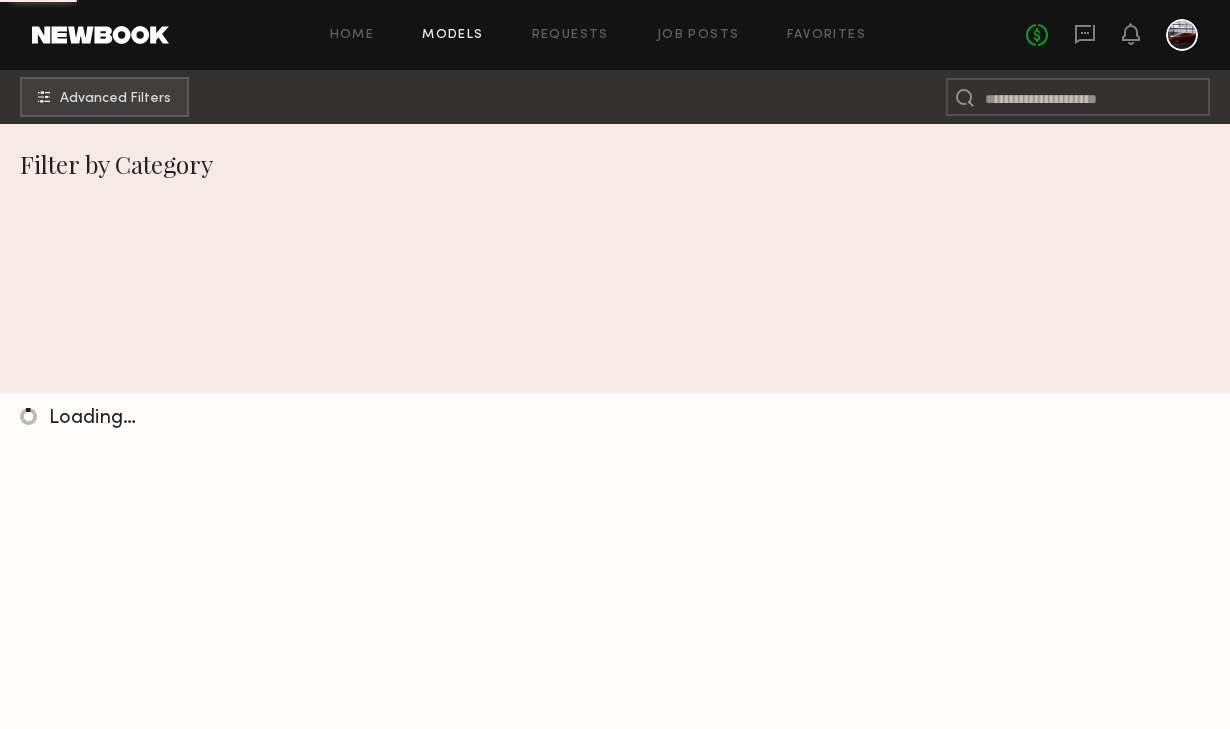 scroll, scrollTop: 0, scrollLeft: 0, axis: both 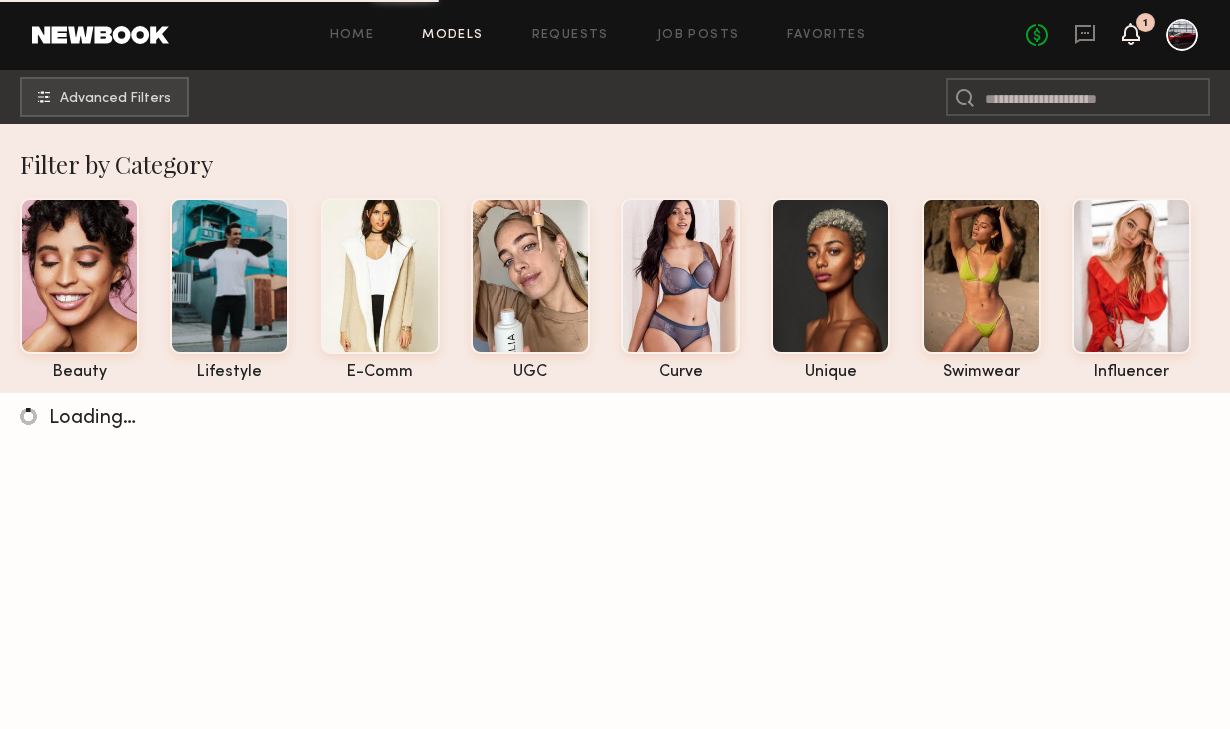 click 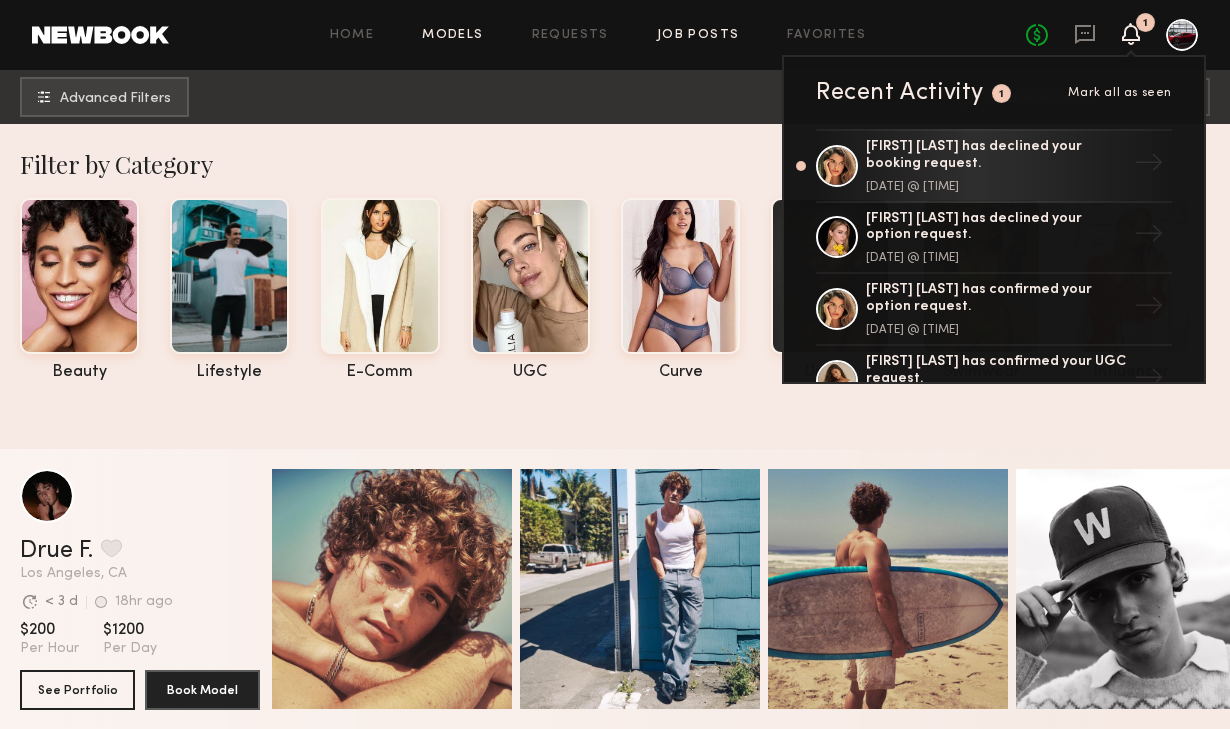 click on "Job Posts" 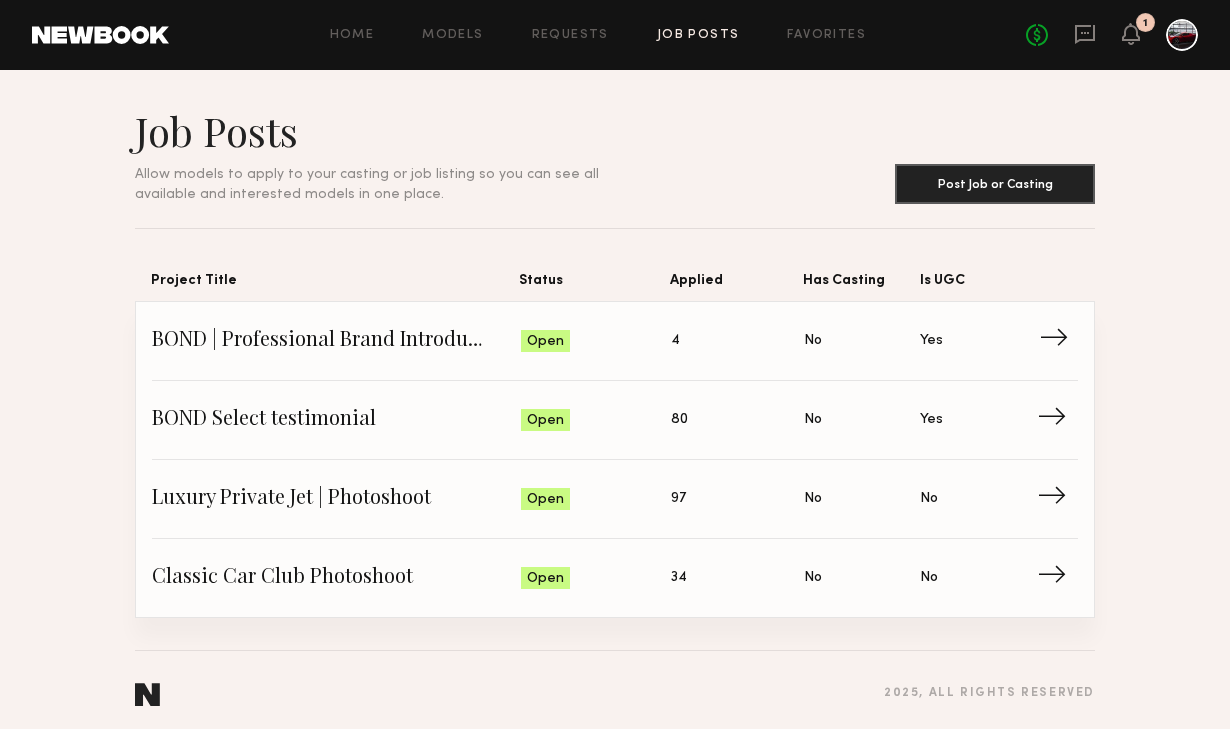 click on "Status: Open" 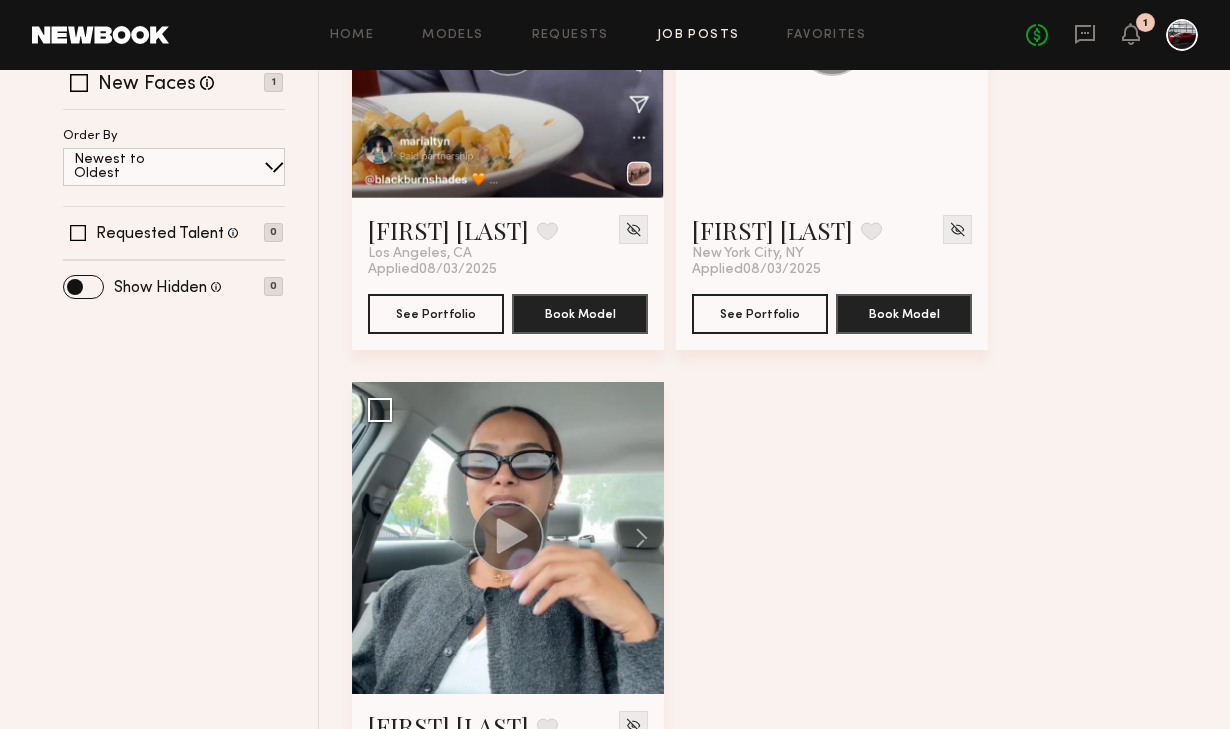 scroll, scrollTop: 607, scrollLeft: 0, axis: vertical 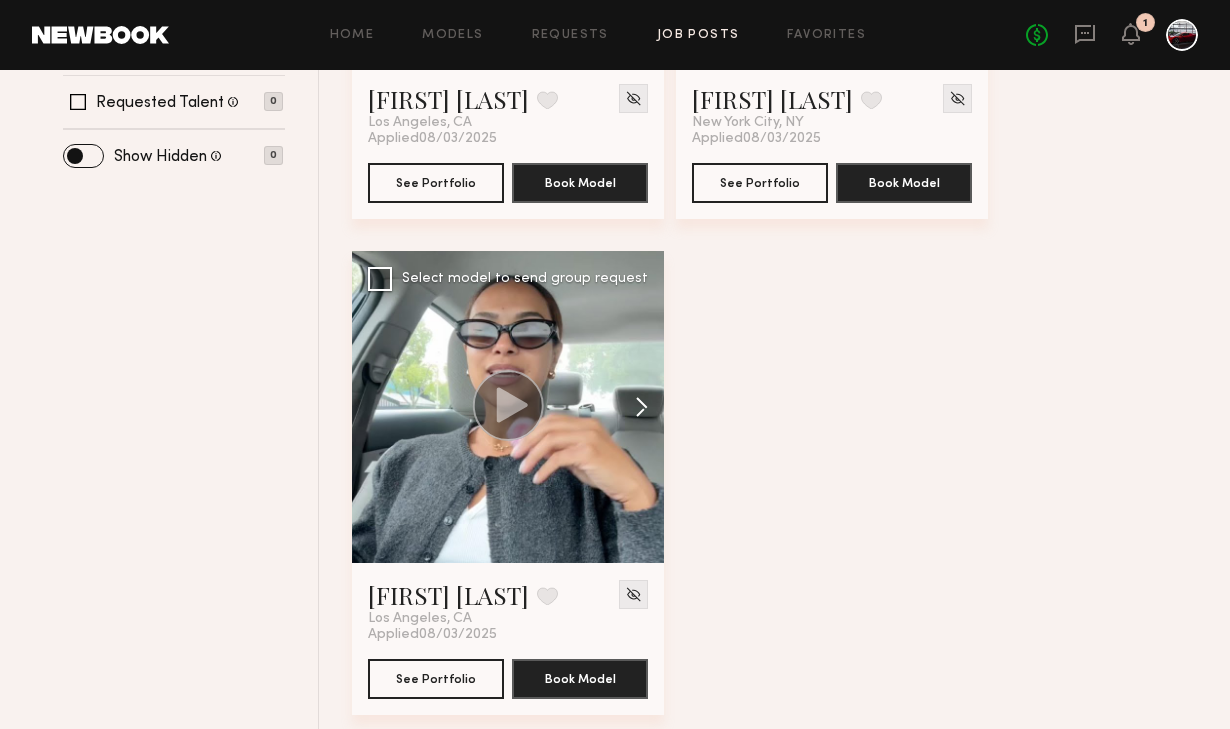click 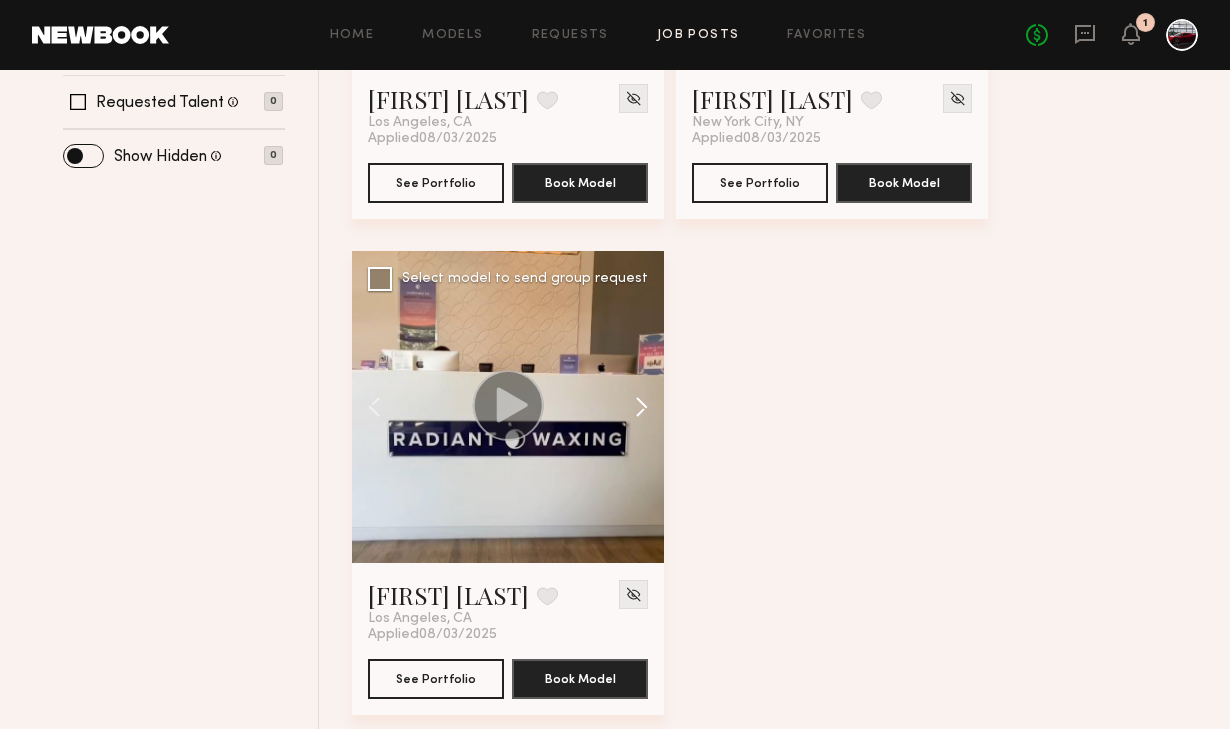 click 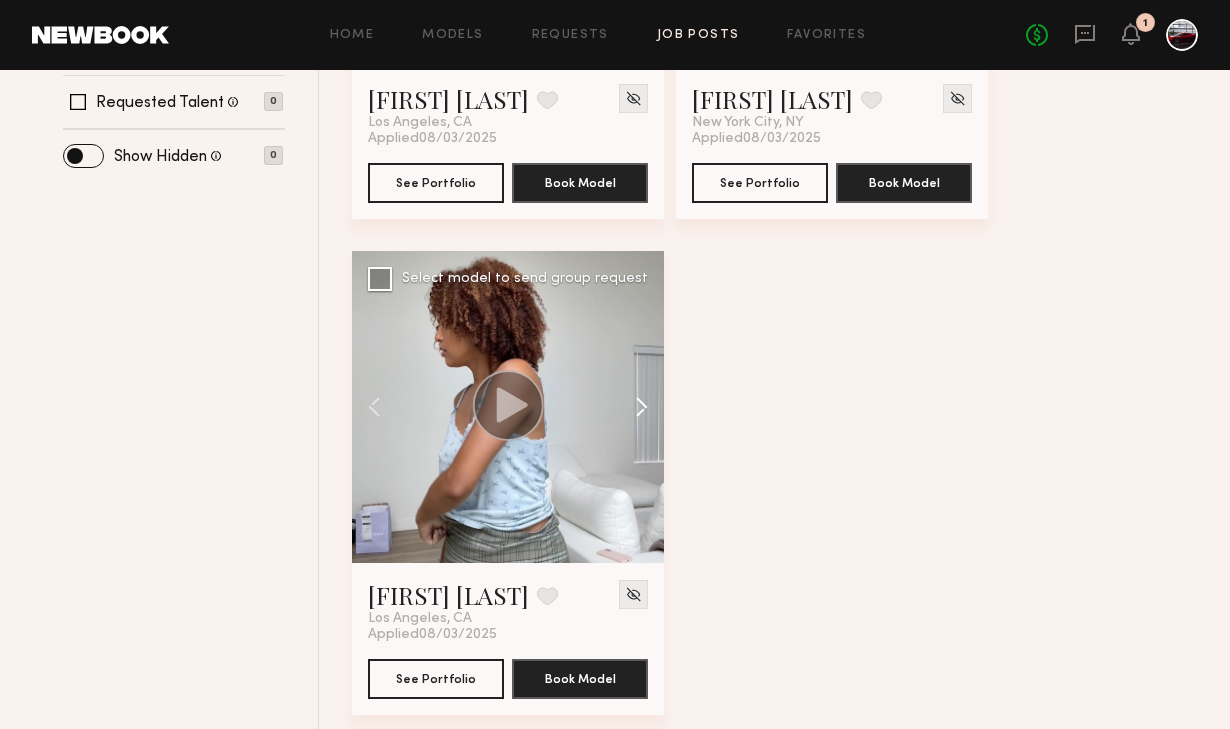 click 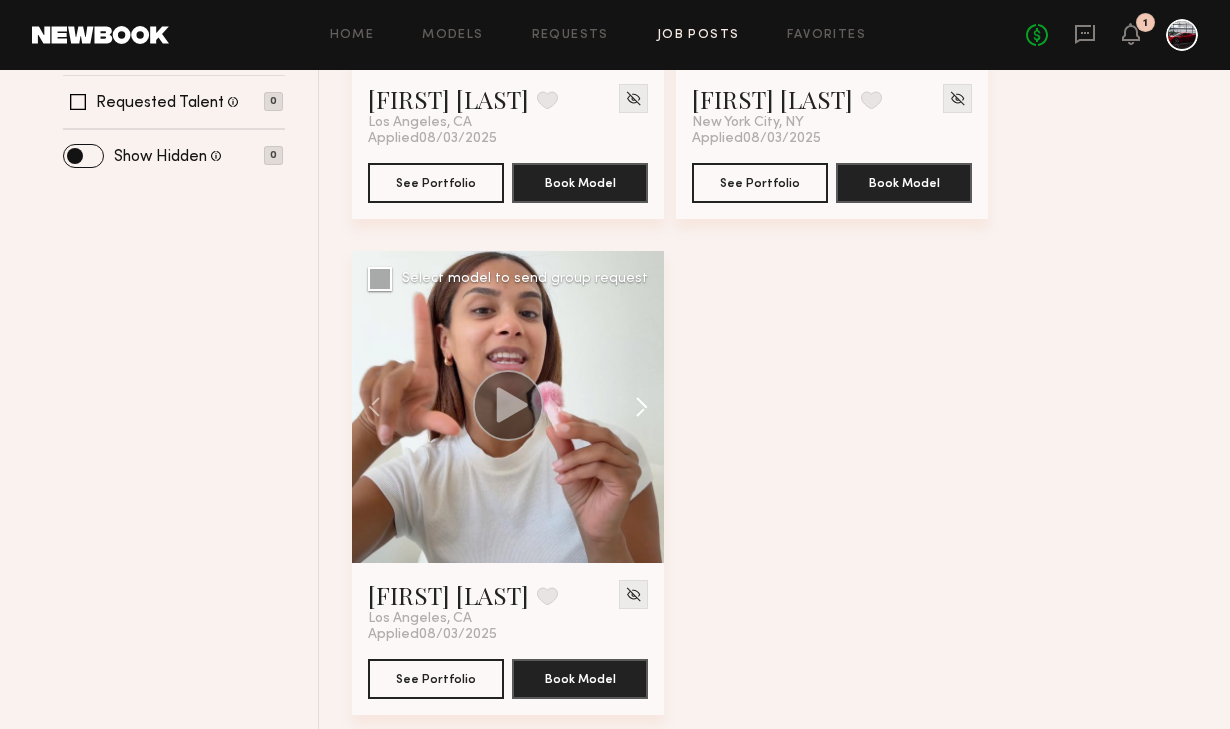 click 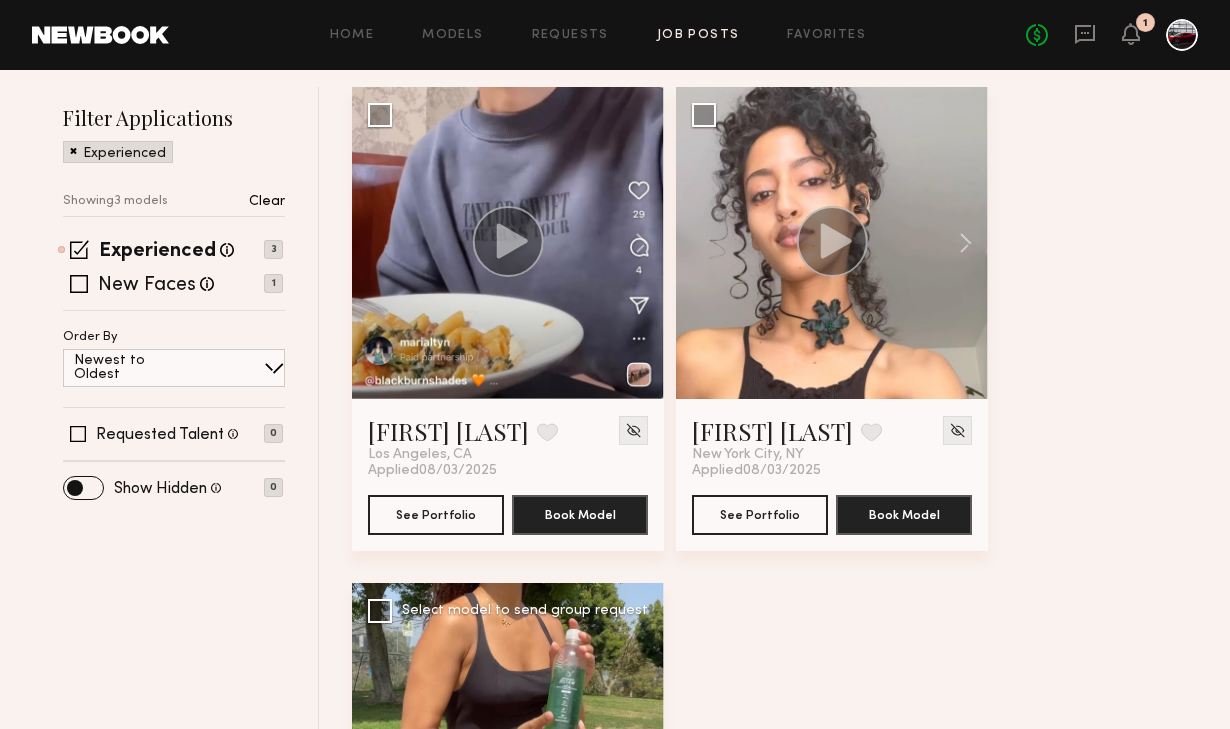 scroll, scrollTop: 229, scrollLeft: 0, axis: vertical 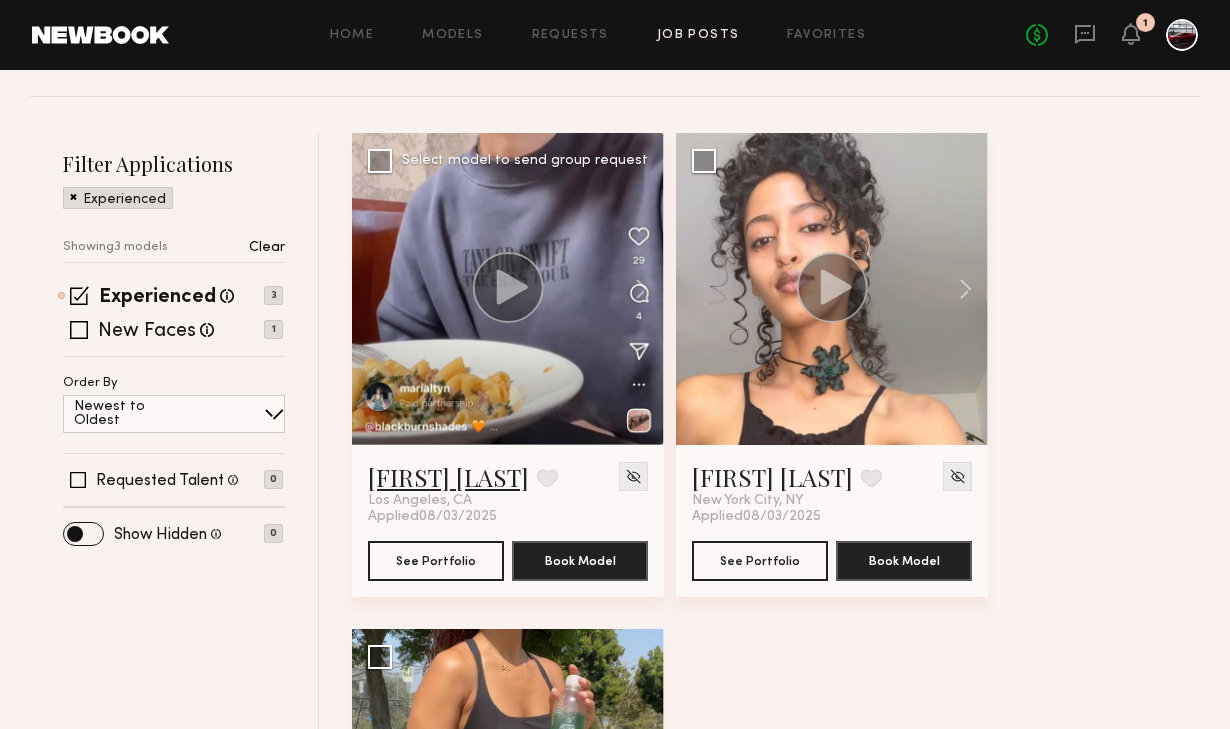 click on "[FIRST] [LAST]" 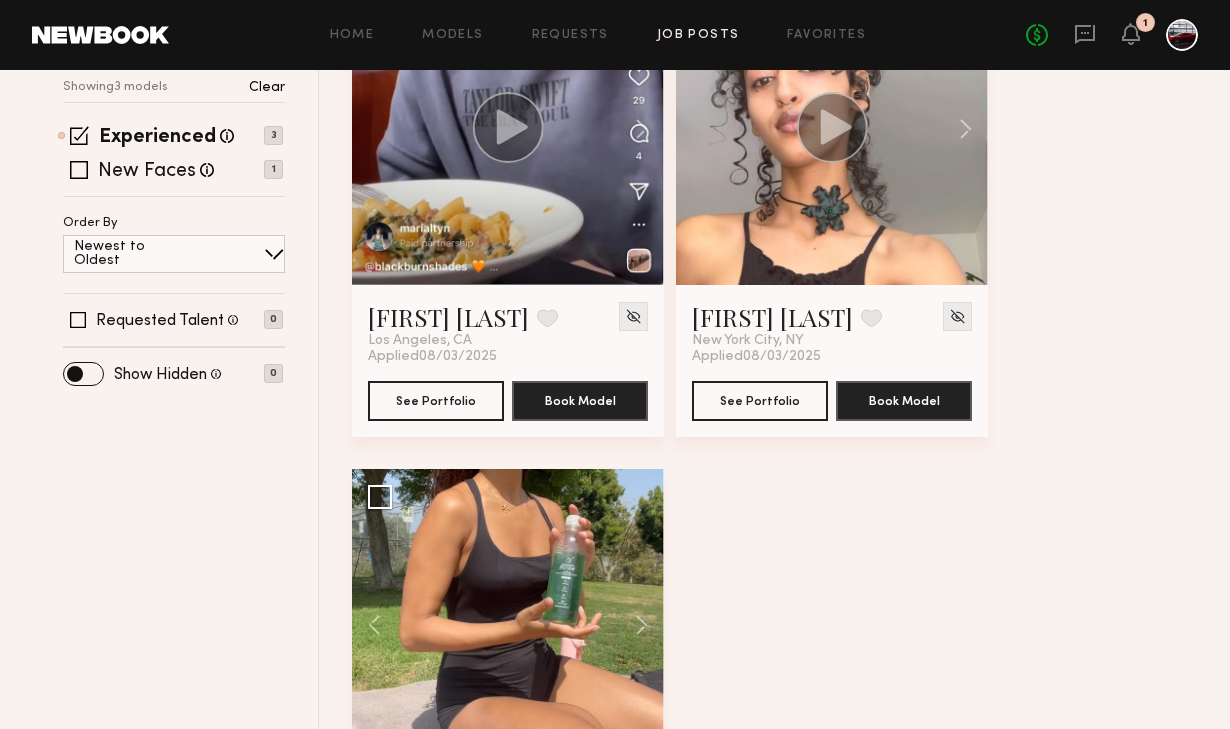 scroll, scrollTop: 0, scrollLeft: 0, axis: both 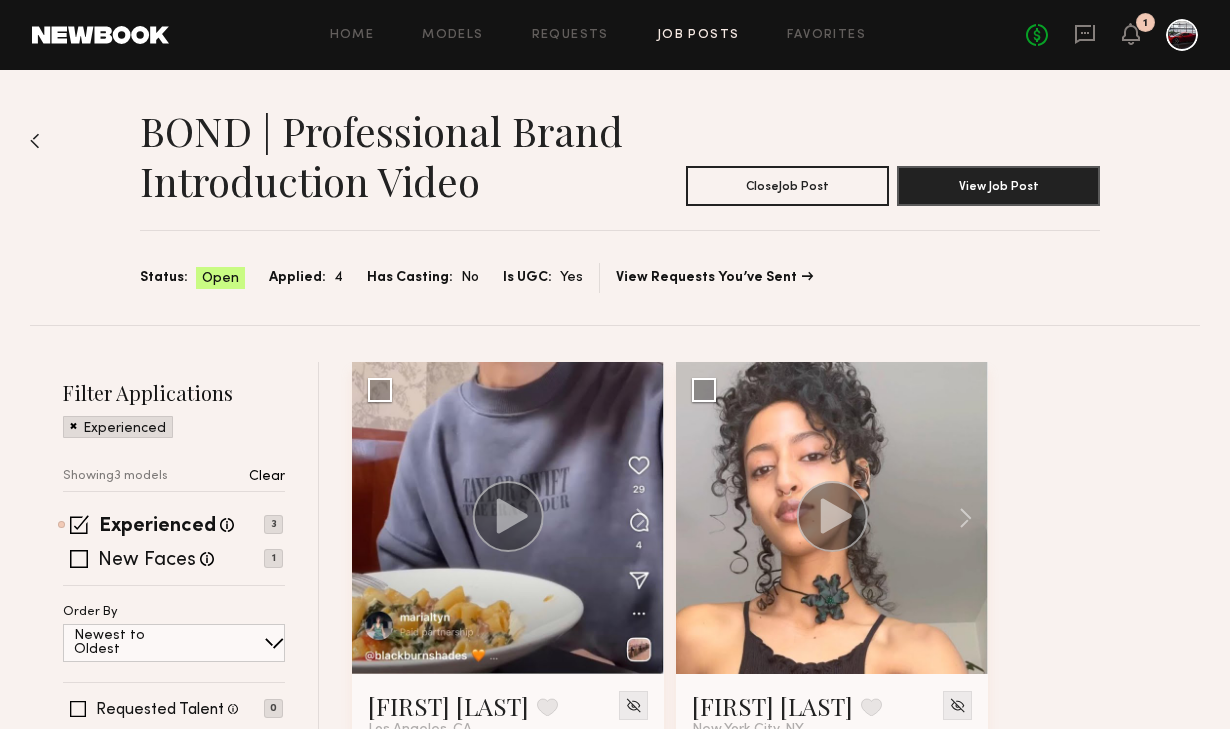click on "Job Posts" 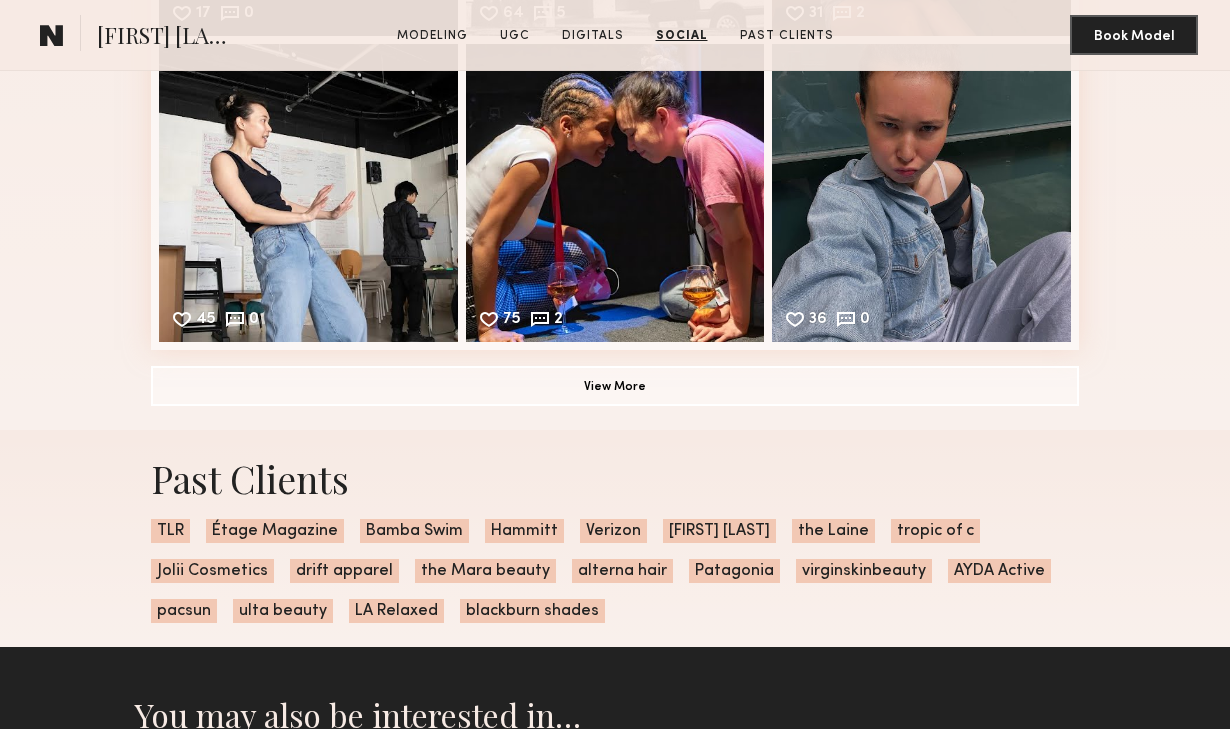 scroll, scrollTop: 5455, scrollLeft: 0, axis: vertical 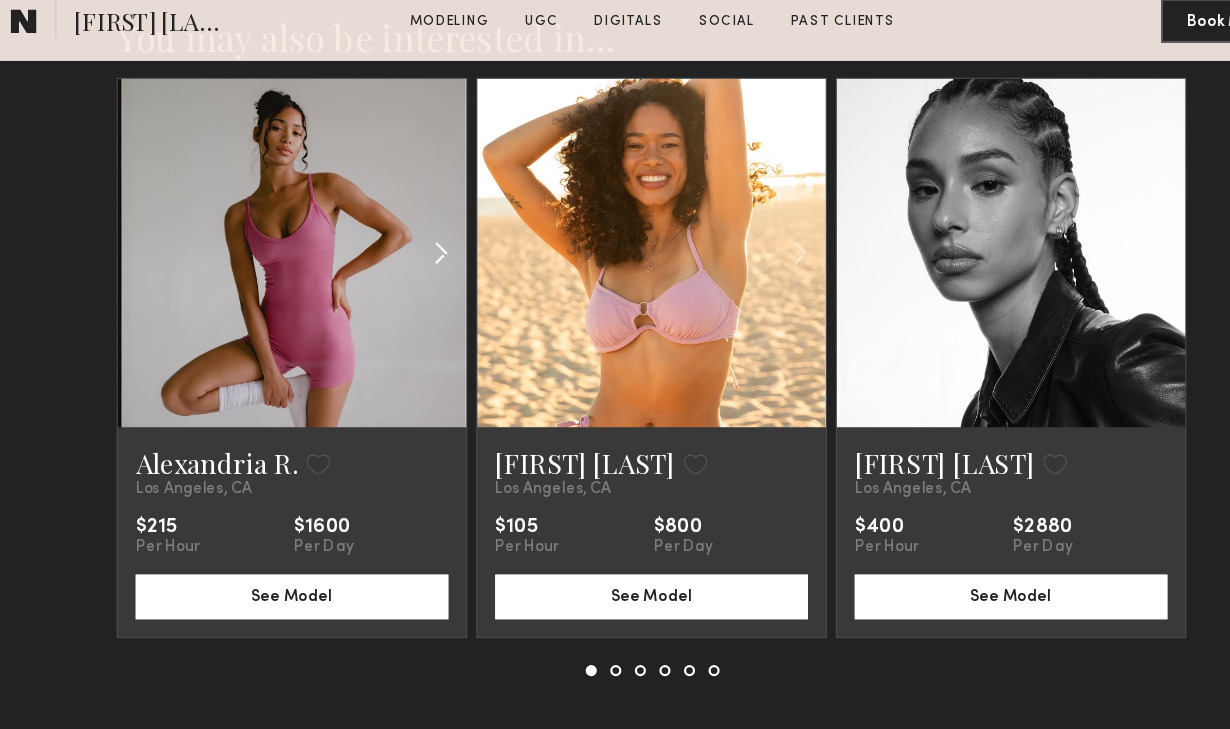 click 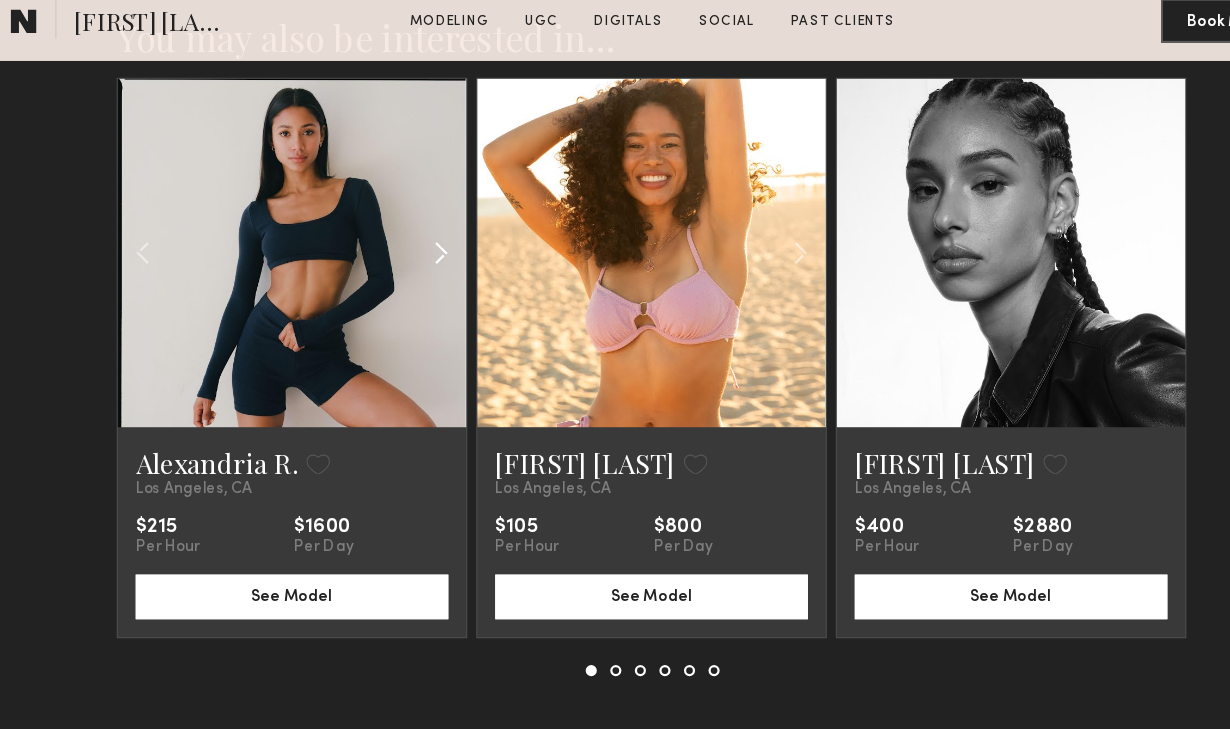 click 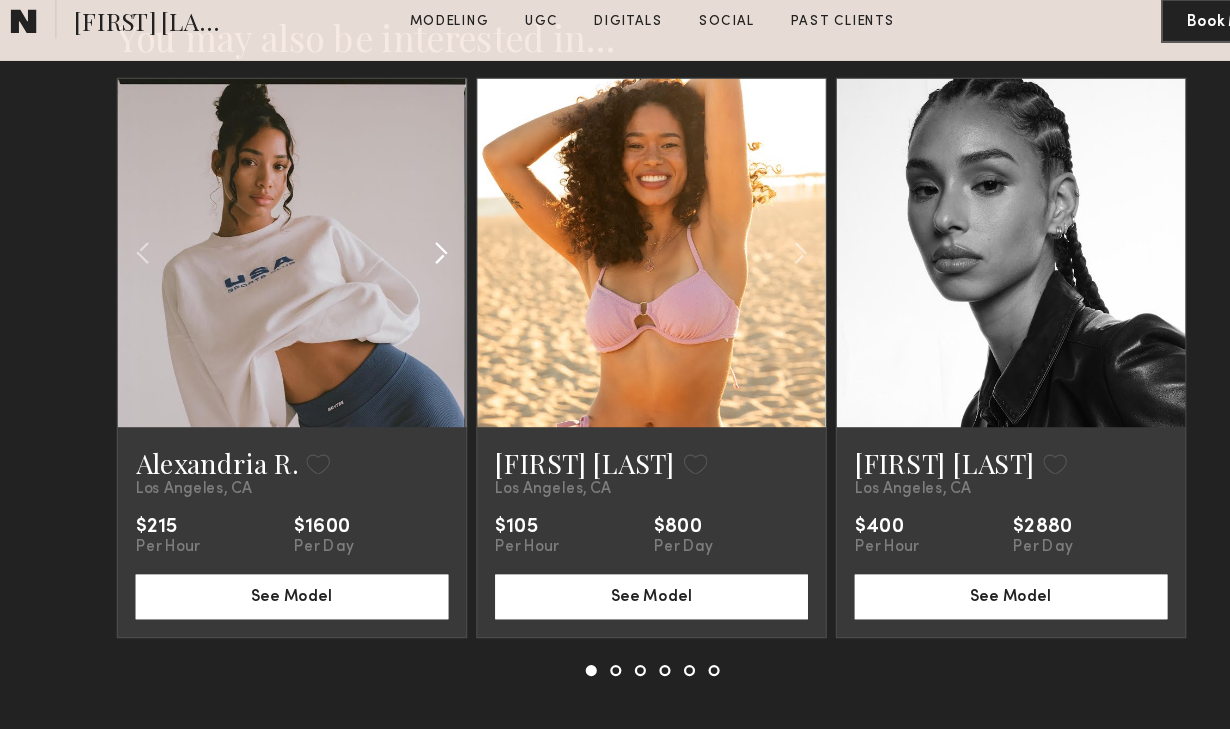 click 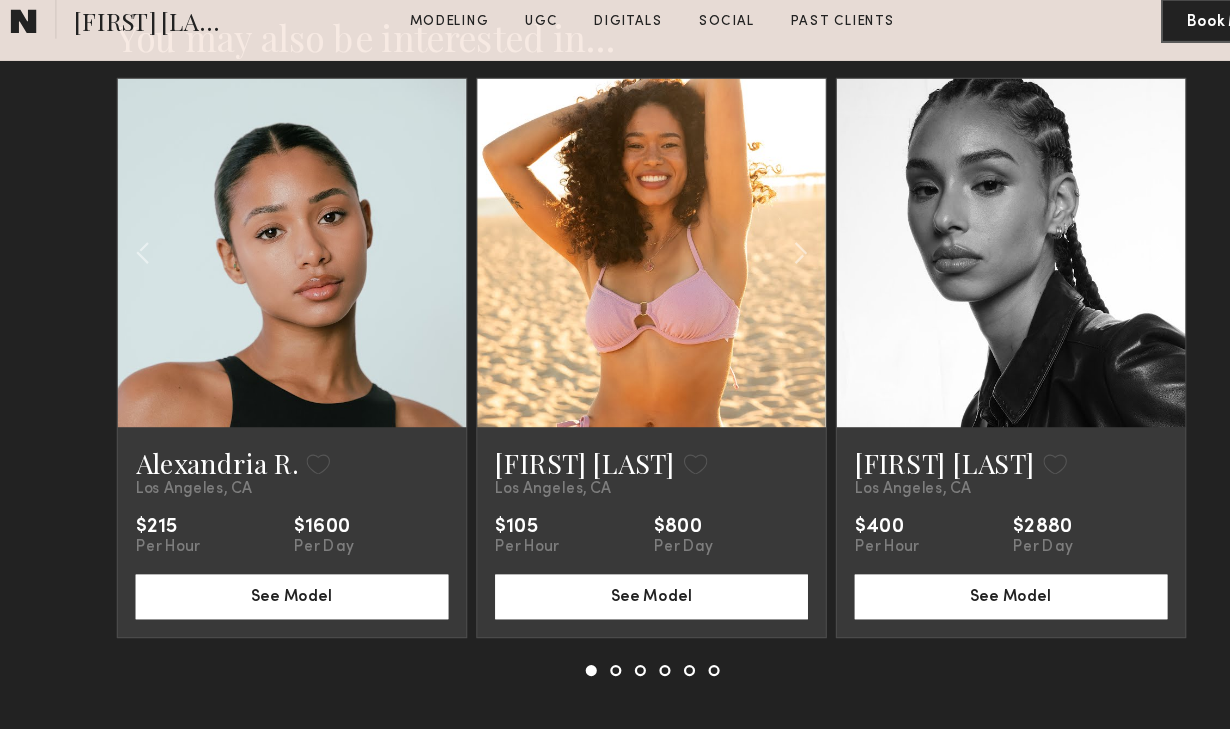 click 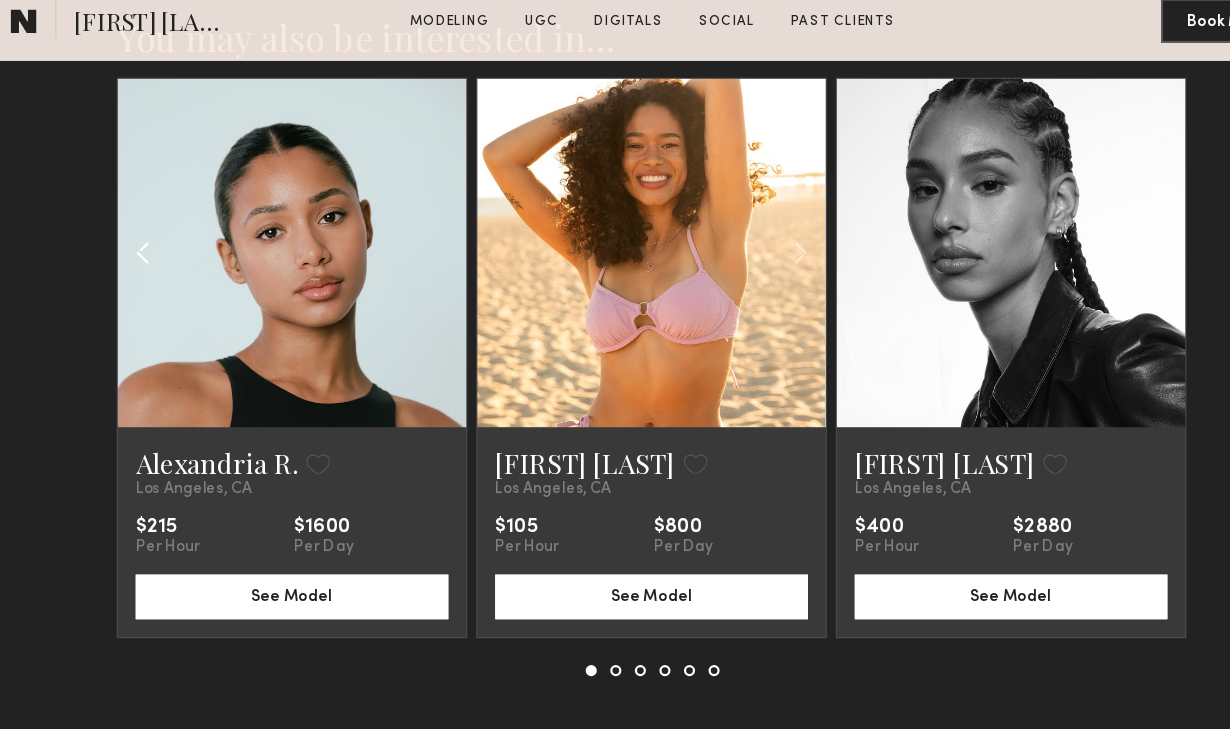 click 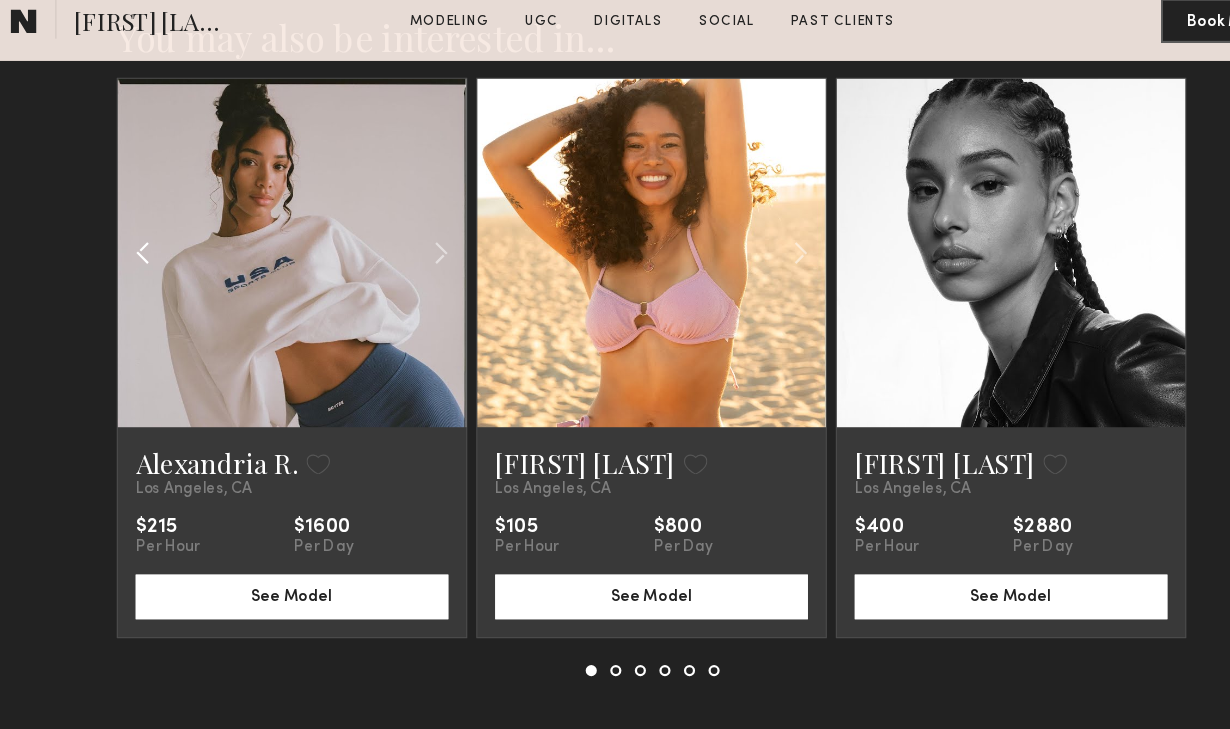 click 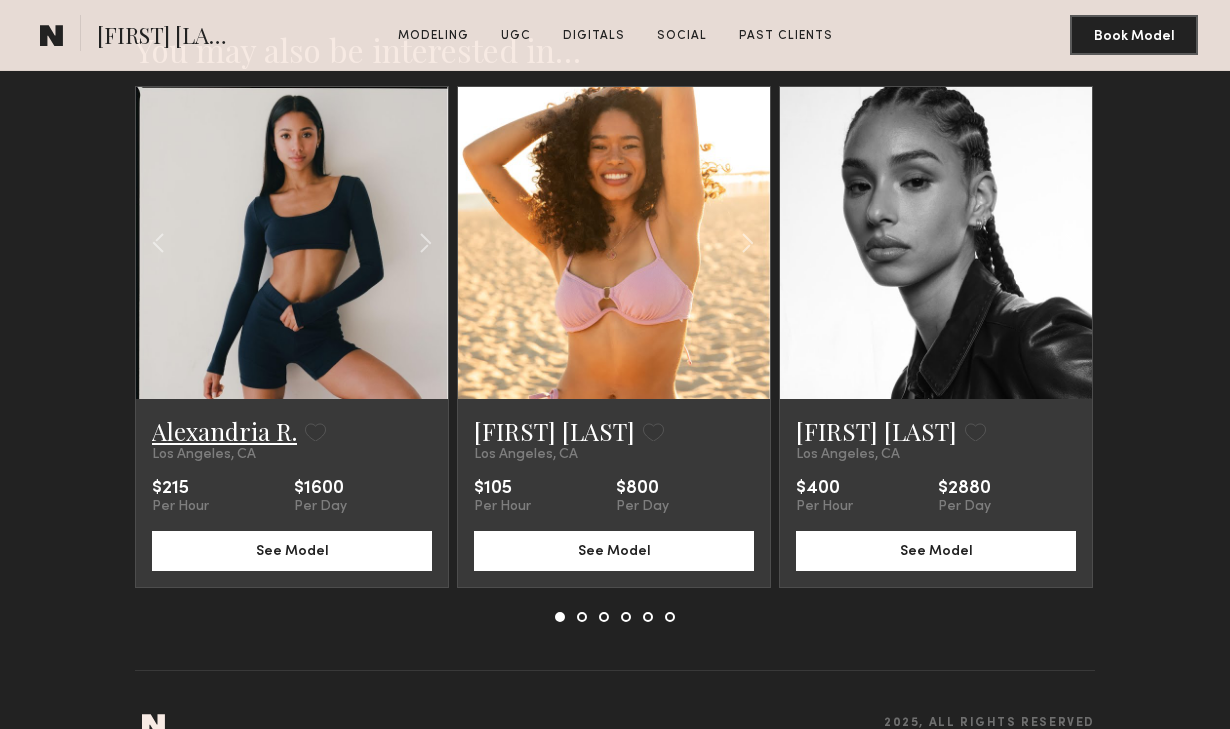 click on "Alexandria R." 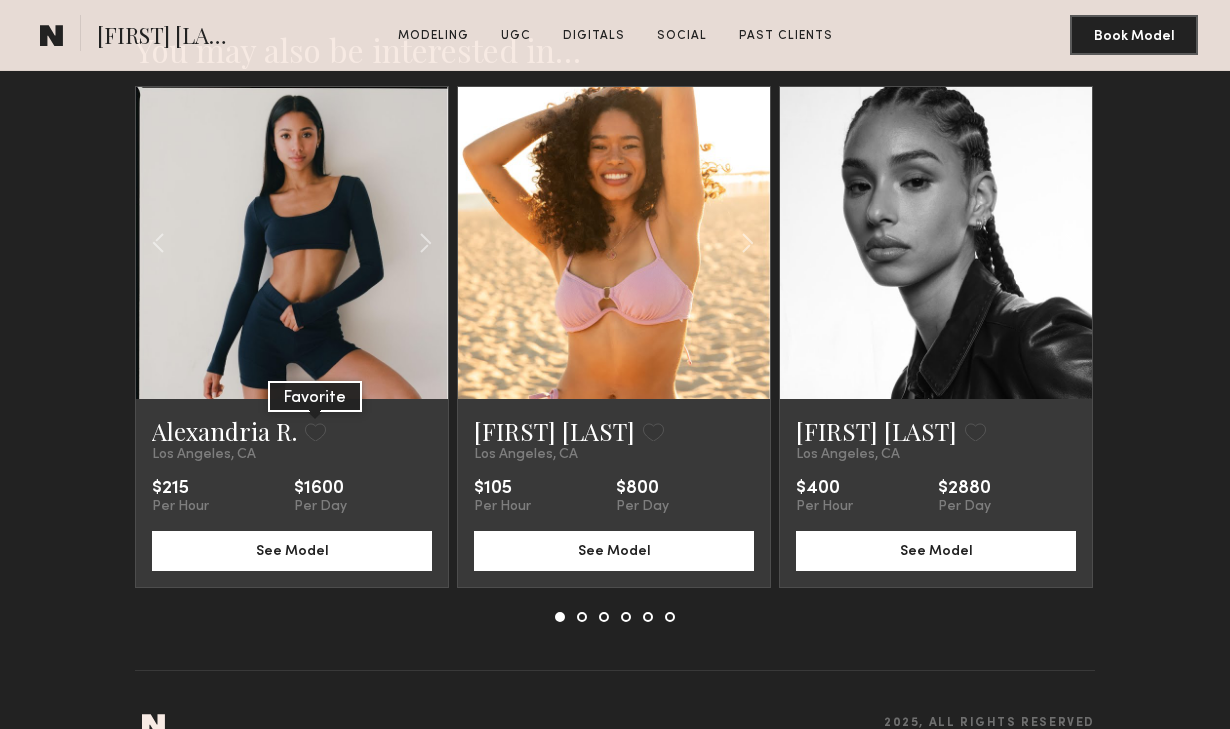 click 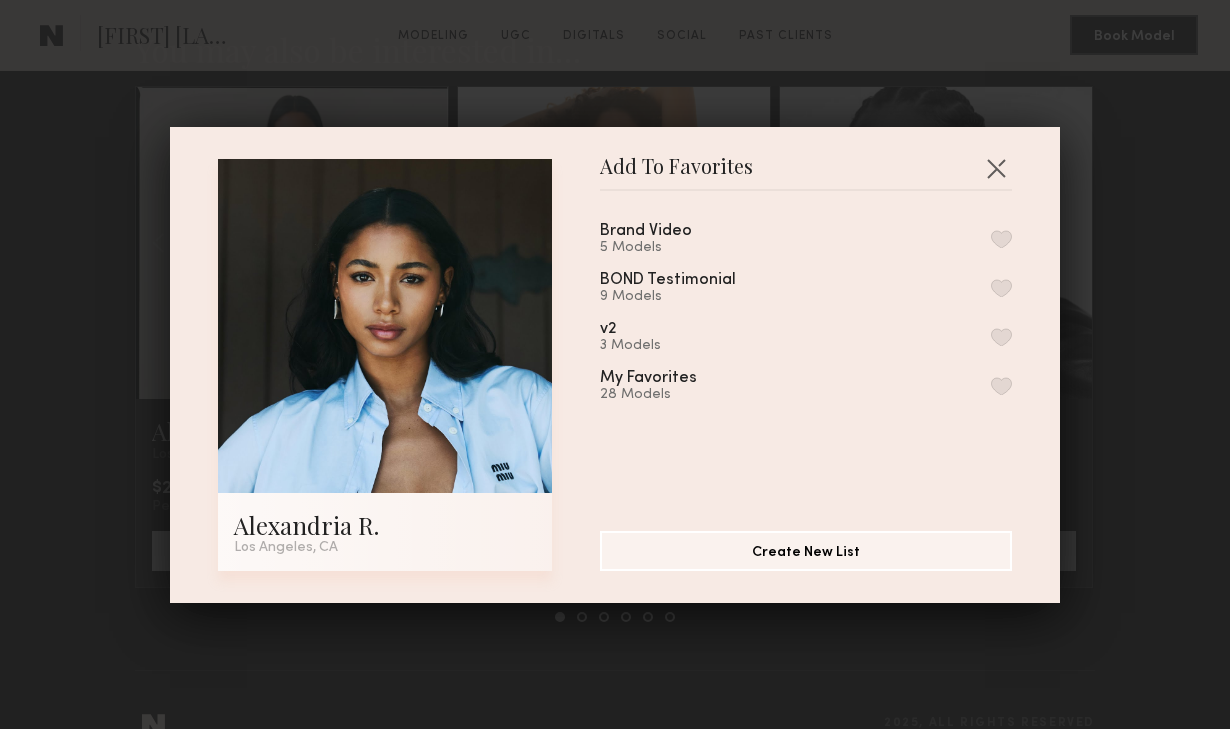 click at bounding box center [1001, 239] 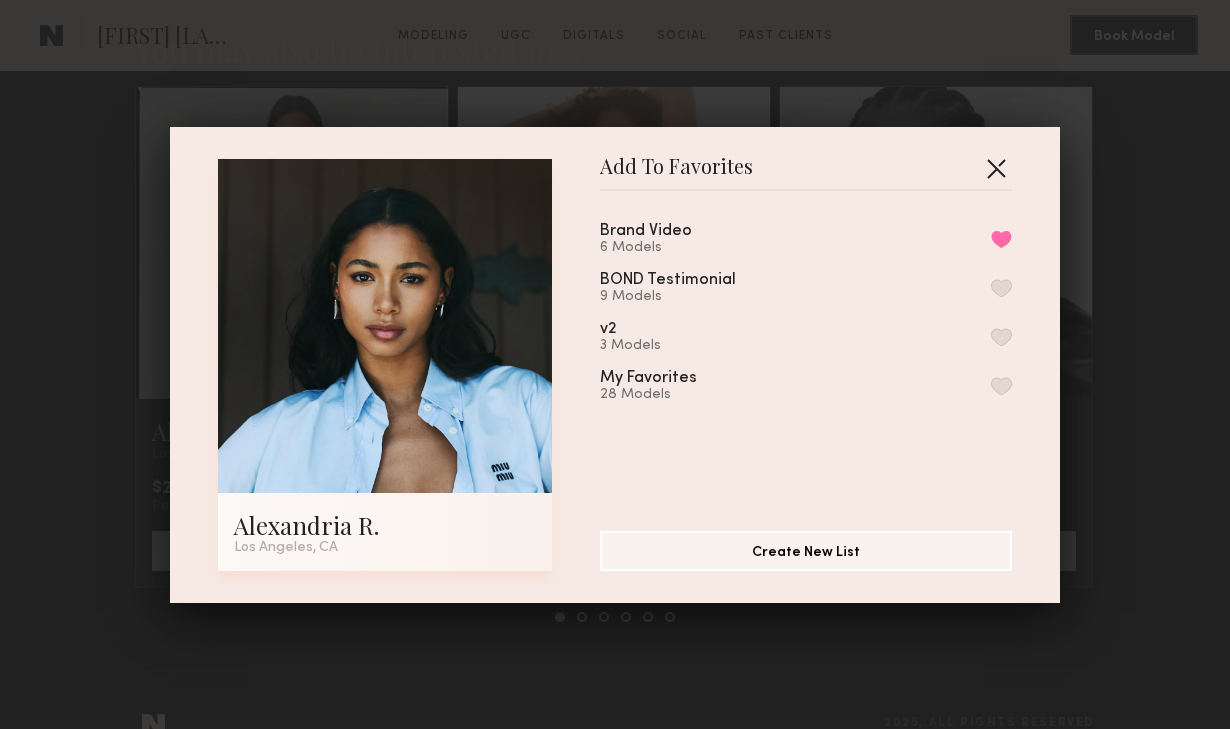 click at bounding box center [996, 168] 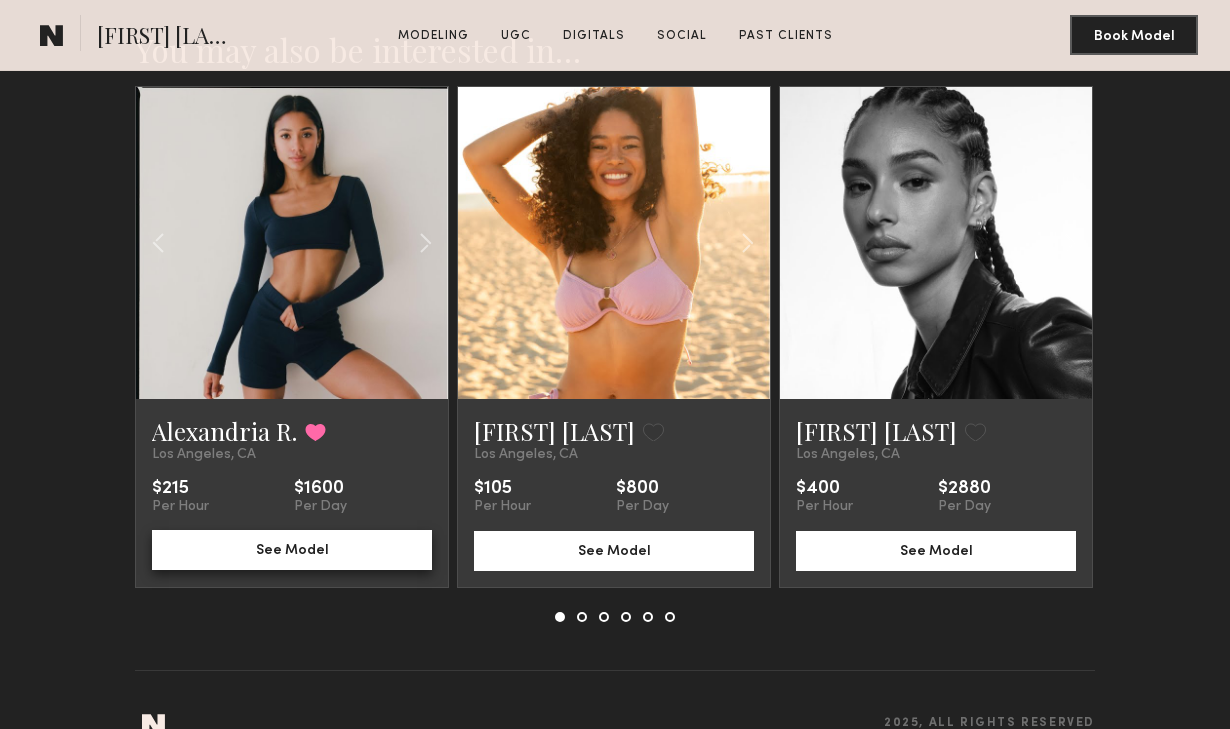 click on "See Model" 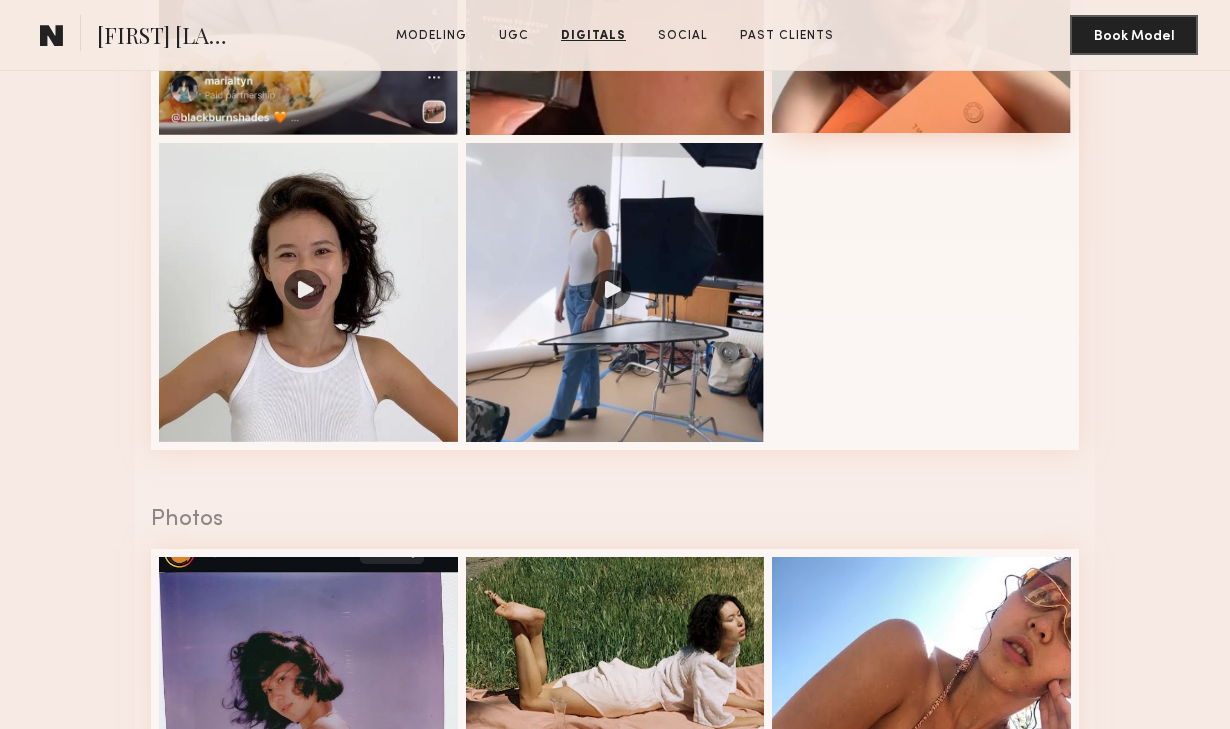 scroll, scrollTop: 1955, scrollLeft: 0, axis: vertical 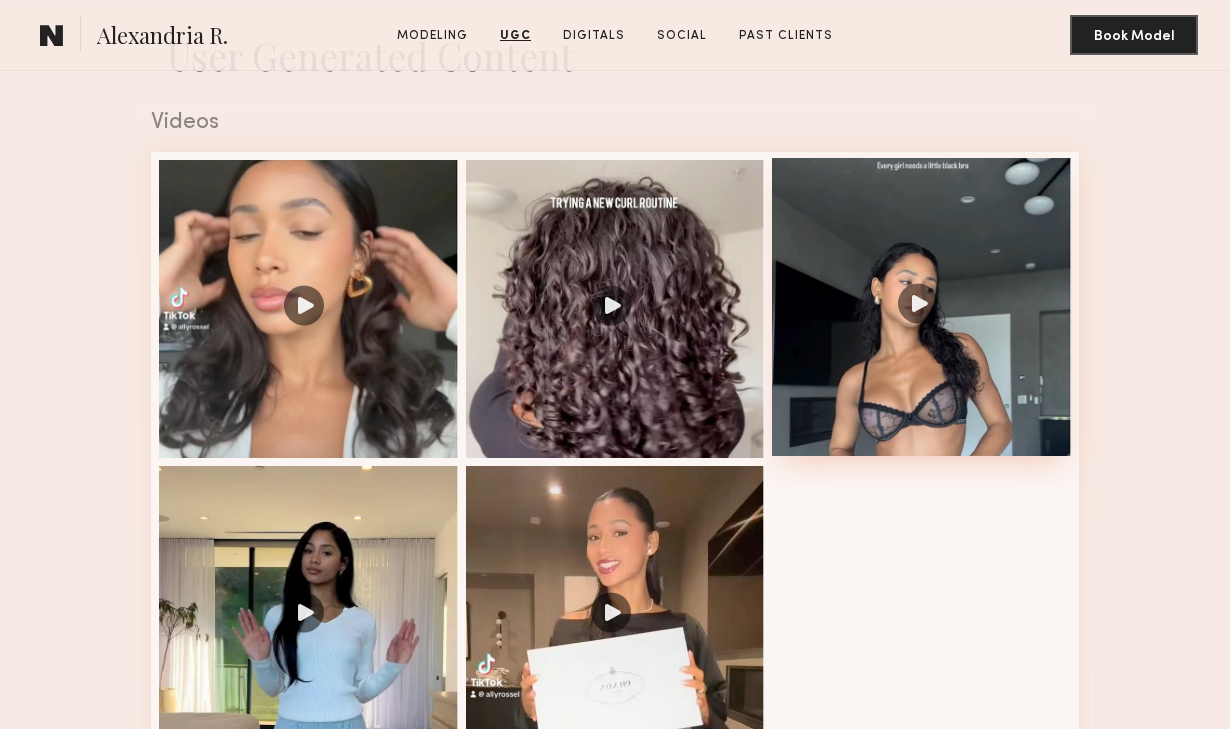 click at bounding box center [921, 307] 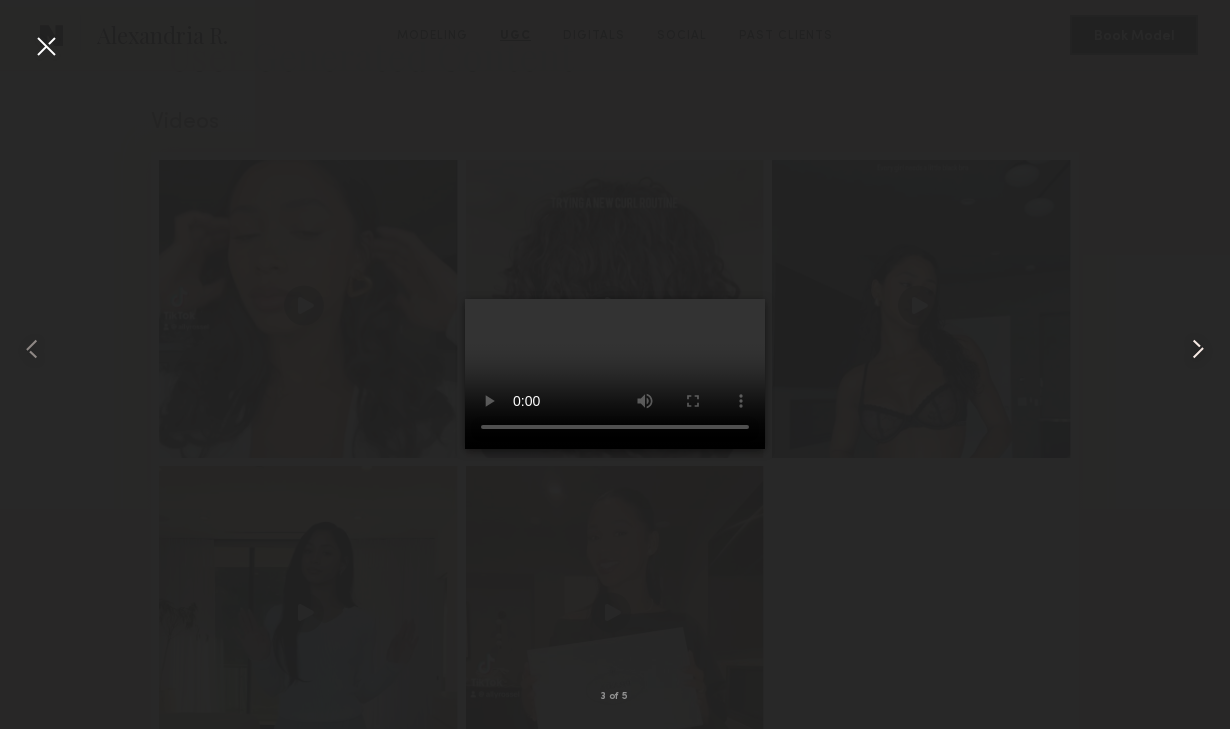 click at bounding box center [1198, 349] 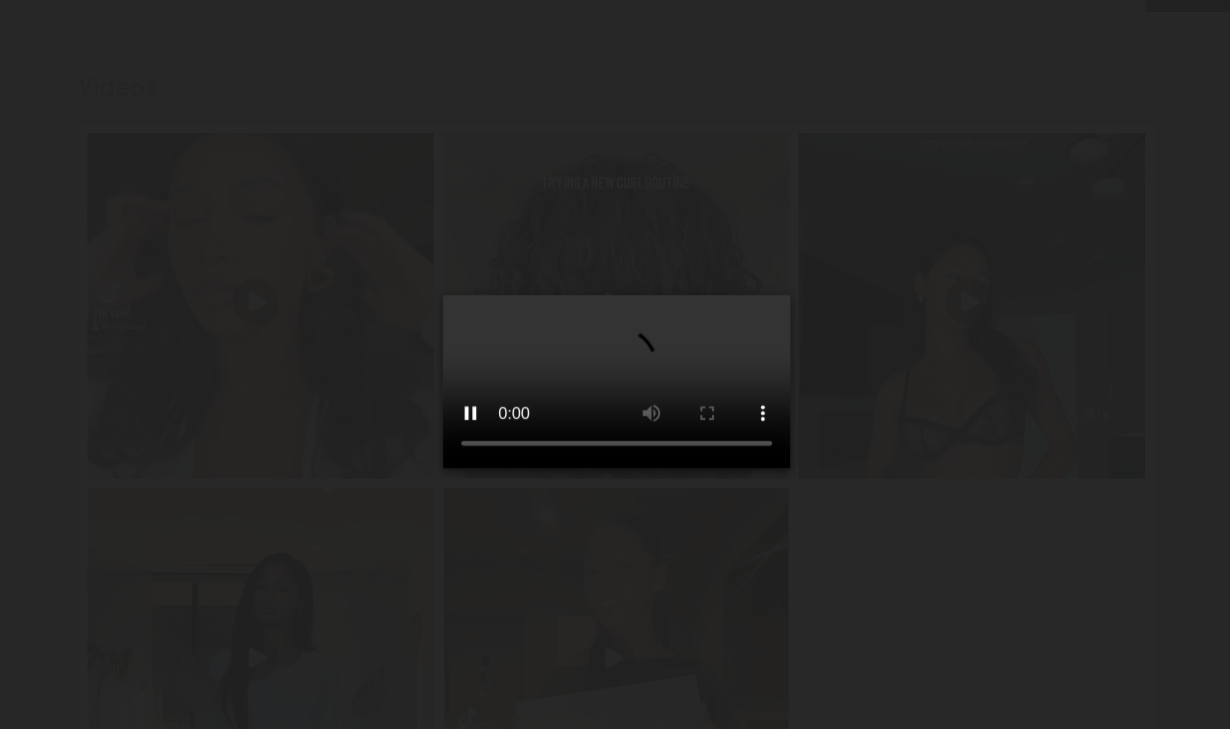 scroll, scrollTop: 2408, scrollLeft: 0, axis: vertical 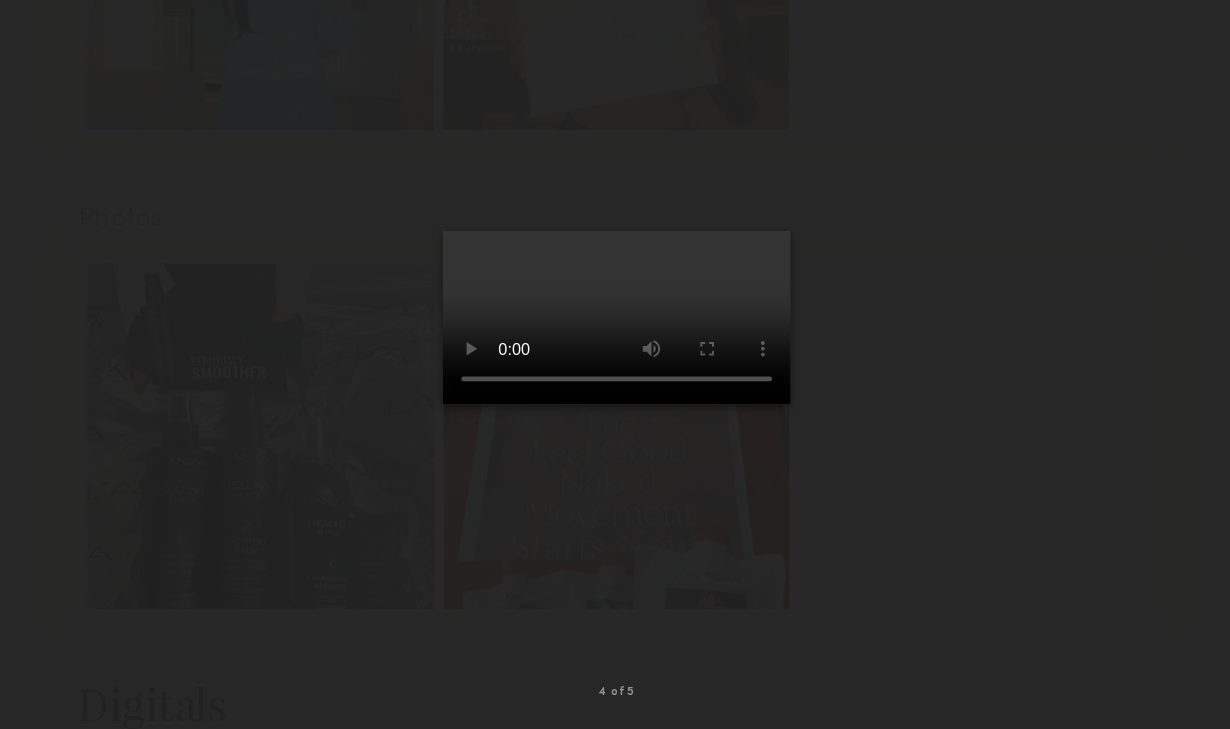 click at bounding box center (615, 374) 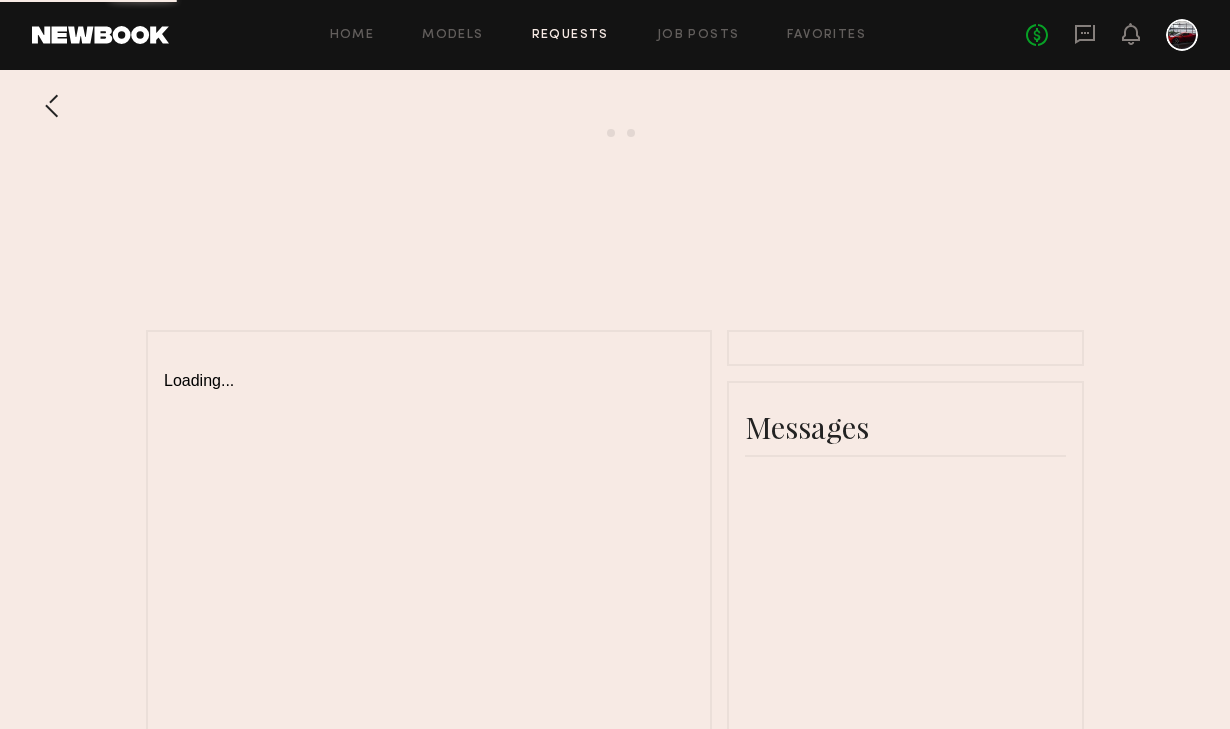 scroll, scrollTop: 0, scrollLeft: 0, axis: both 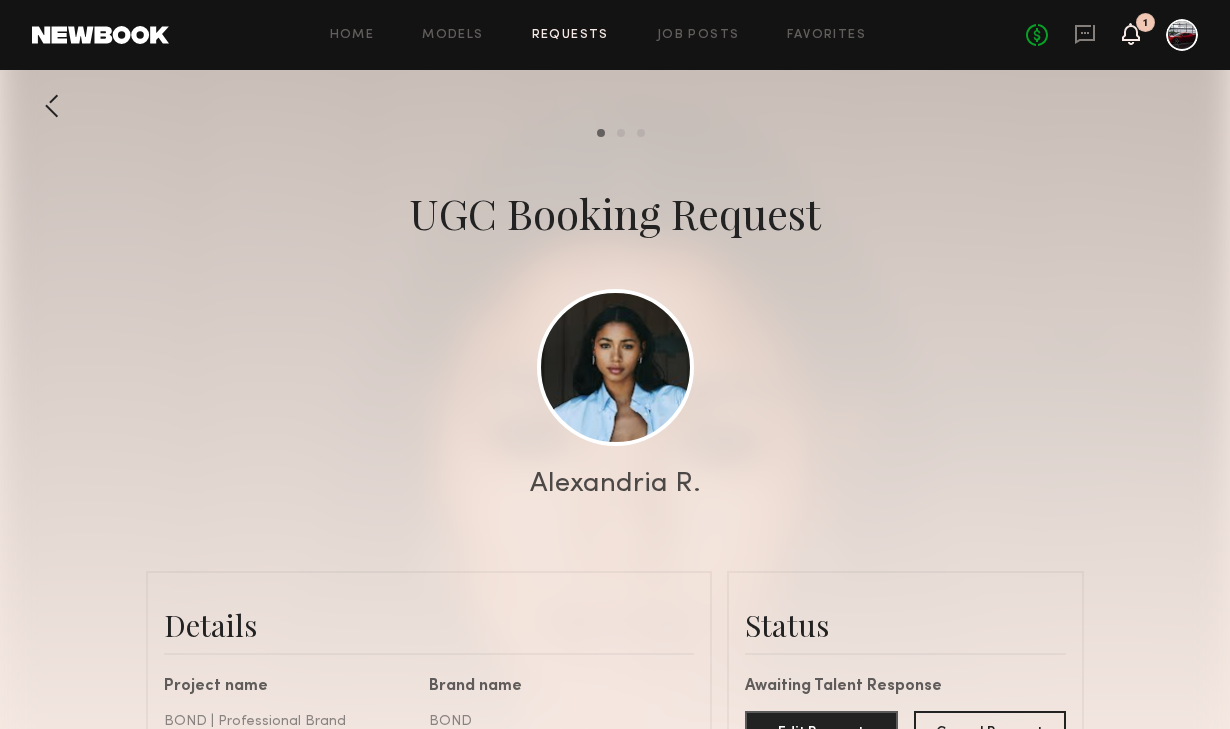 click 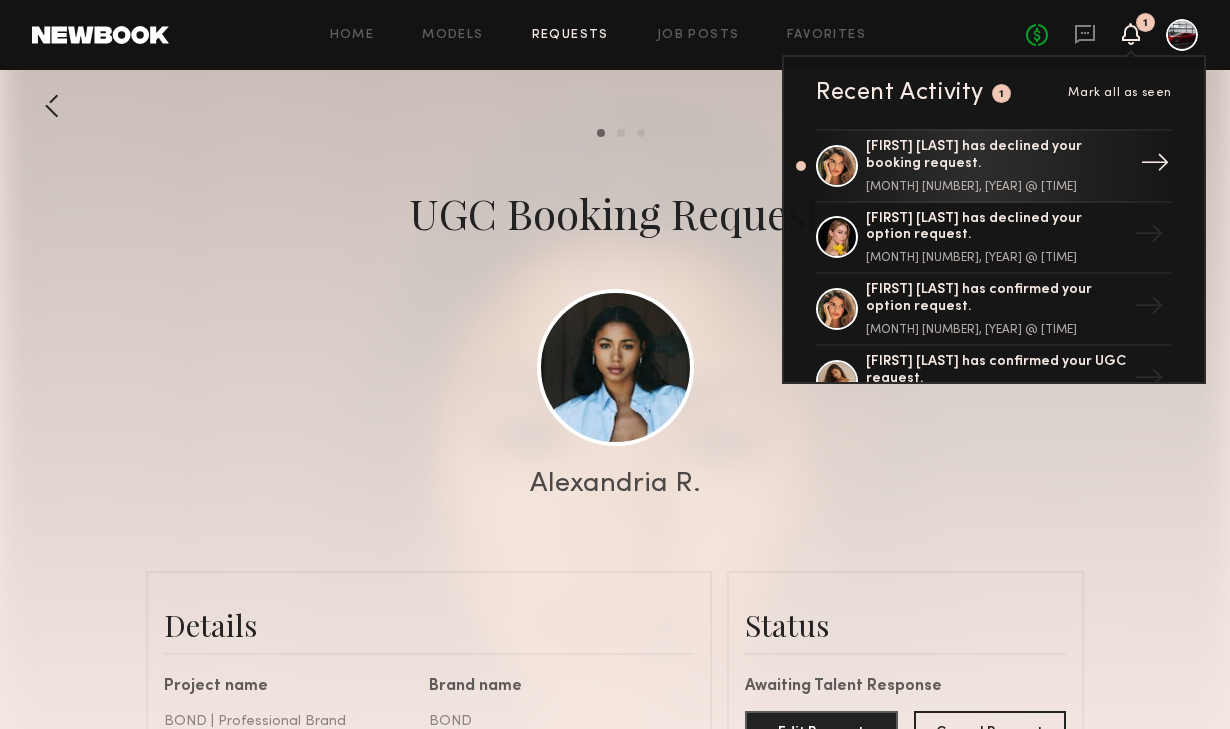 click on "[FIRST] [LAST] has declined your booking request. [MONTH] [NUMBER], [YEAR] @ [TIME]" 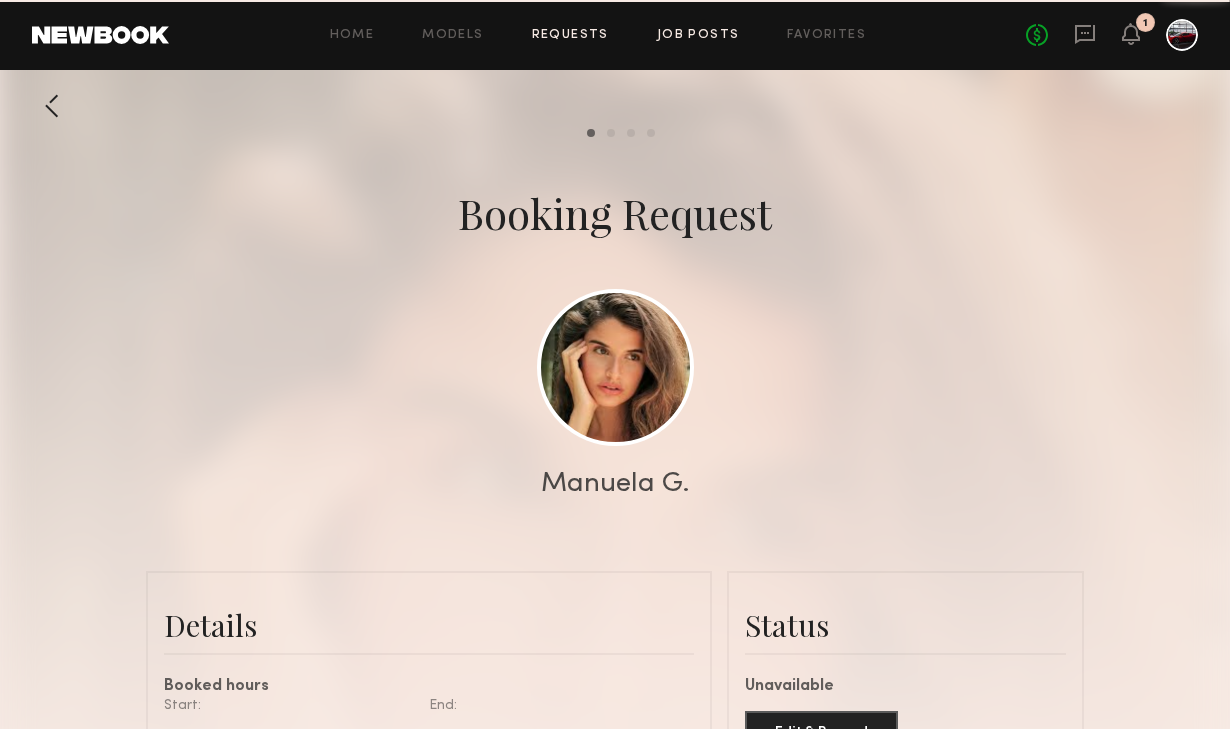 scroll, scrollTop: 1229, scrollLeft: 0, axis: vertical 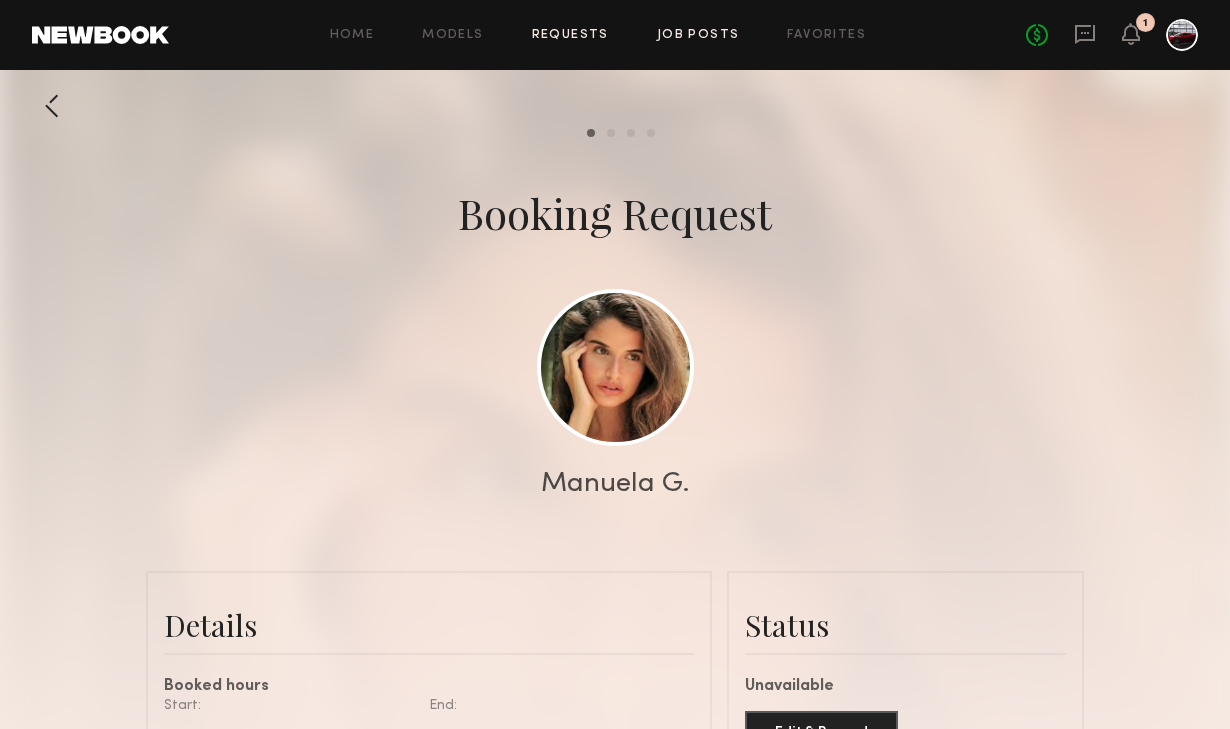 click on "Job Posts" 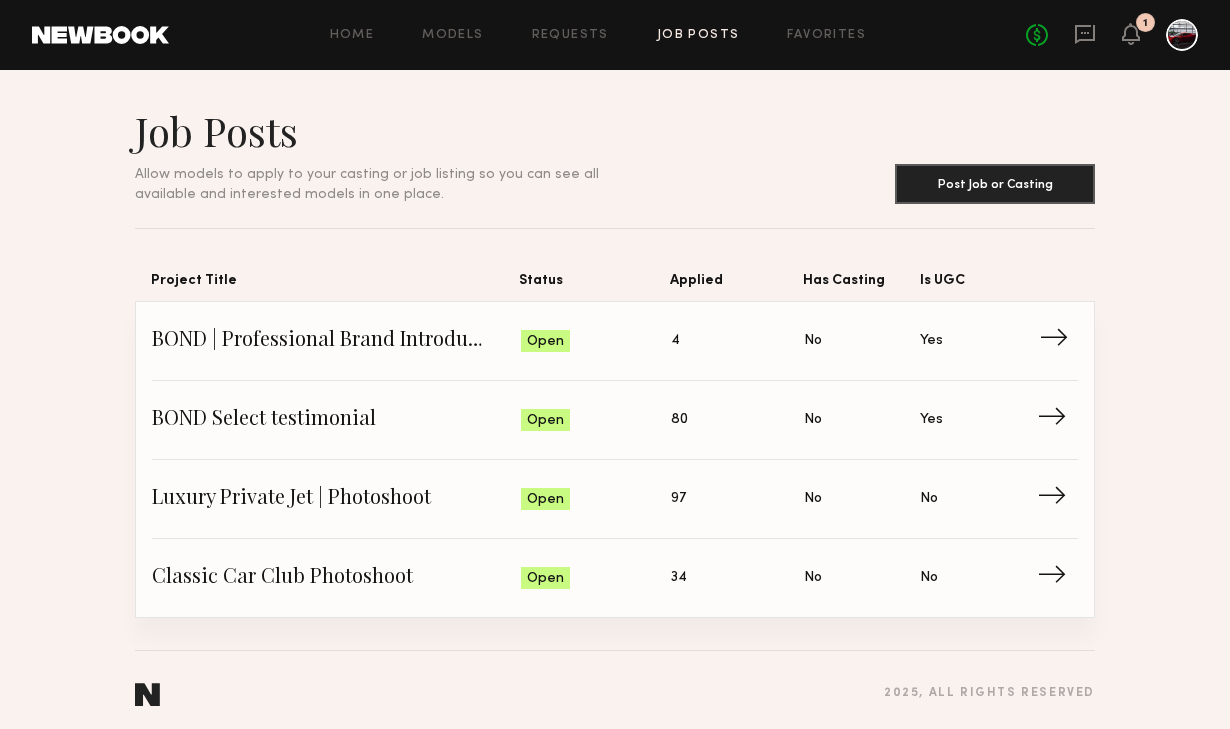 click on "4" 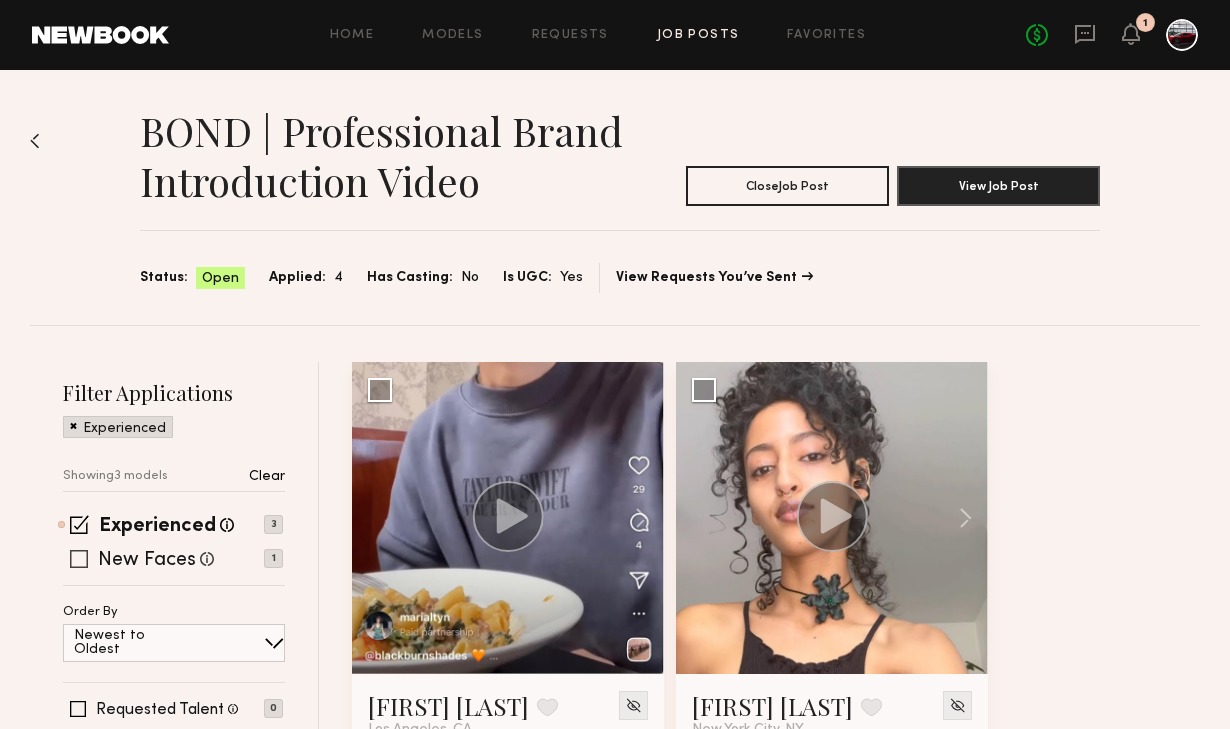 click 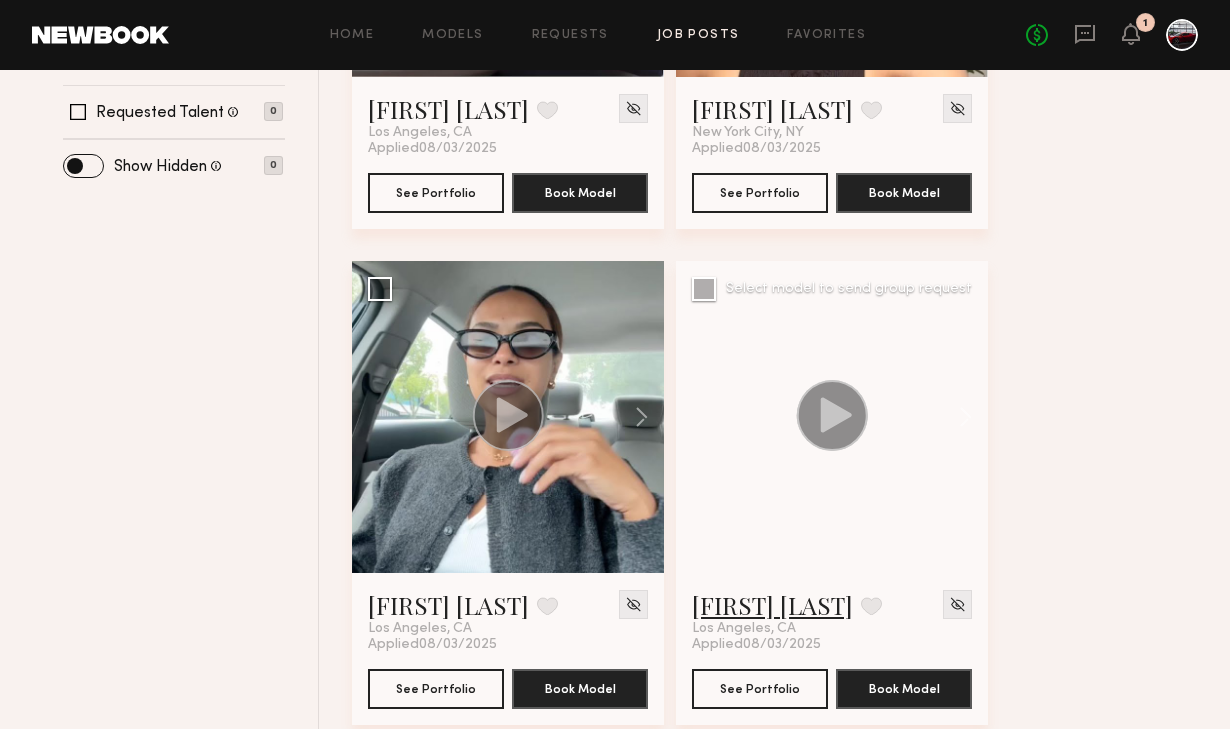scroll, scrollTop: 605, scrollLeft: 0, axis: vertical 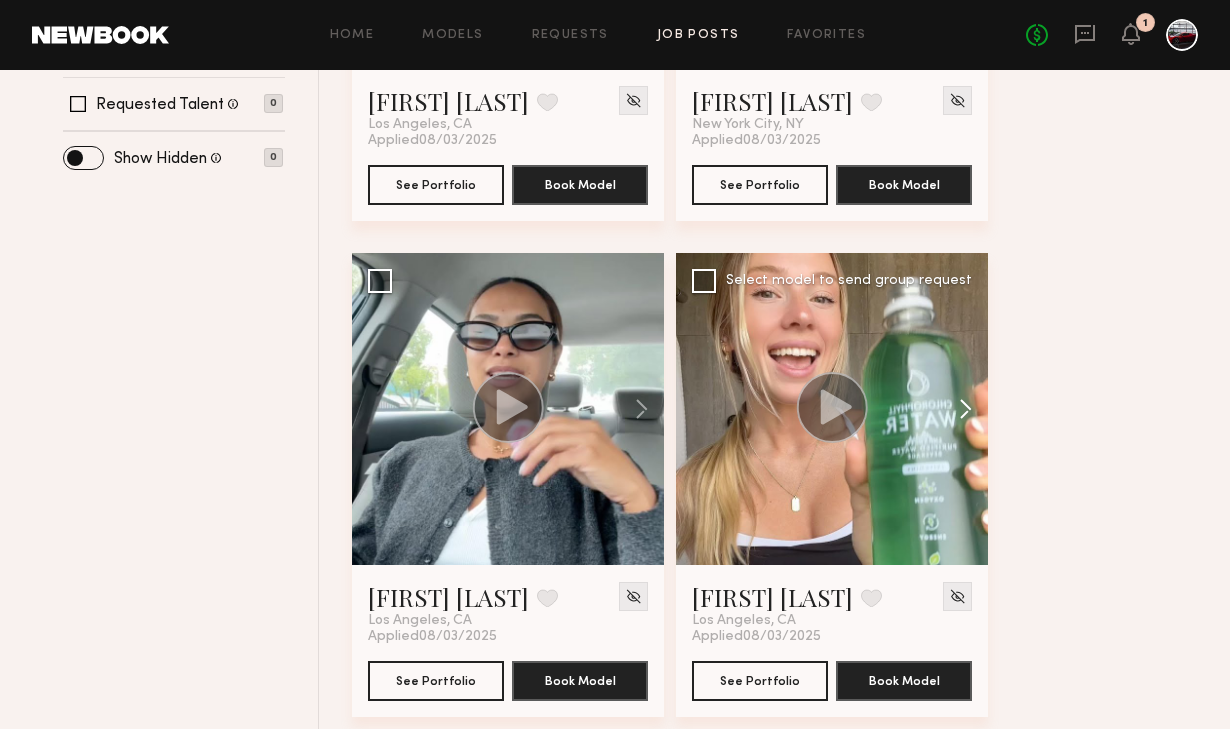click 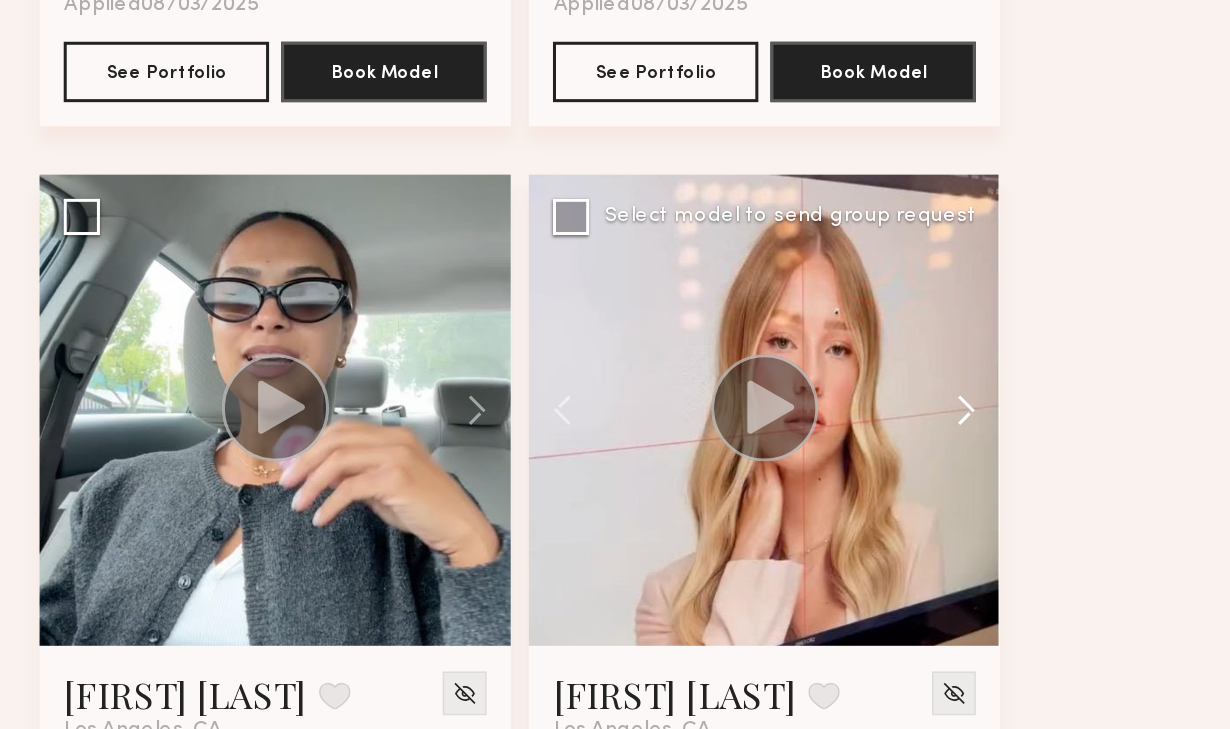 click 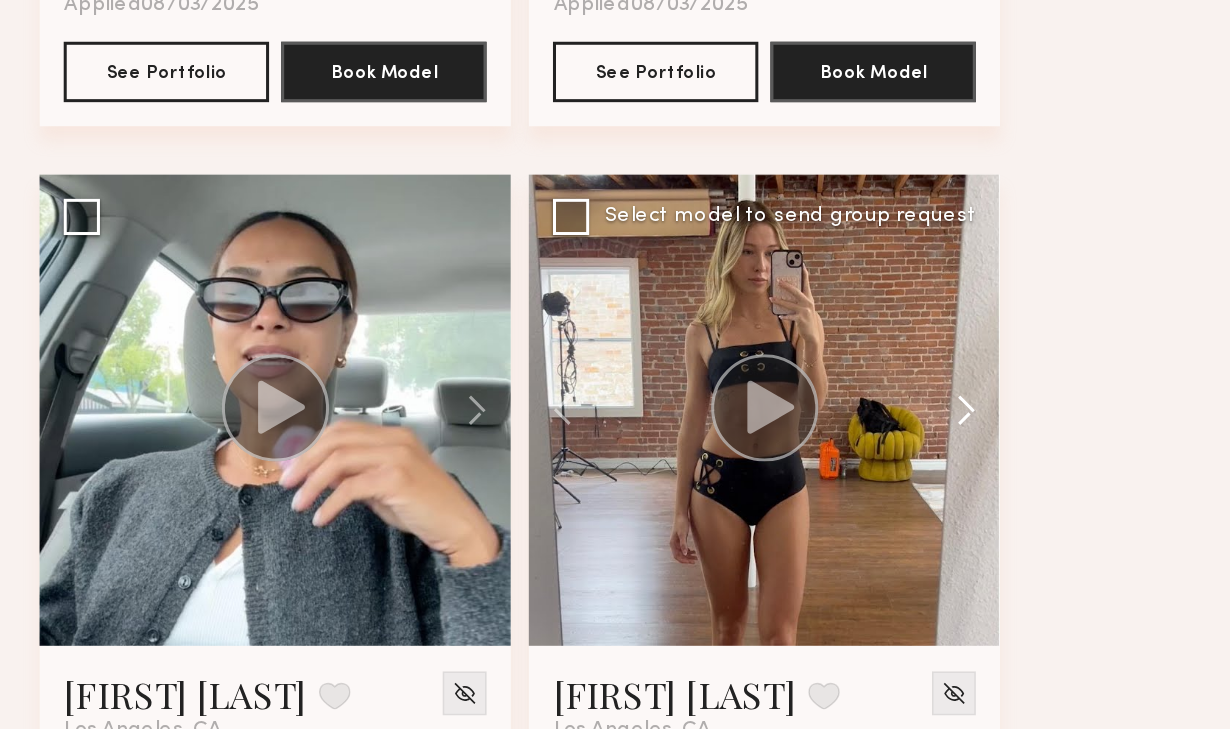 click 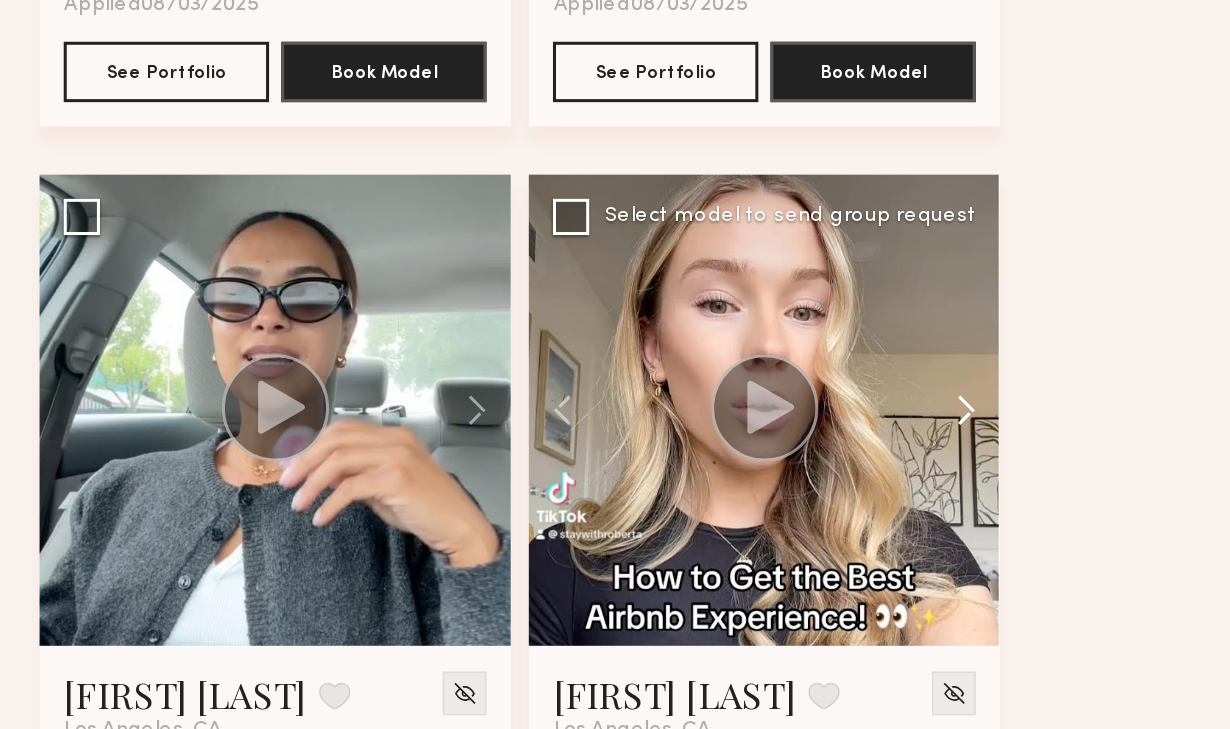 click 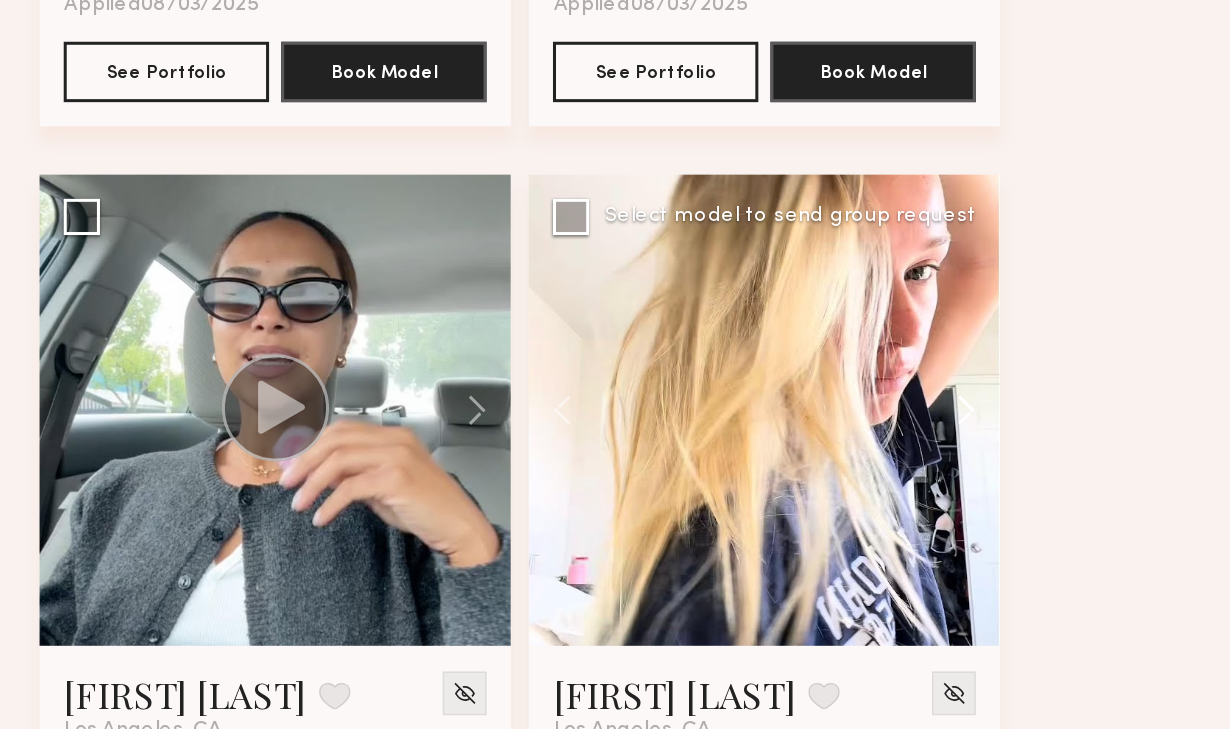click 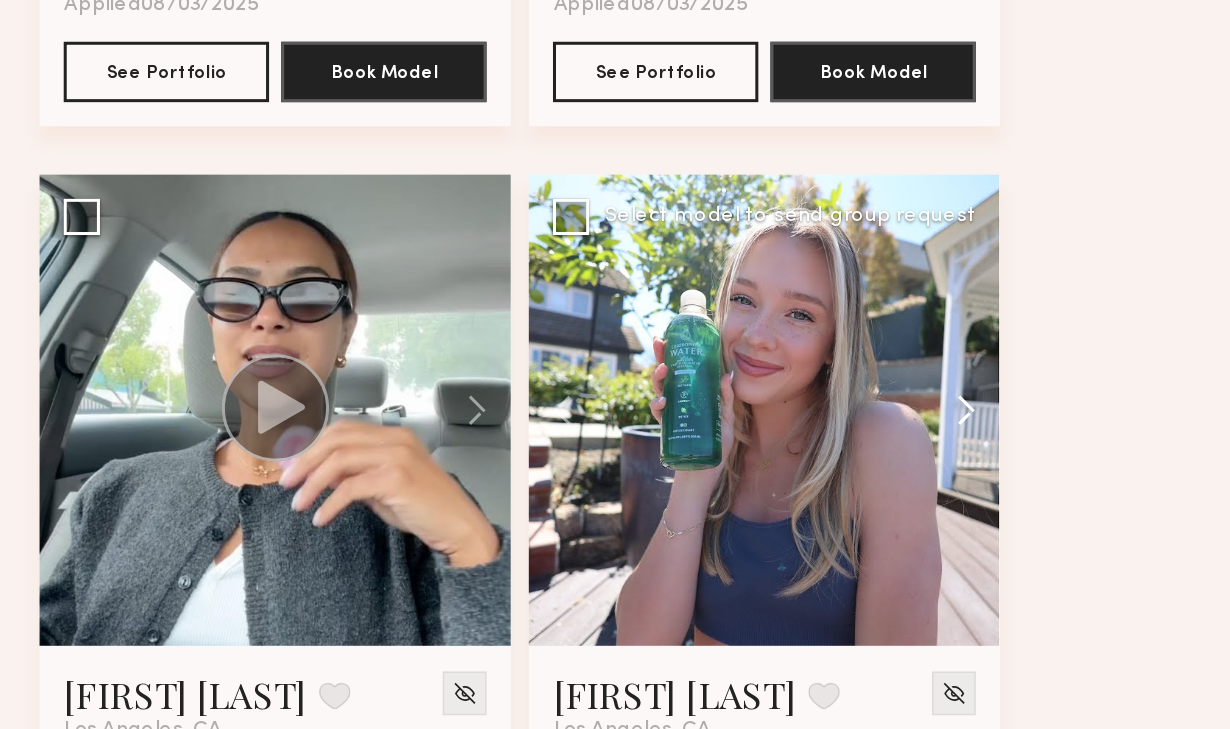 click 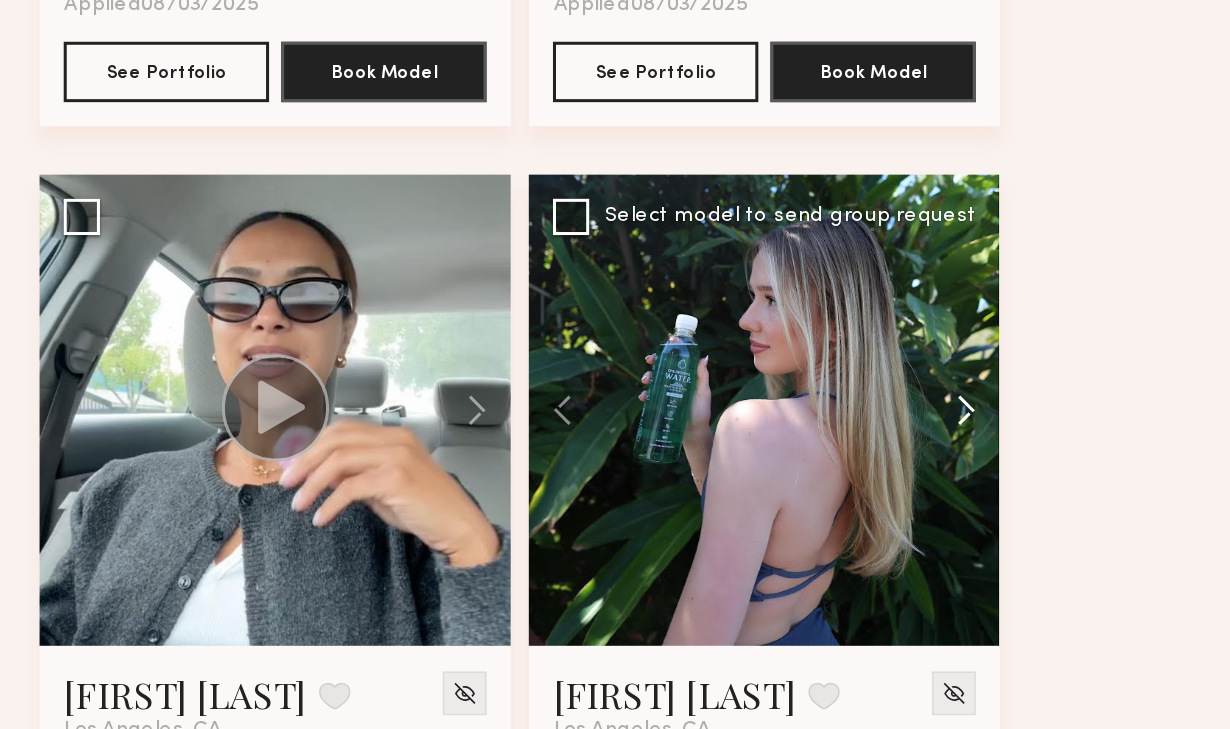 click 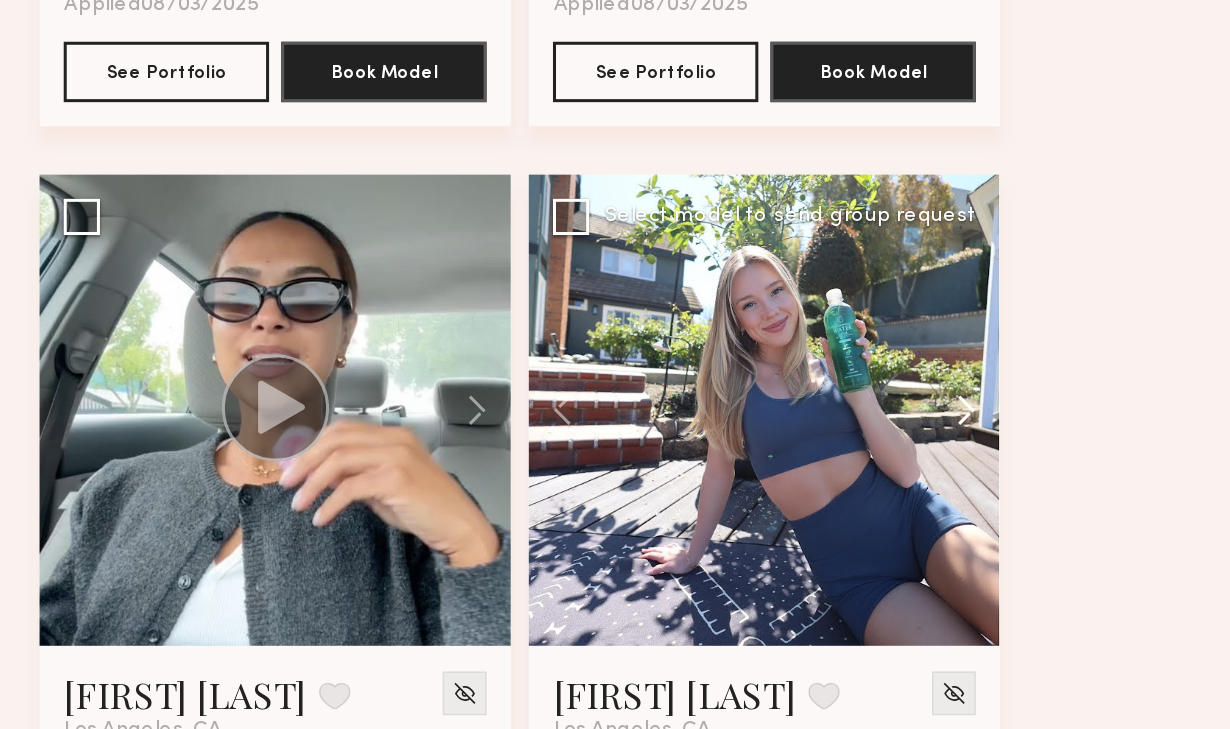 click 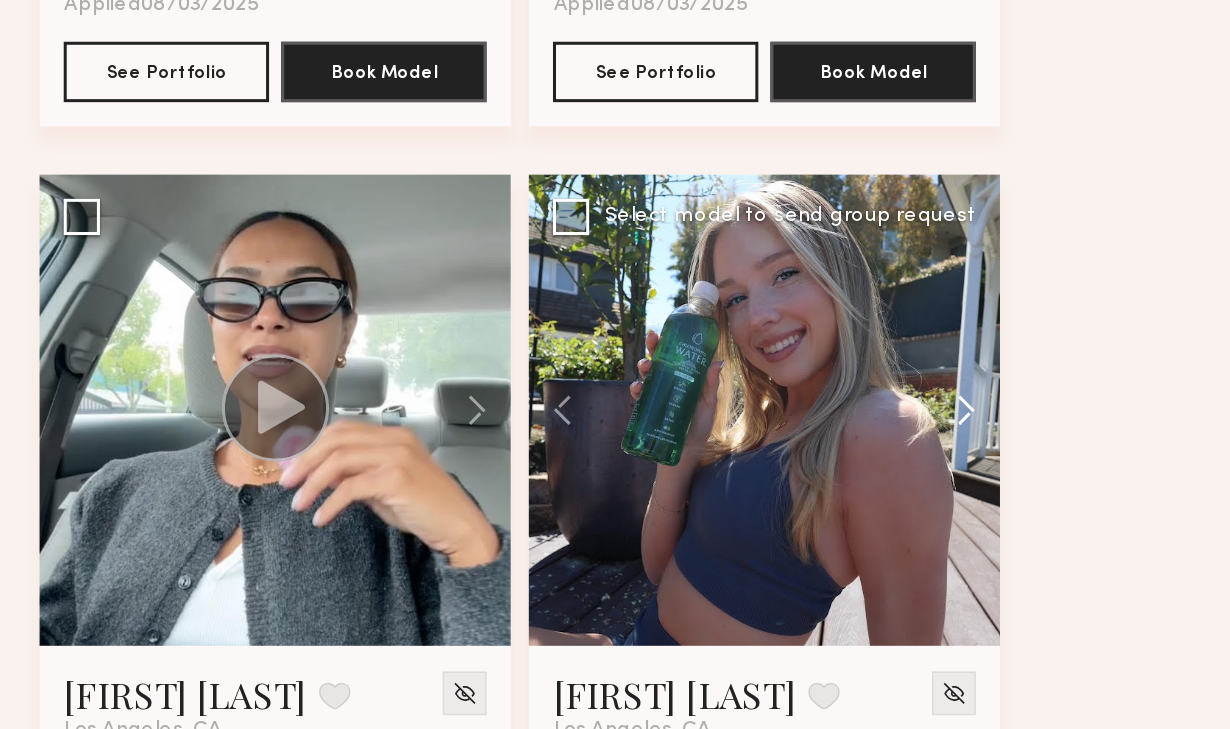 click 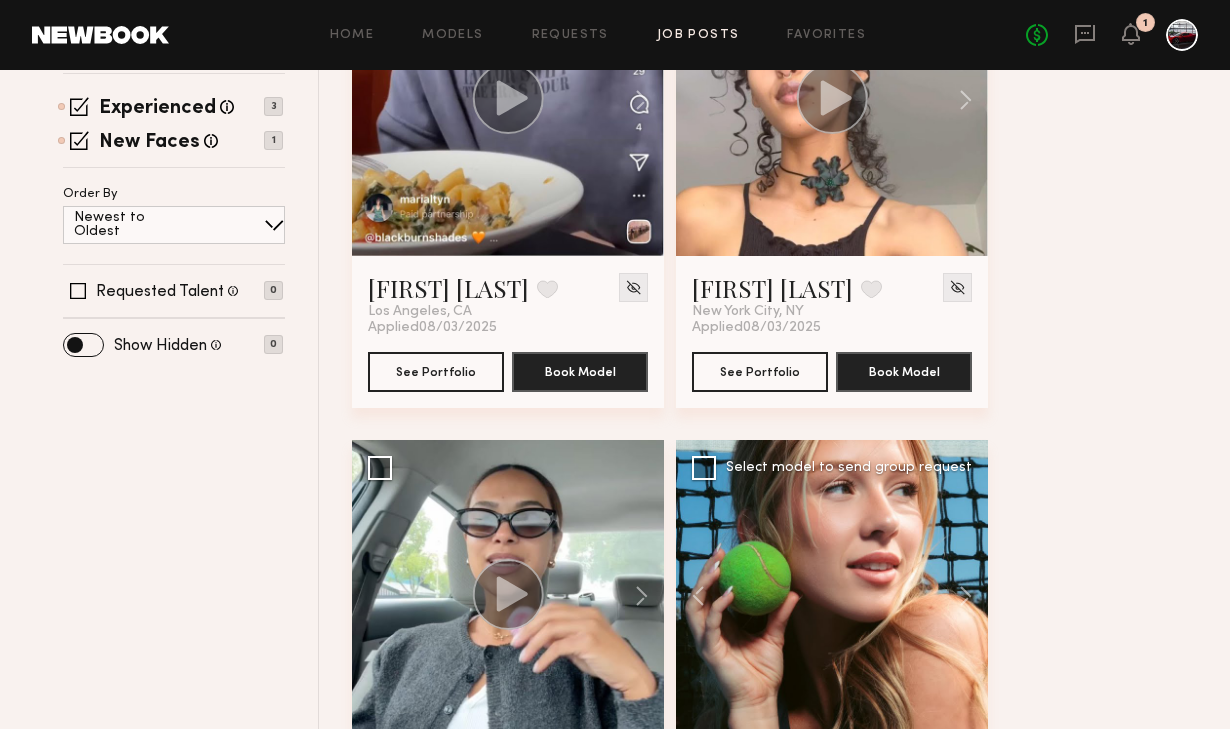 scroll, scrollTop: 0, scrollLeft: 0, axis: both 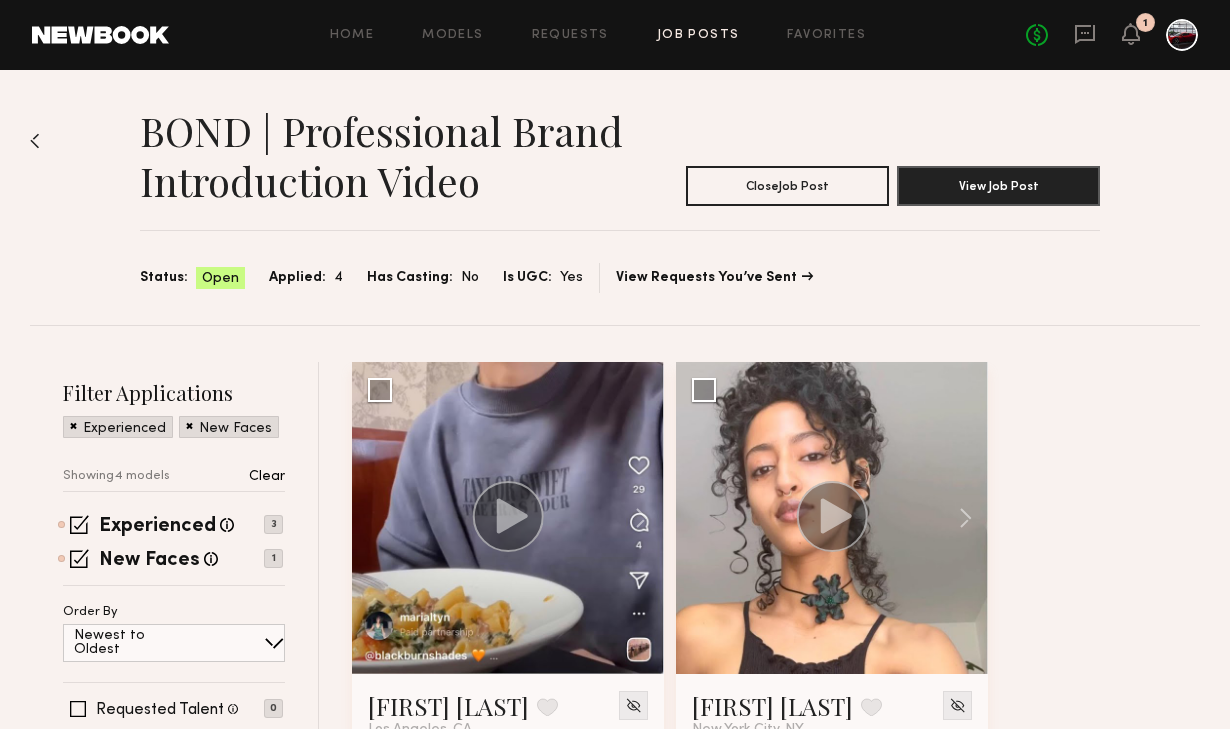click on "1" 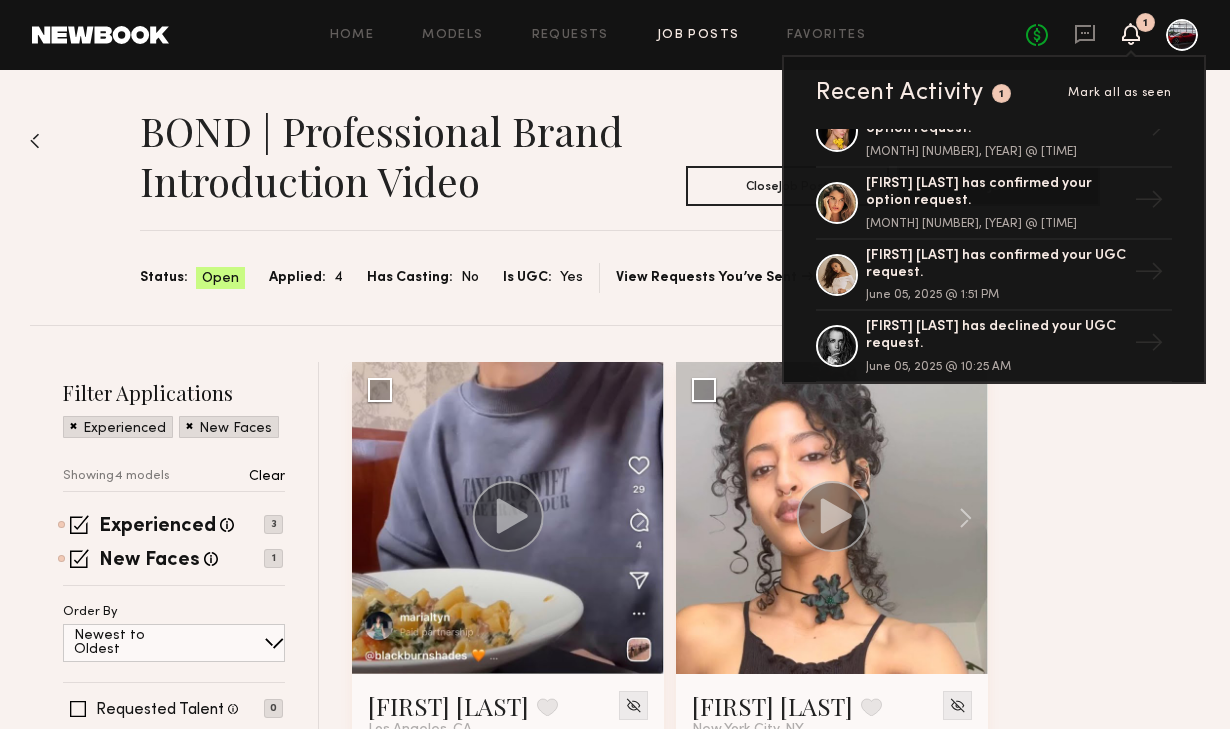 scroll, scrollTop: 0, scrollLeft: 0, axis: both 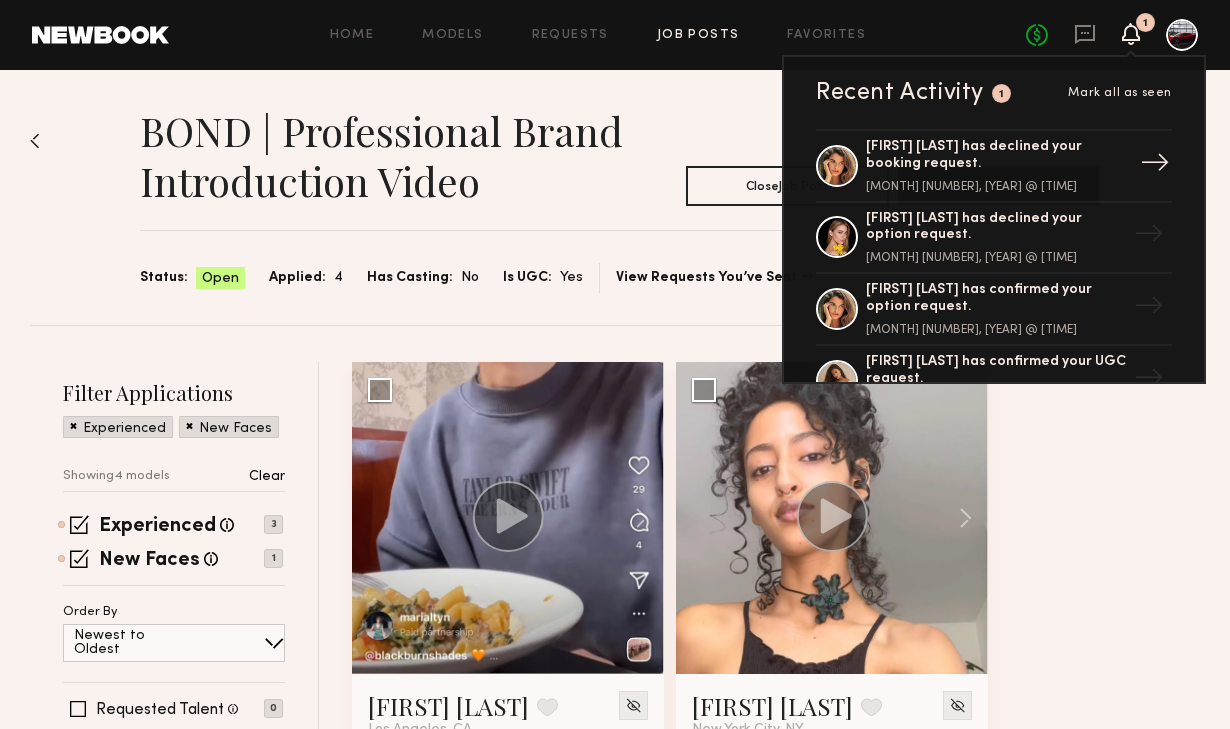click on "[FIRST] [INITIAL]. has declined your booking request." 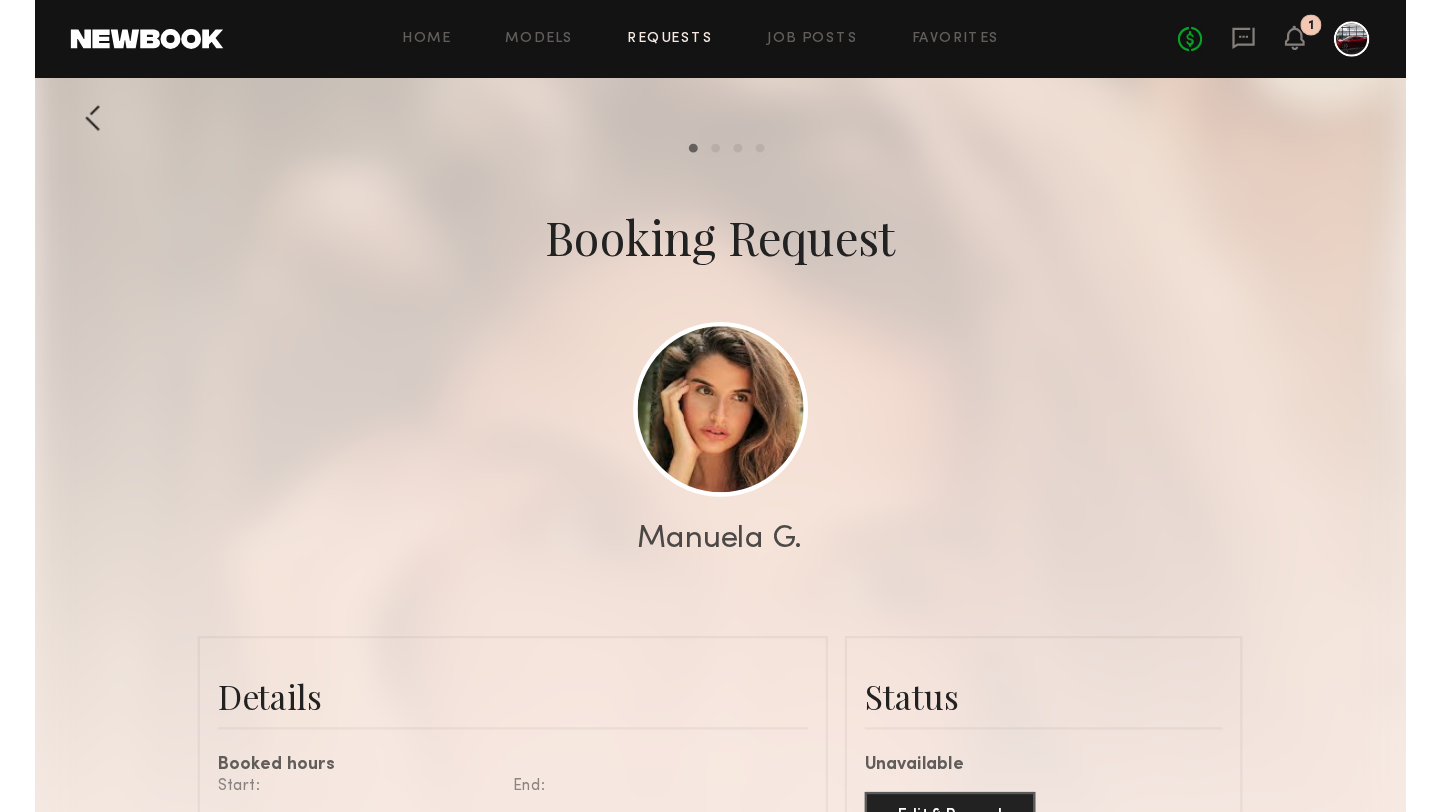 scroll, scrollTop: 1229, scrollLeft: 0, axis: vertical 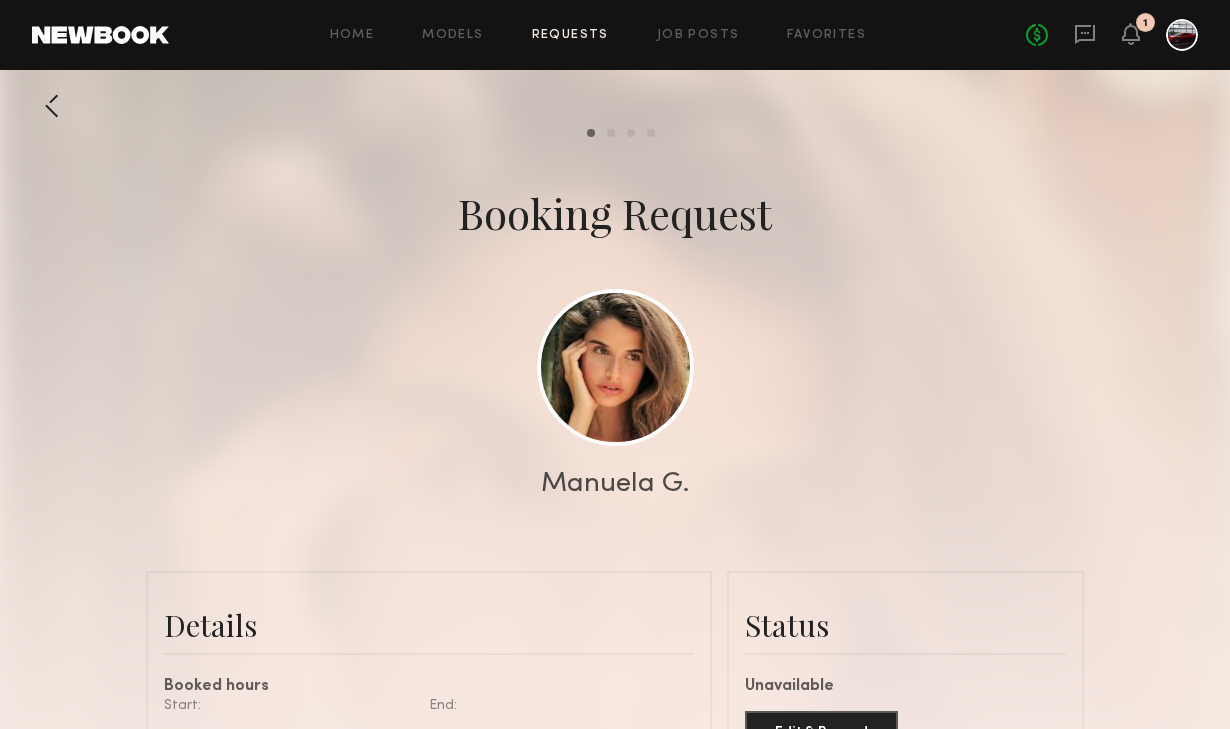 click 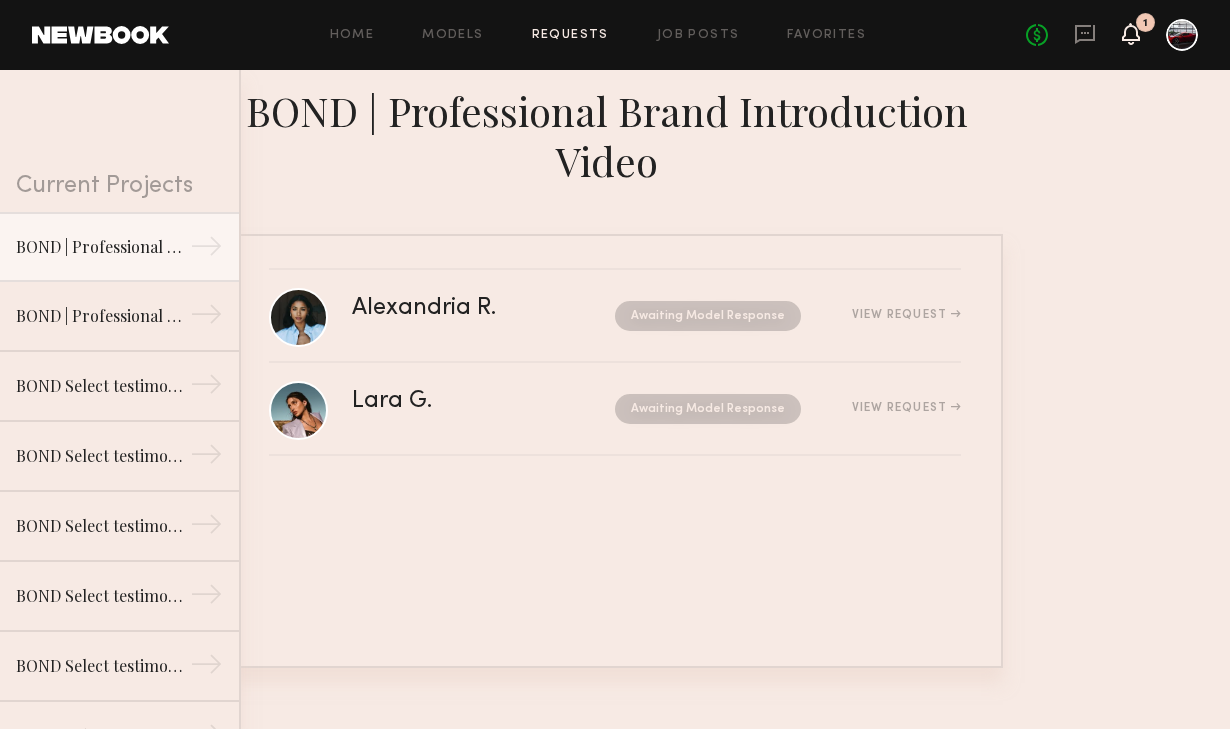 click 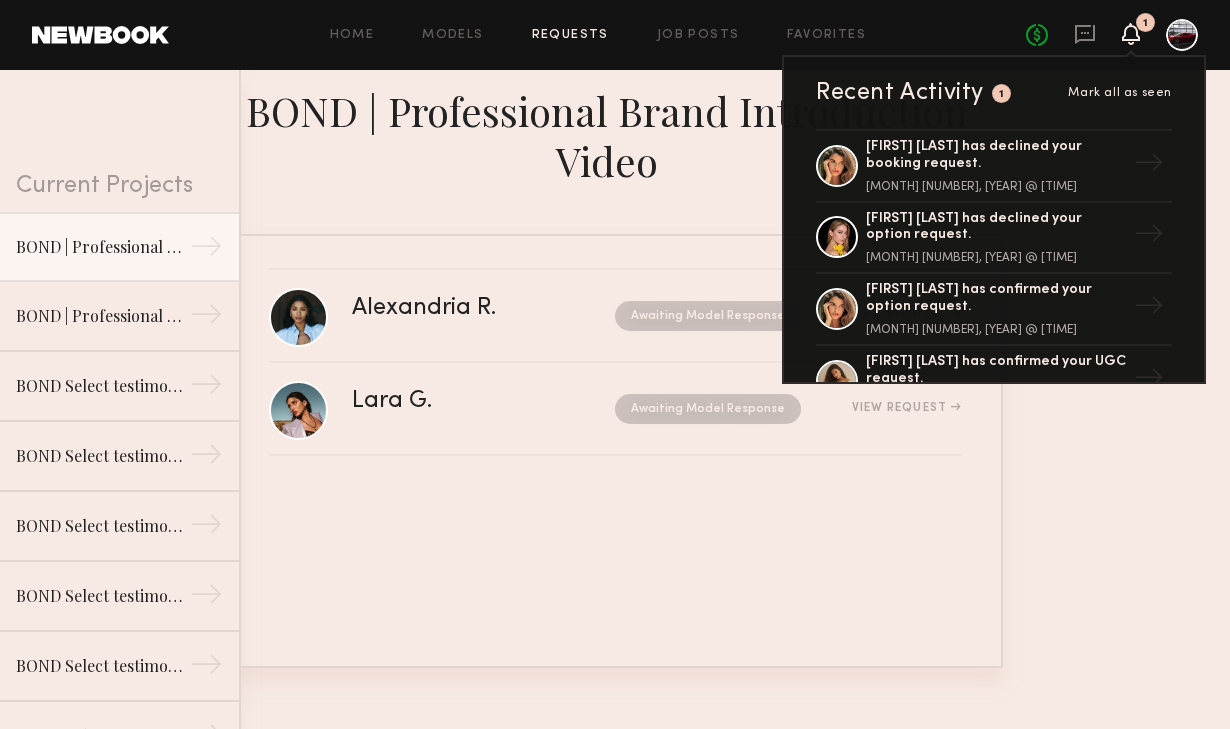 click on "Current Projects BOND | Professional Brand Introduction Video → BOND | Professional Brand Introduction Video → BOND Select testimonial → BOND Select testimonial → BOND Select testimonial → BOND Select testimonial → BOND Select testimonial → BOND Select testimonial → Luxury Private Jet | Photoshoot → Classic Car Club Photoshoot → BOND | Professional Brand Introduction Video Alexandria R. Awaiting Model Response  View Request  Lara G. Awaiting Model Response  View Request  Commit to Booking?  Friendly reminder that bookings are commitments.  Once you book , you're both locked in.  Book Model Cancel" 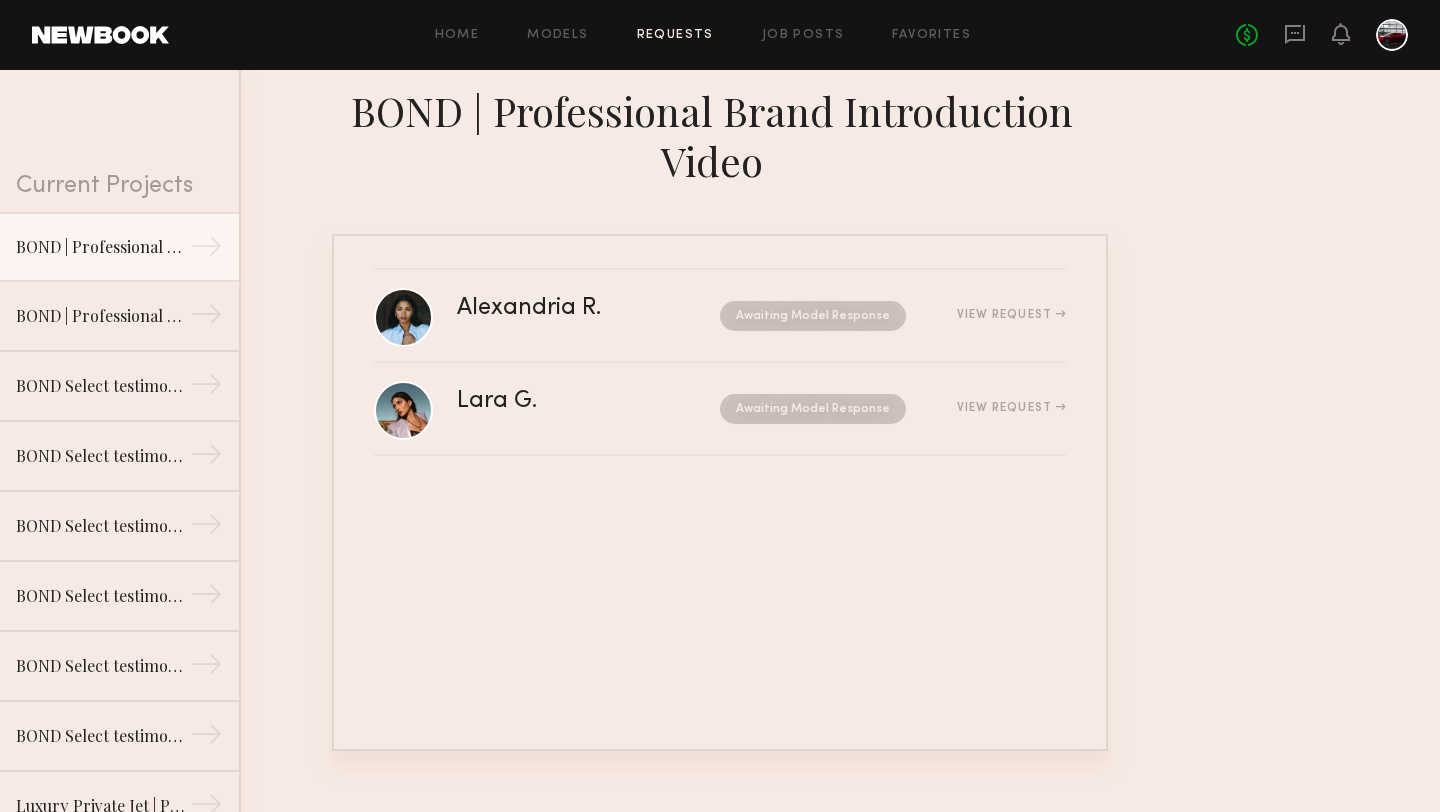 click on "Home Models Requests Job Posts Favorites Sign Out No fees up to $5,000" 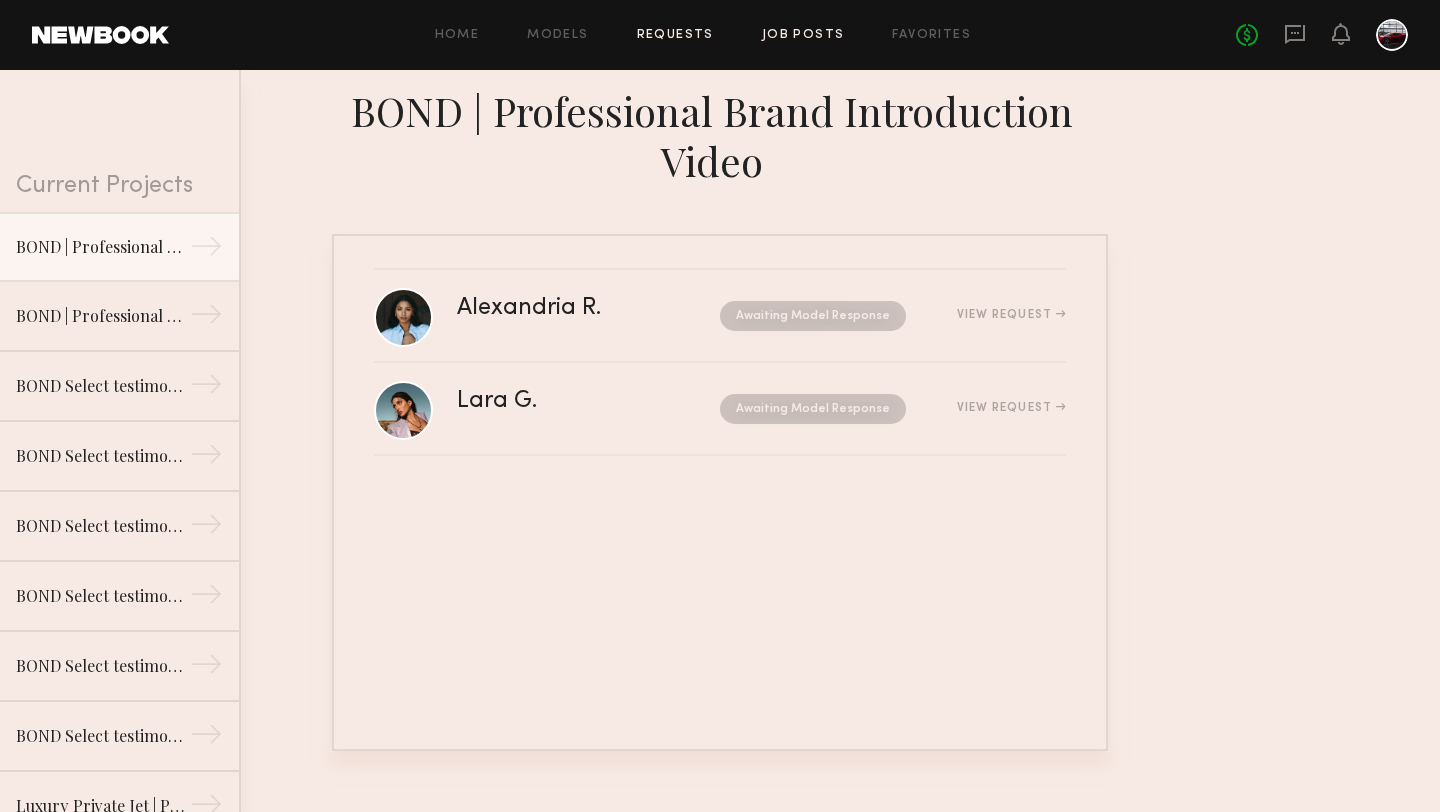 click on "Job Posts" 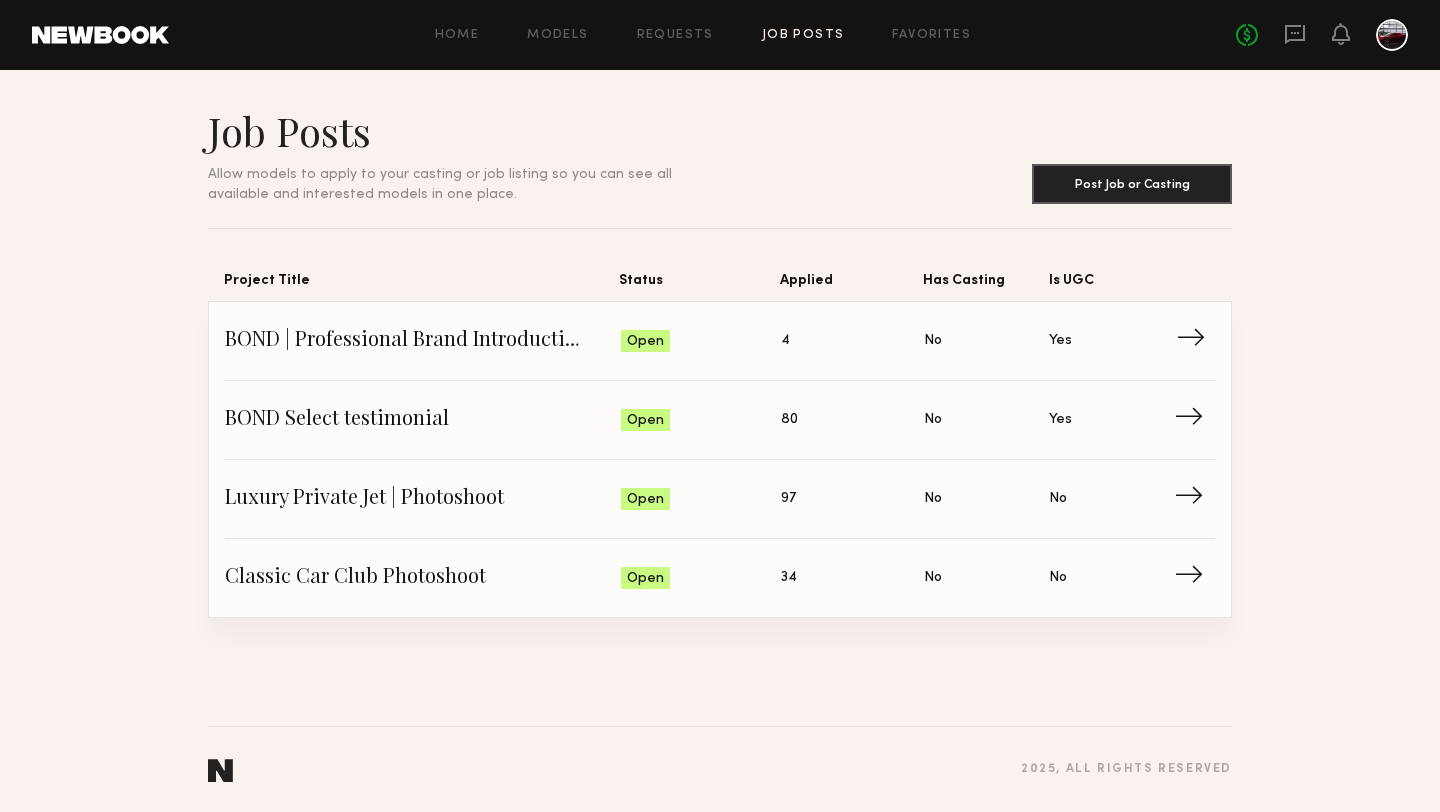 click on "BOND | Professional Brand Introduction Video" 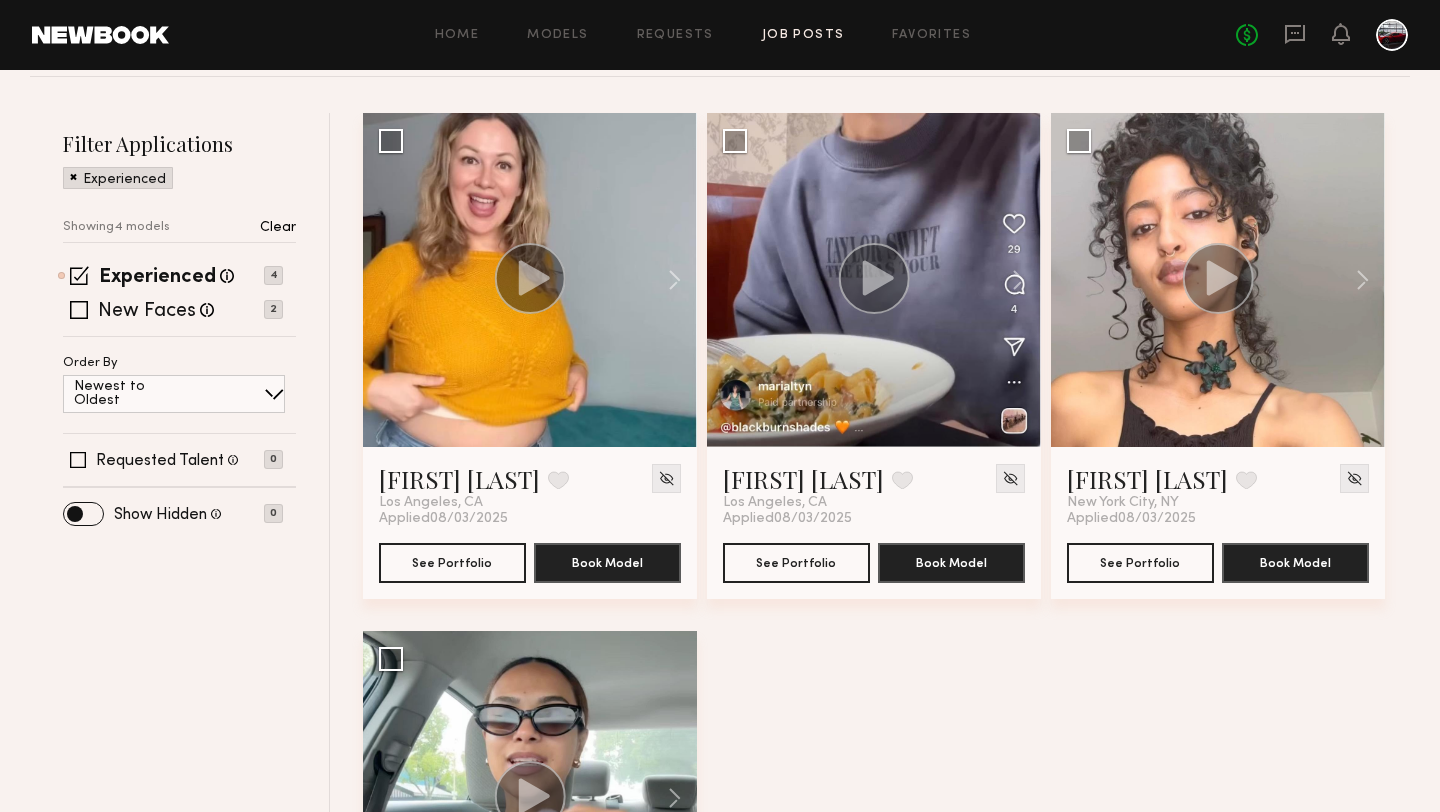 scroll, scrollTop: 0, scrollLeft: 0, axis: both 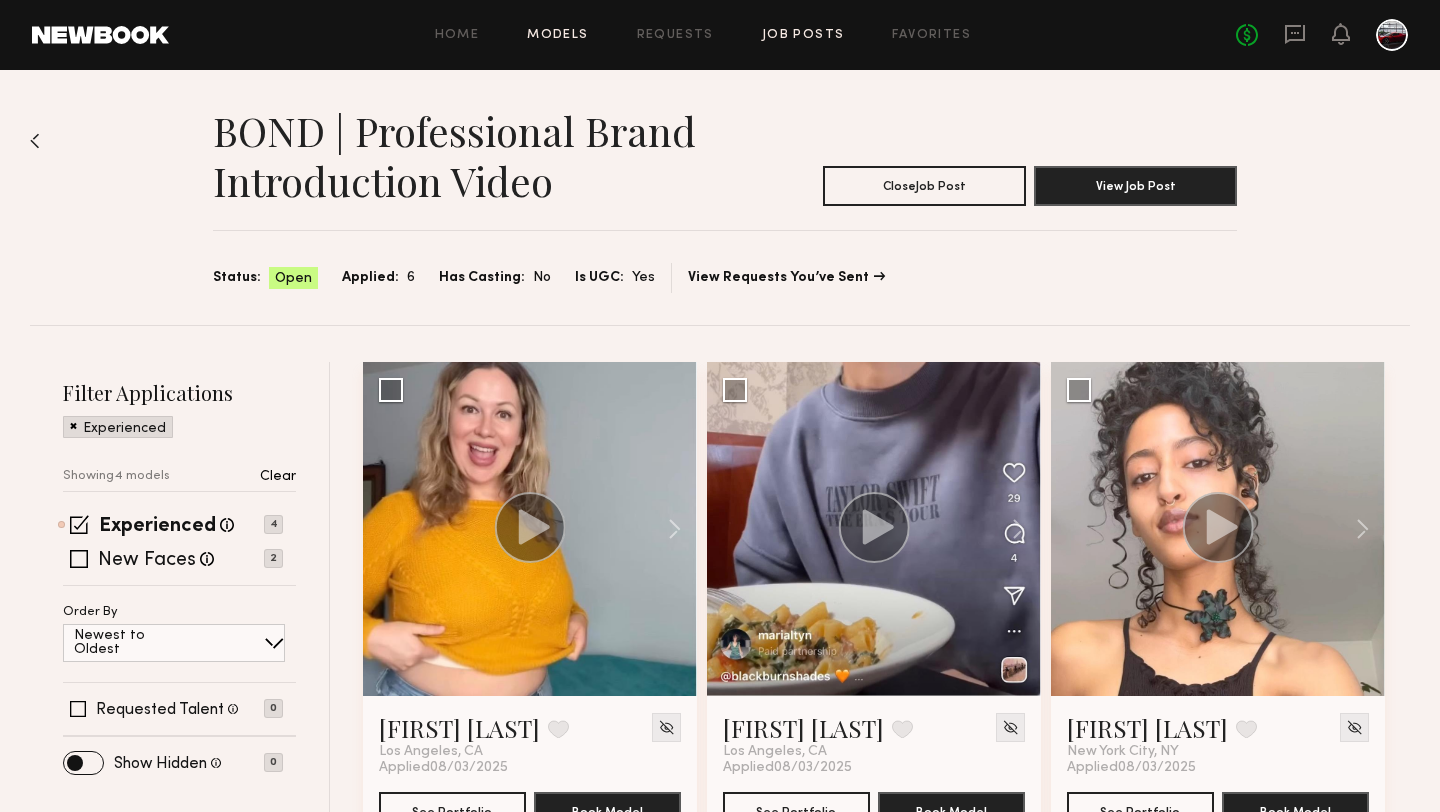 click on "Models" 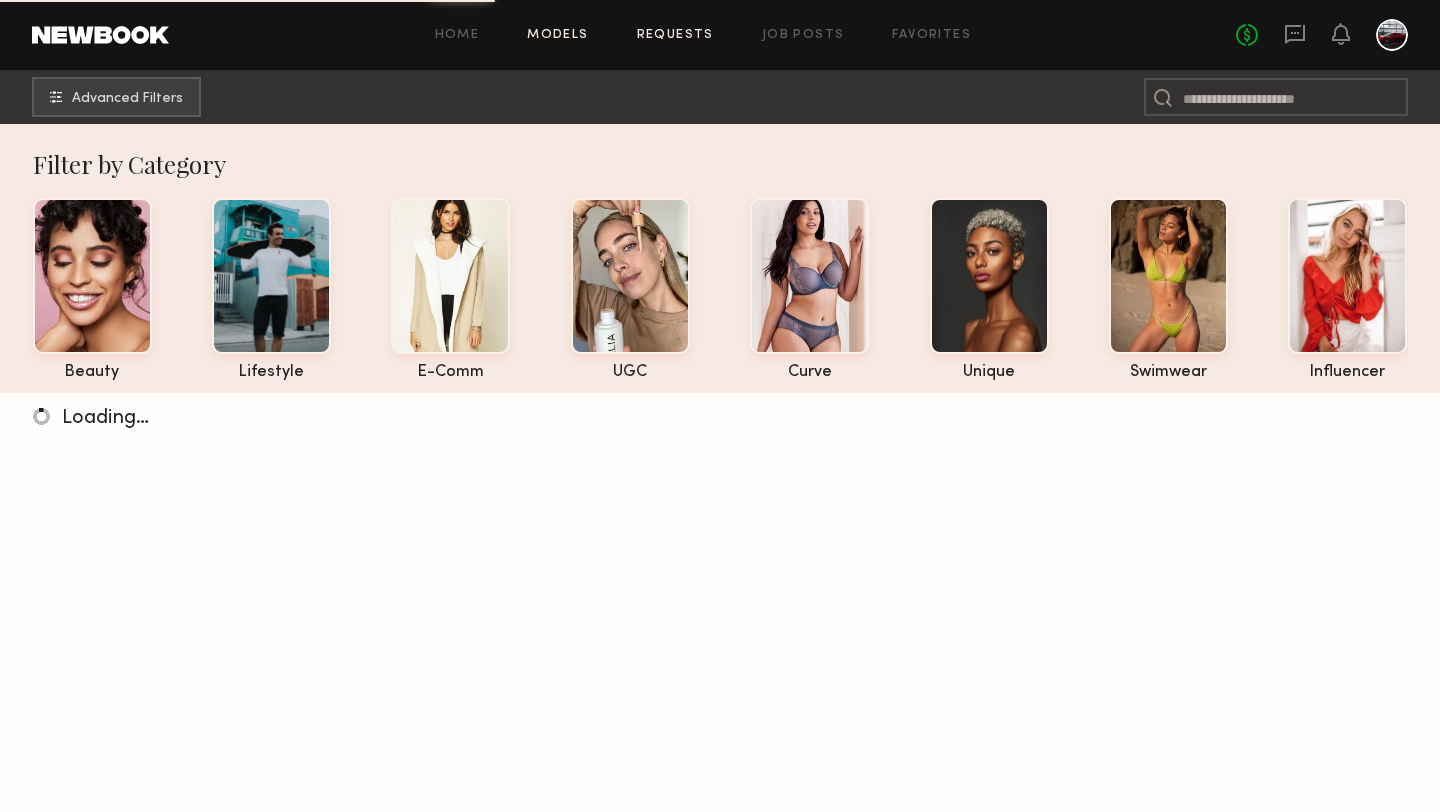 click on "Requests" 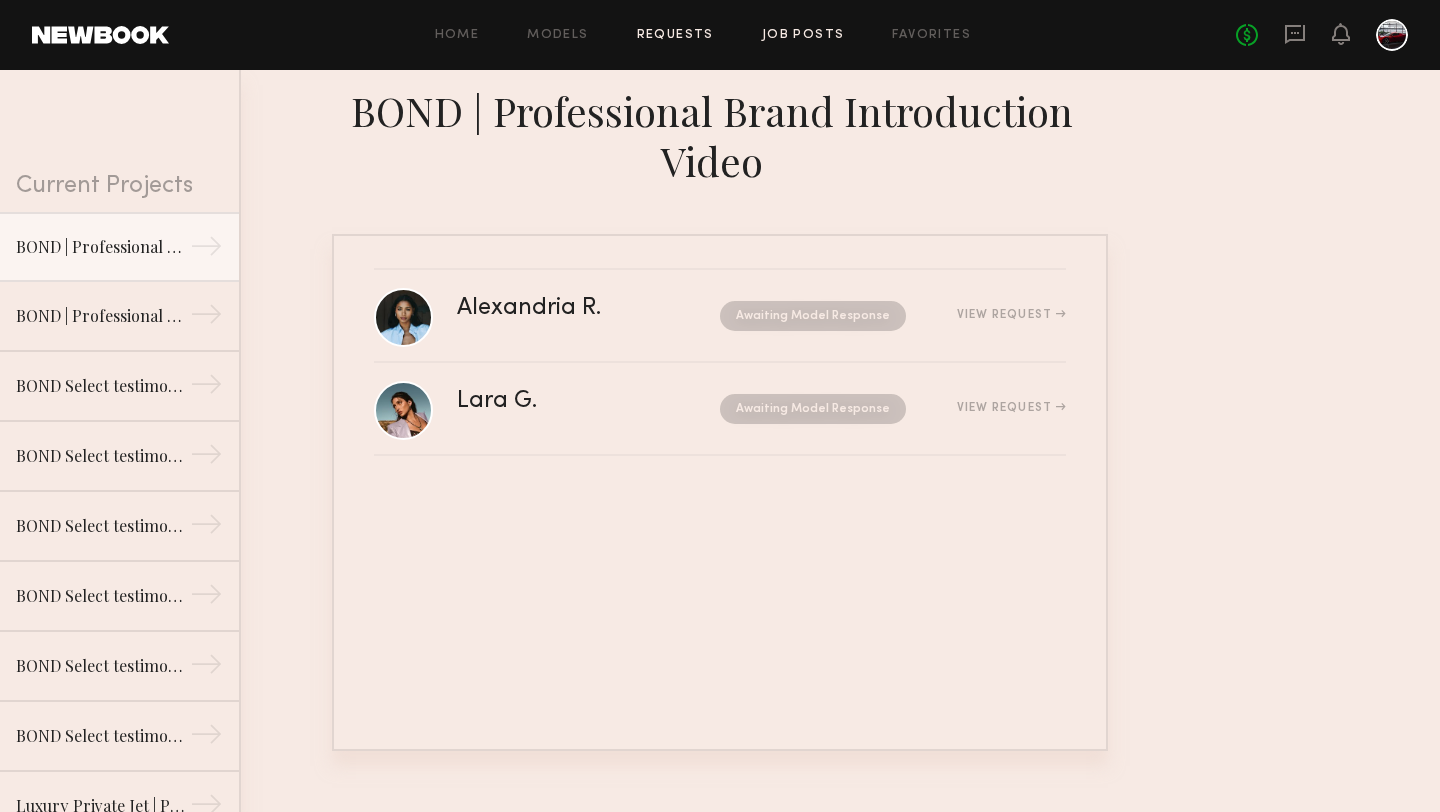 click on "Job Posts" 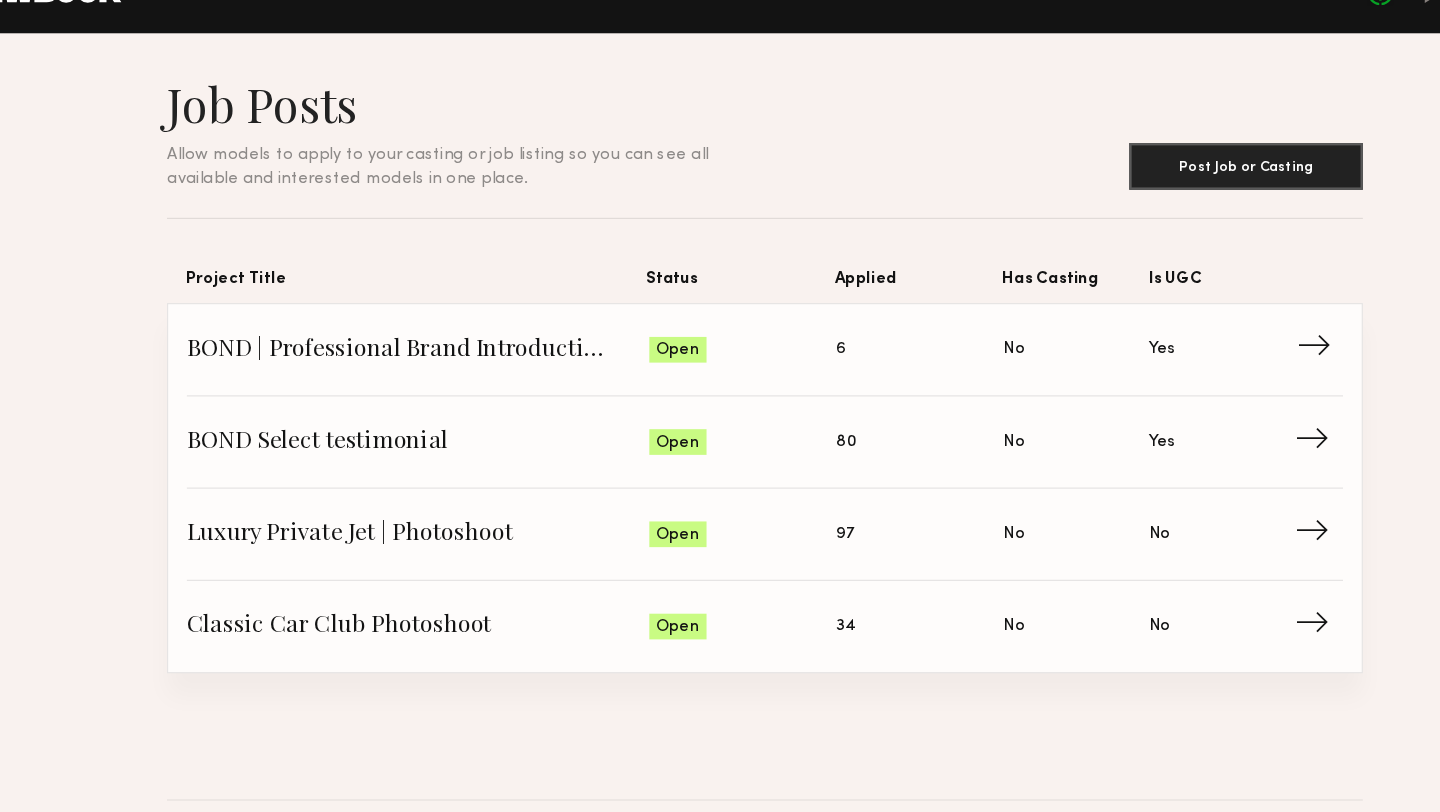 click on "BOND | Professional Brand Introduction Video" 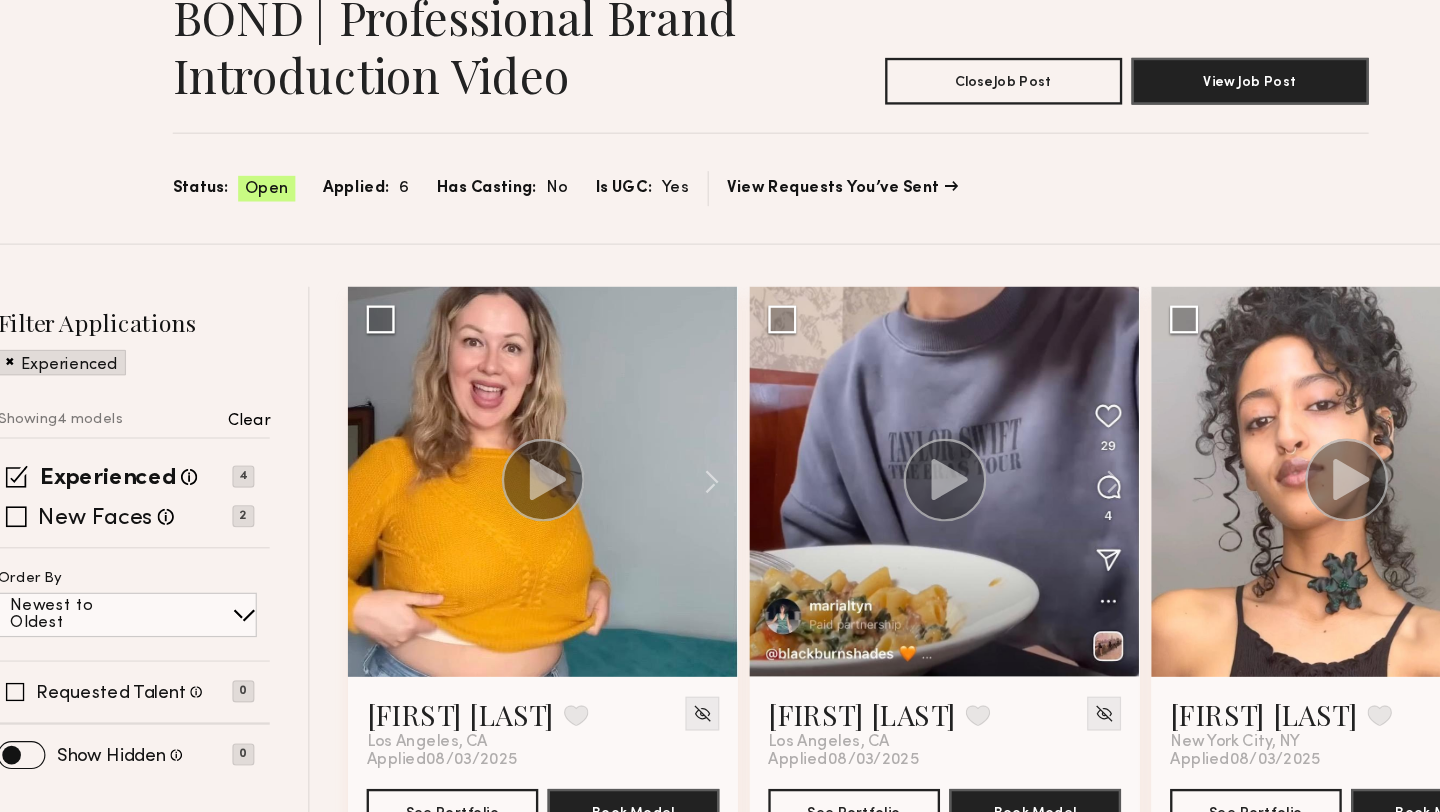 scroll, scrollTop: 0, scrollLeft: 0, axis: both 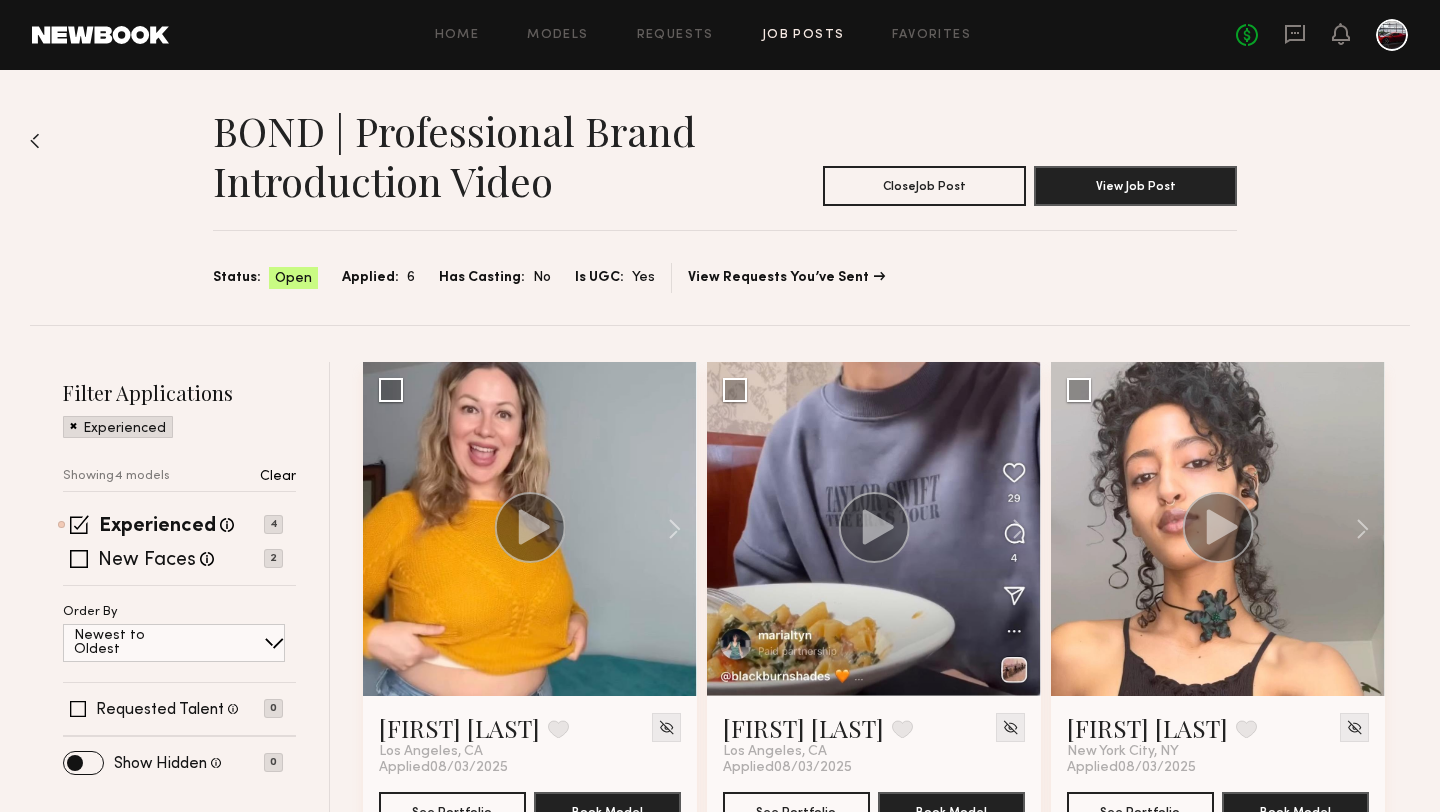 click on "Home Models Requests Job Posts Favorites Sign Out No fees up to $5,000" 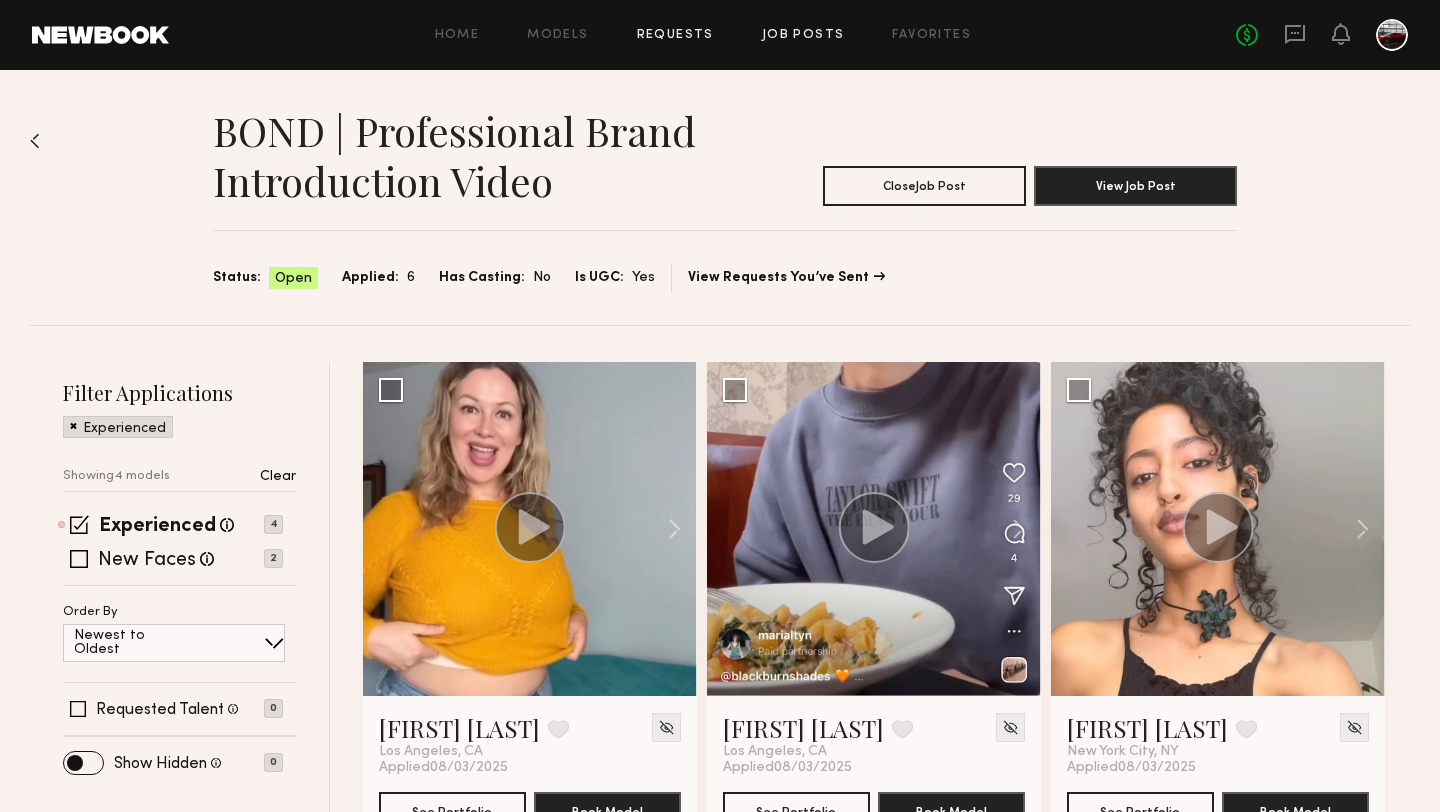 click on "Requests" 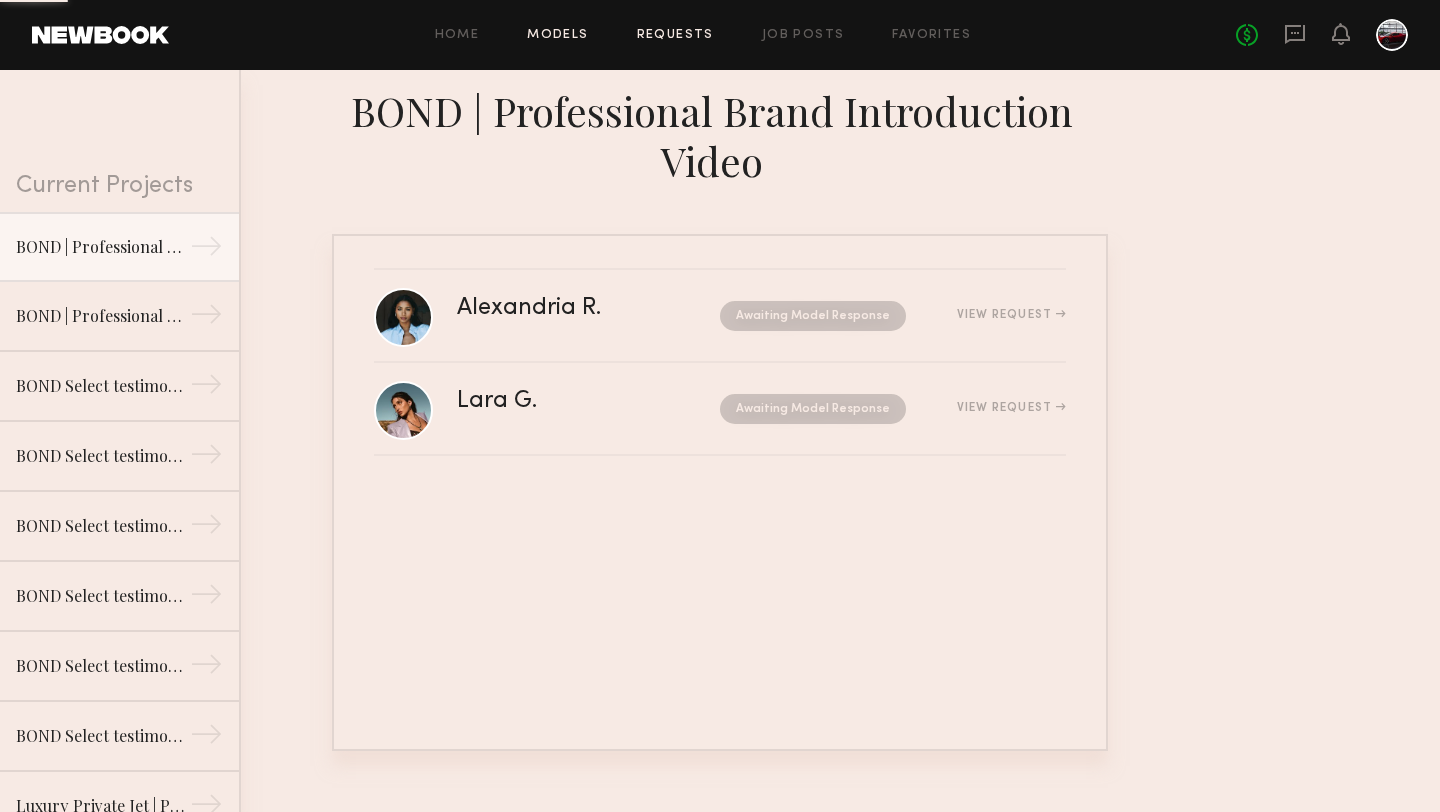 click on "Models" 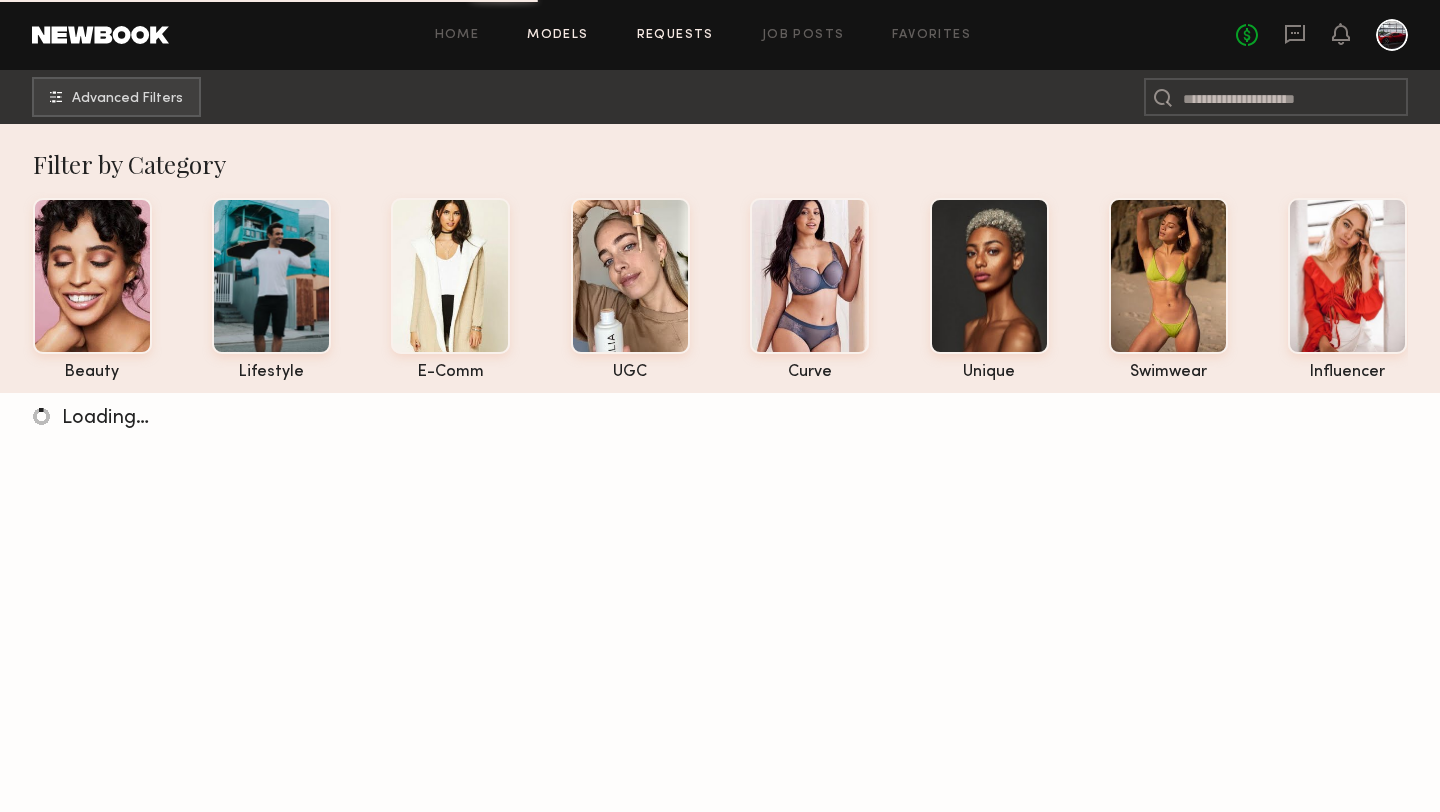 click on "Requests" 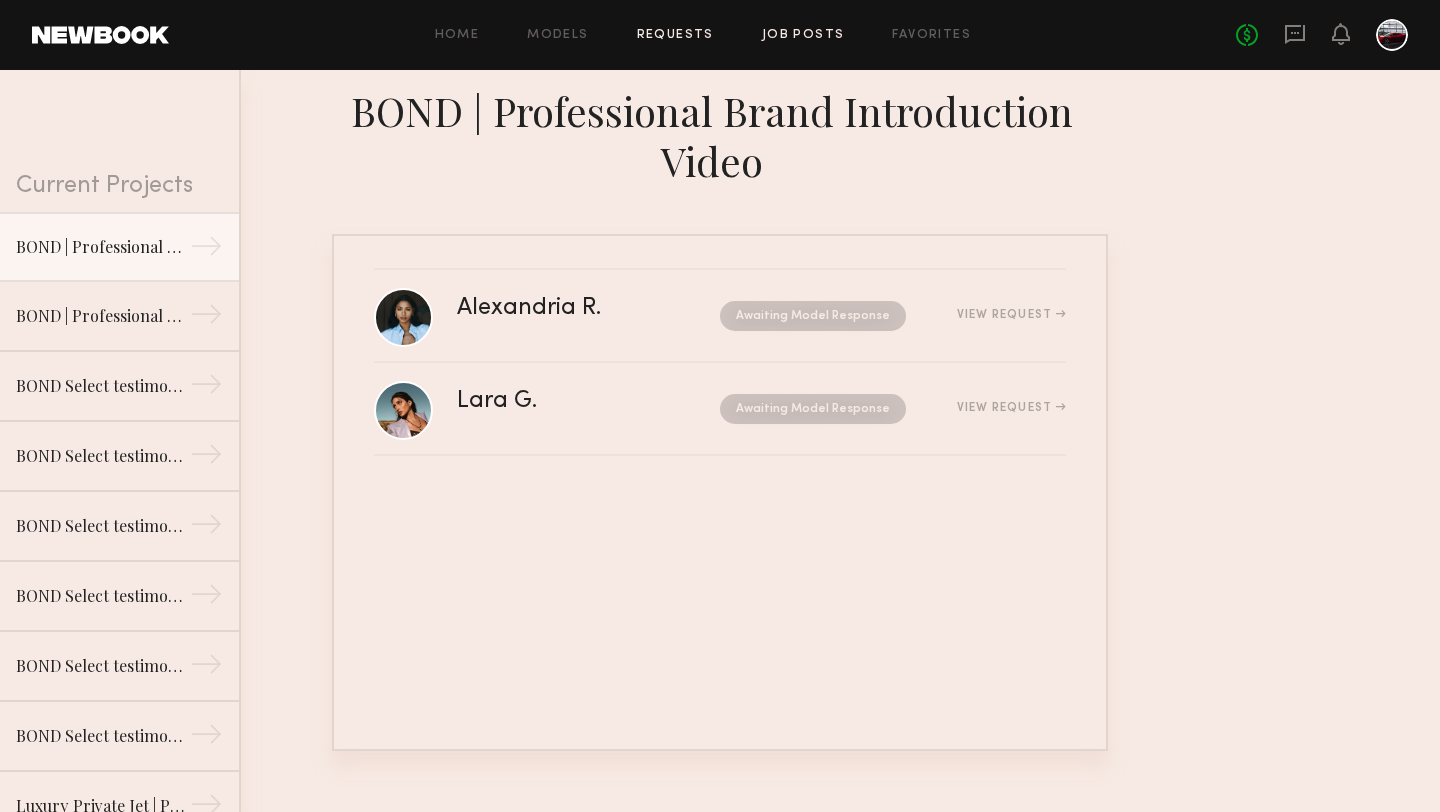 click on "Job Posts" 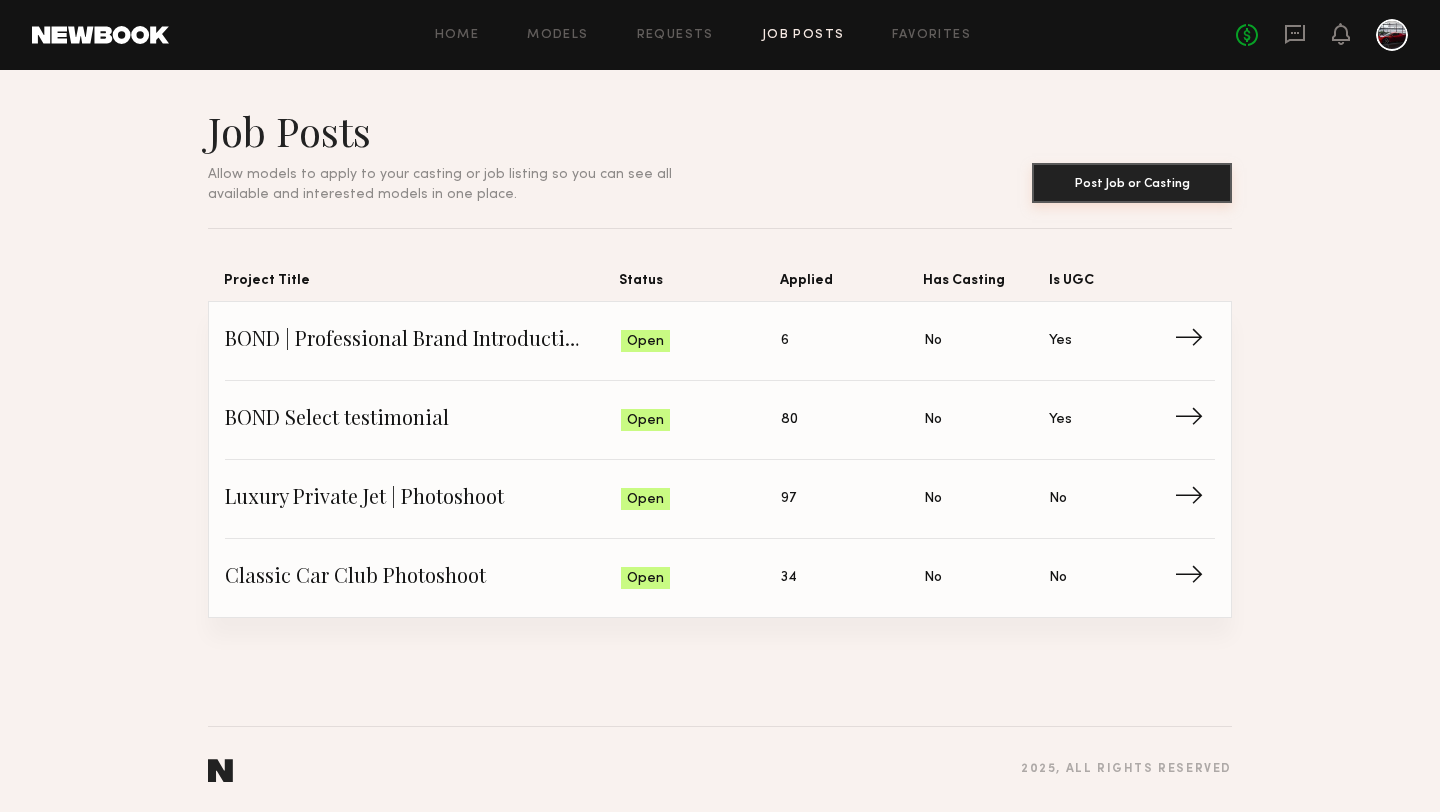 click on "Post Job or Casting" 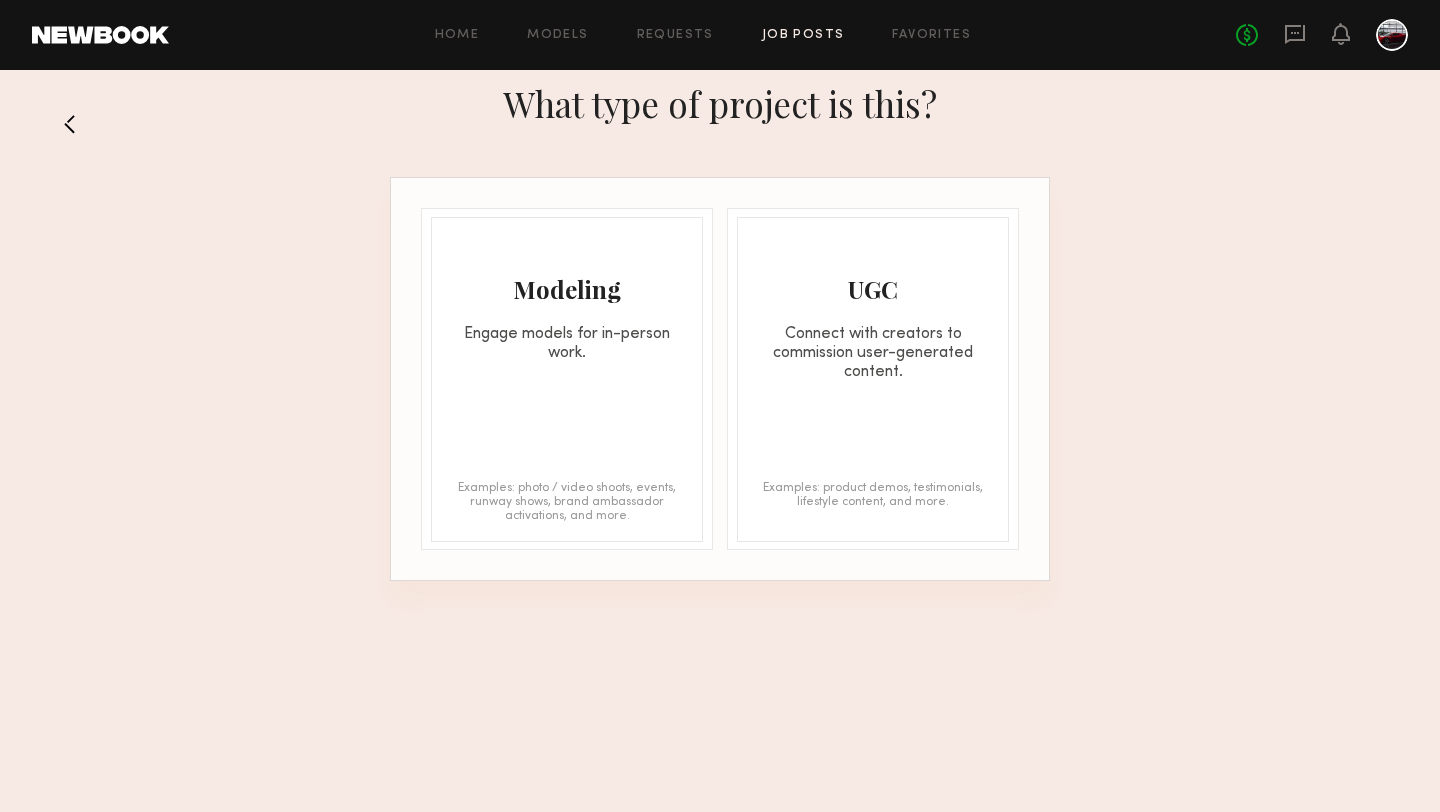 click on "Engage models for in-person work." 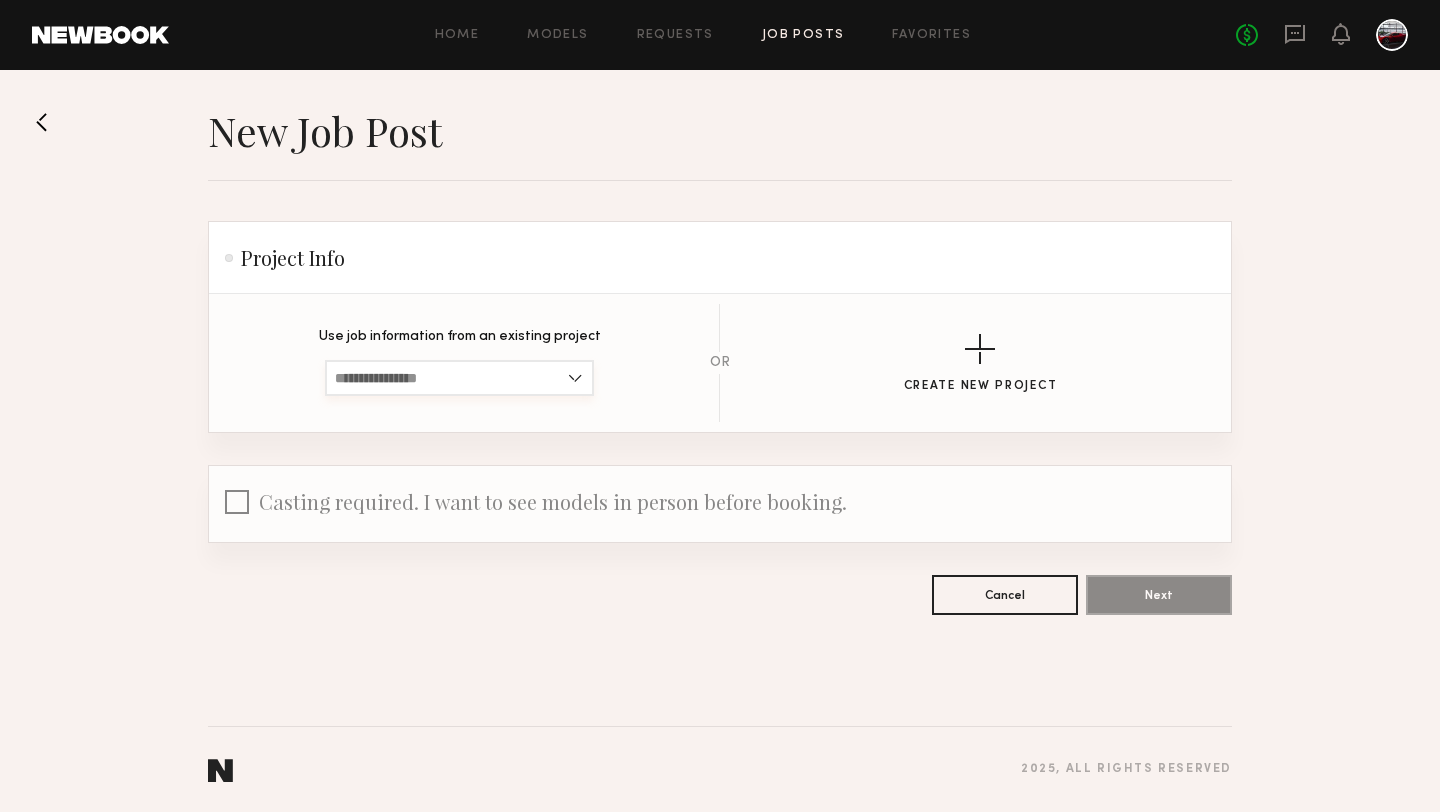 click at bounding box center (459, 378) 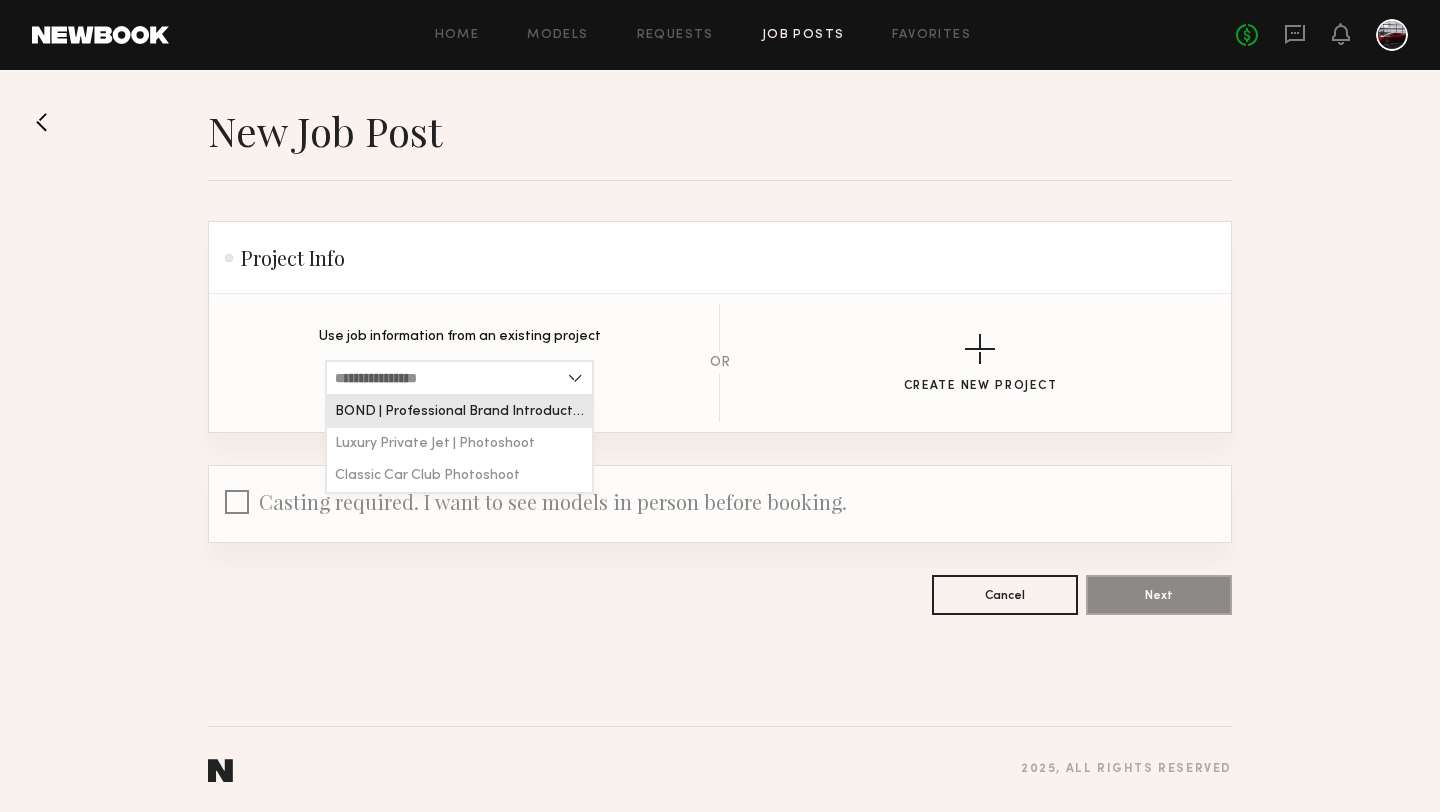 click on "BOND | Professional Brand Introduction Video" 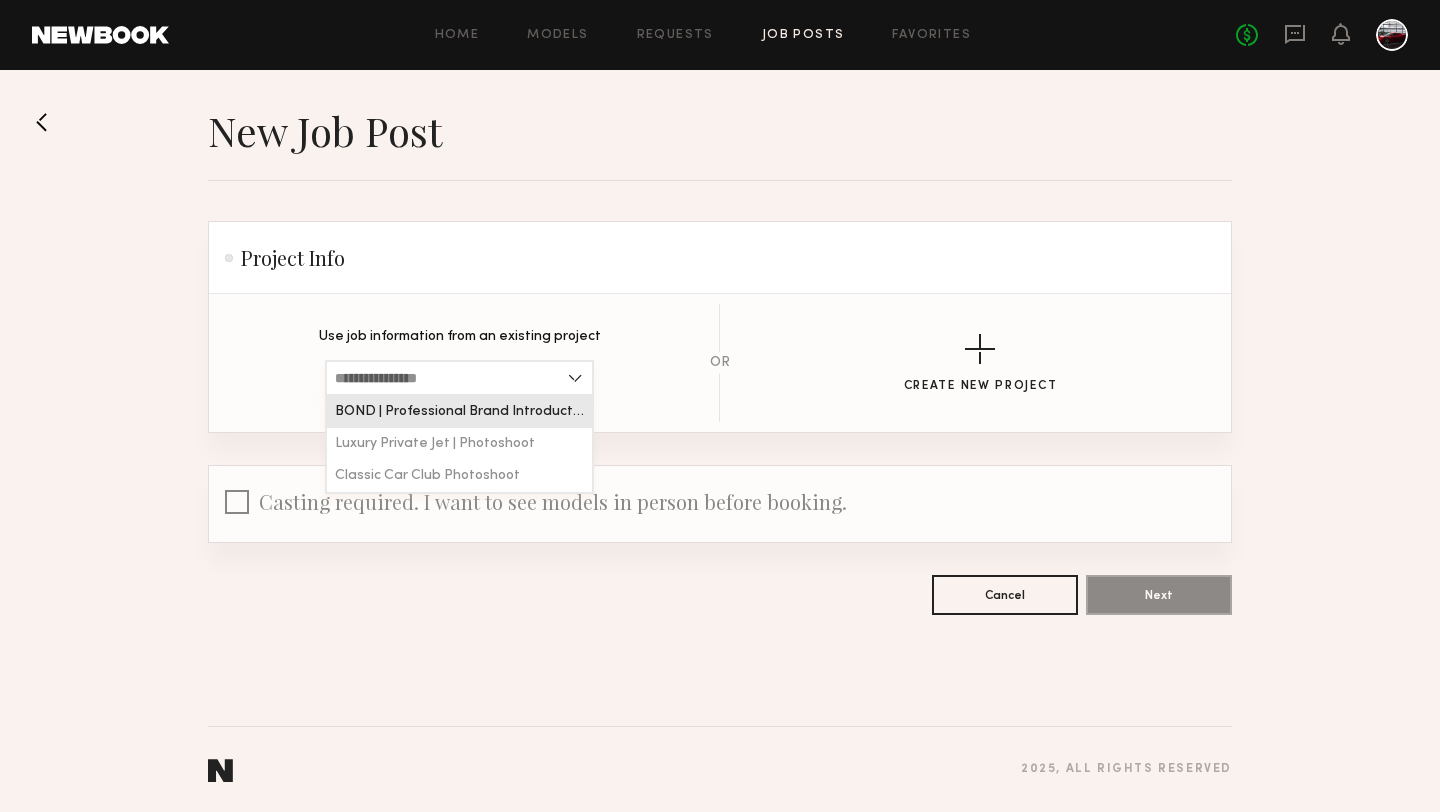 type on "**********" 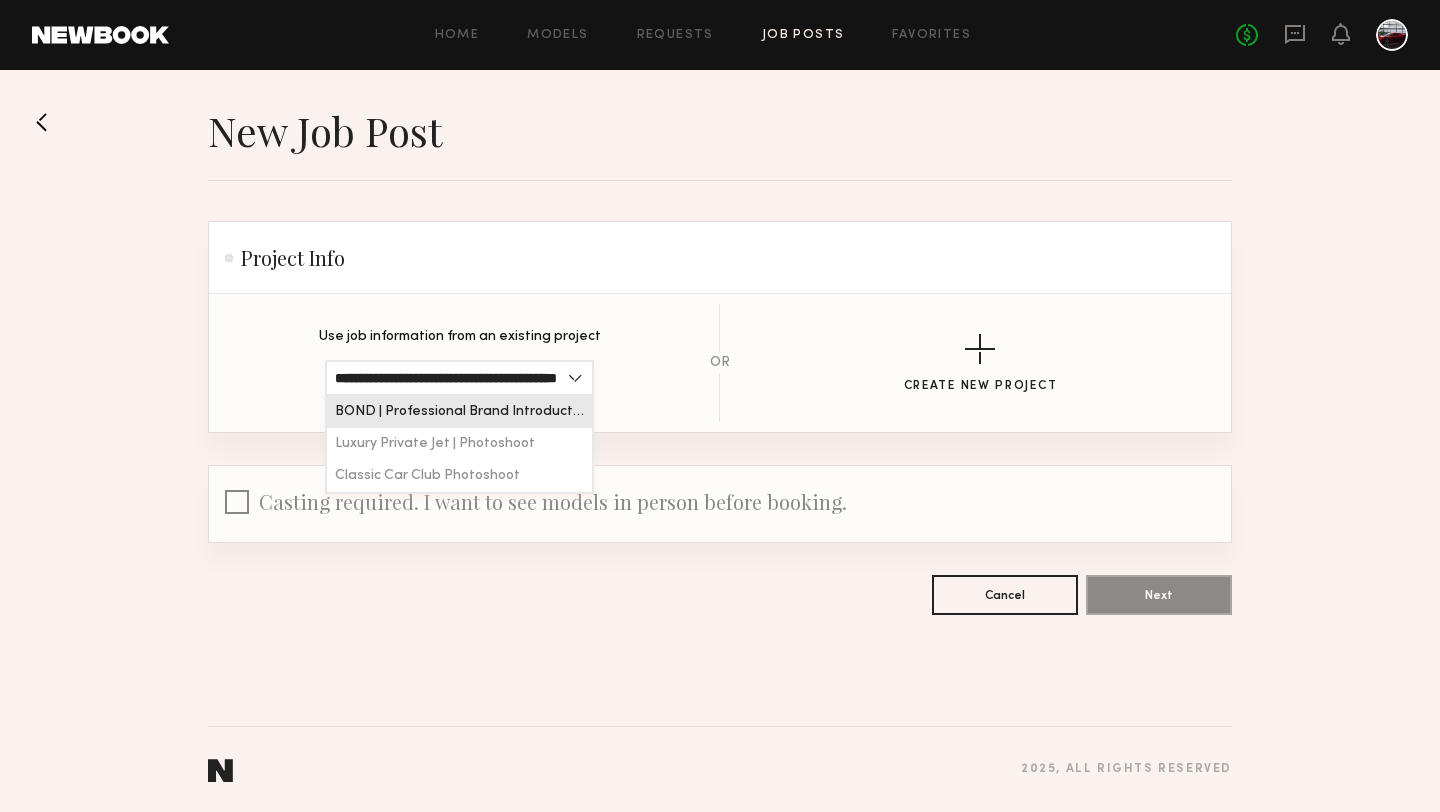 scroll, scrollTop: 0, scrollLeft: 66, axis: horizontal 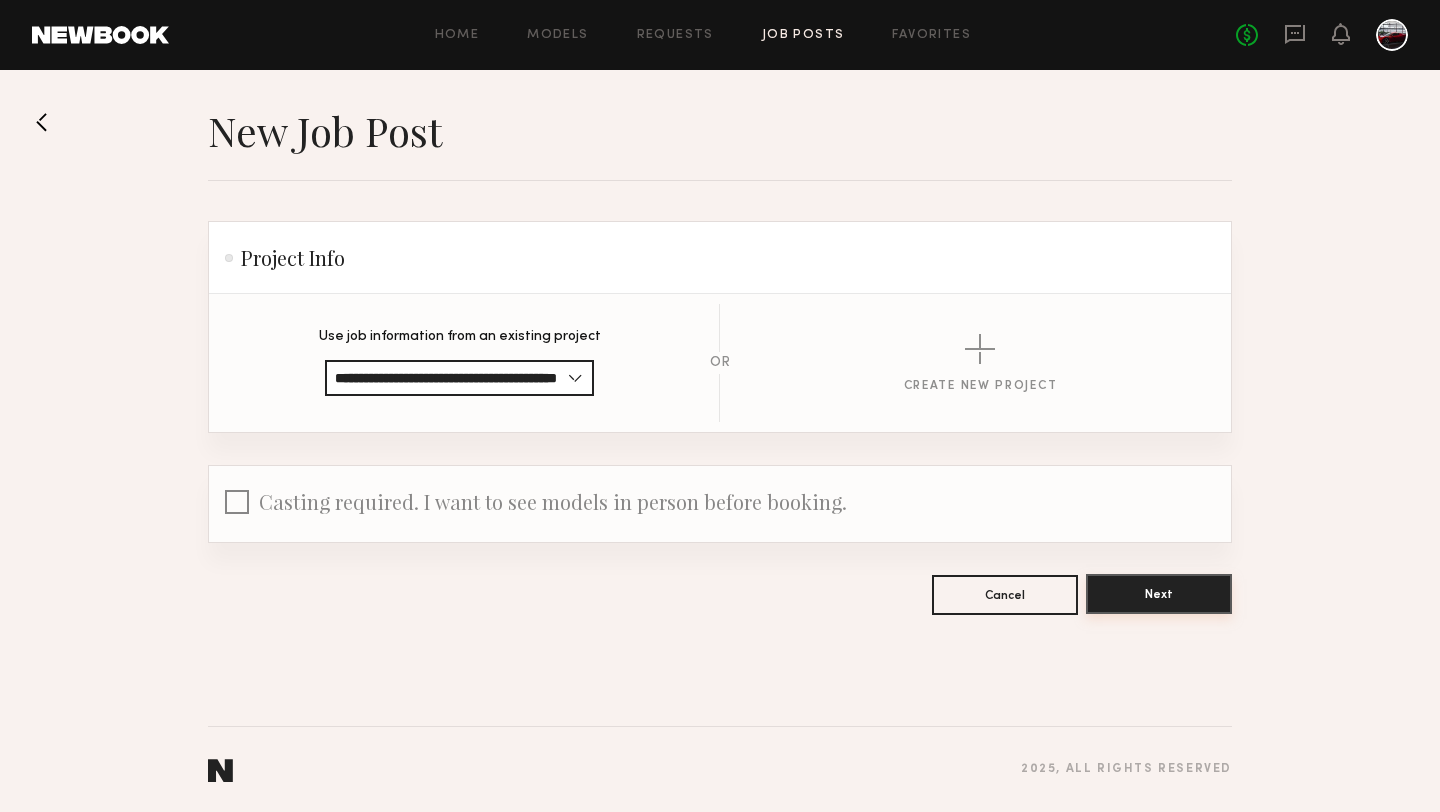 click on "Next" 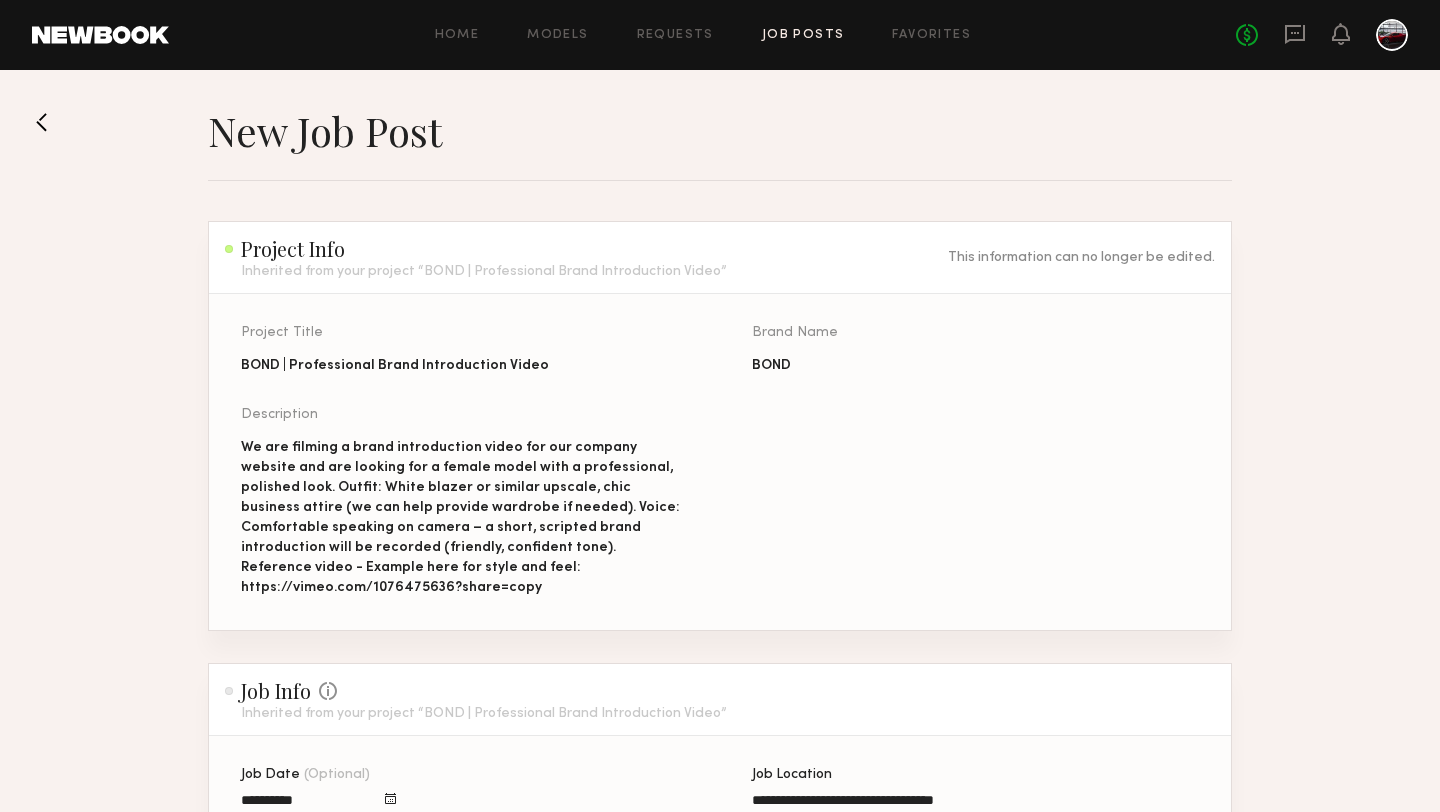 click on "BOND | Professional Brand Introduction Video" 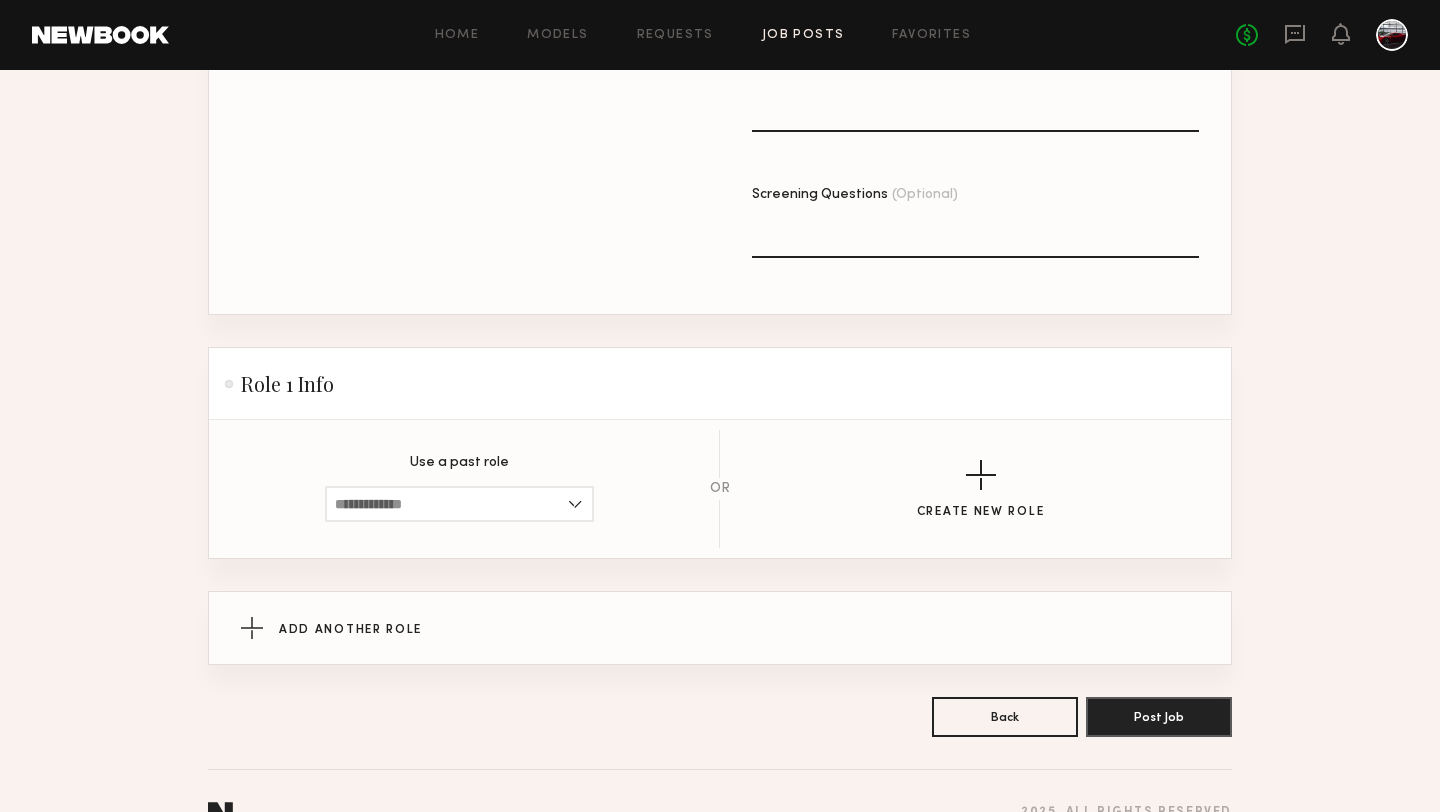 scroll, scrollTop: 1321, scrollLeft: 0, axis: vertical 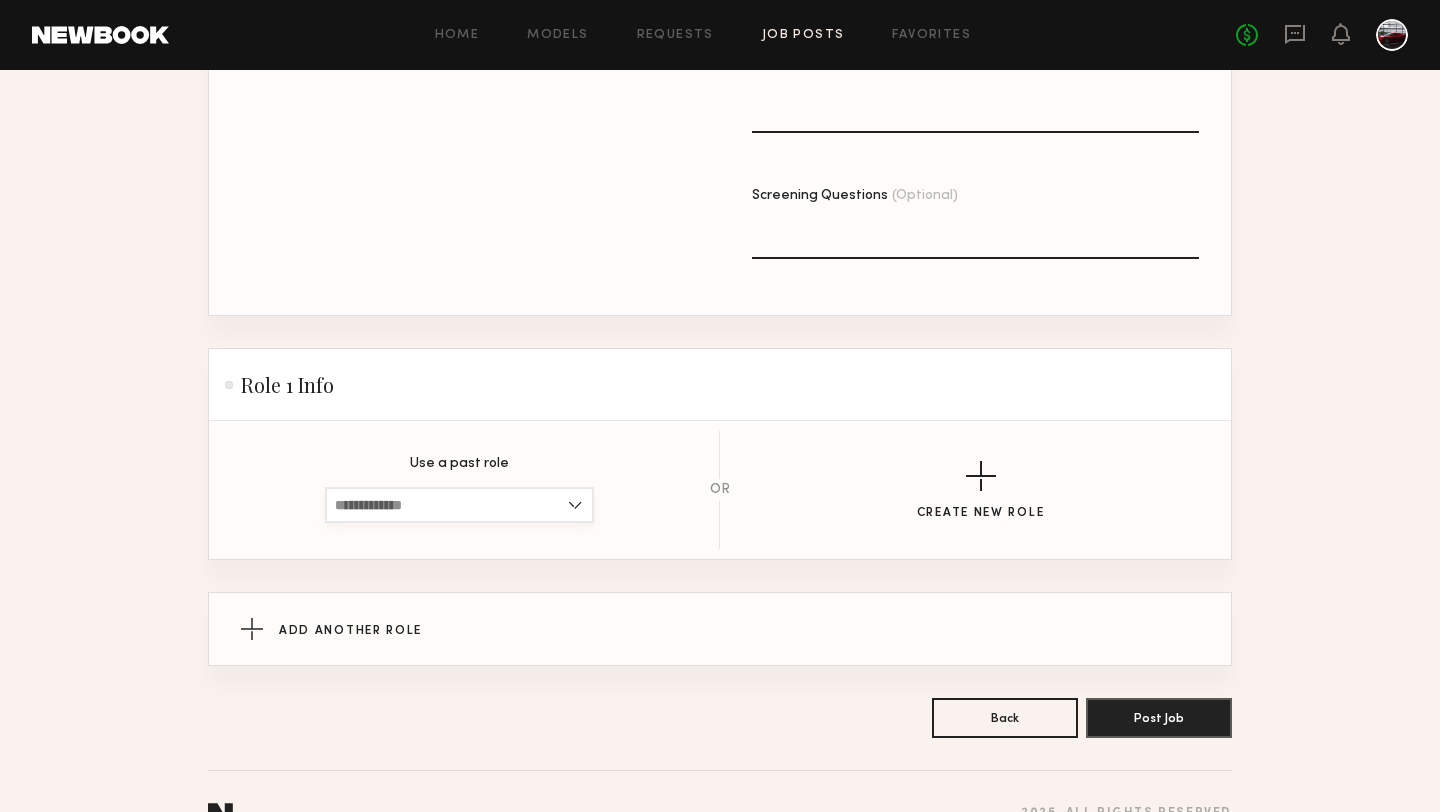 click at bounding box center [459, 505] 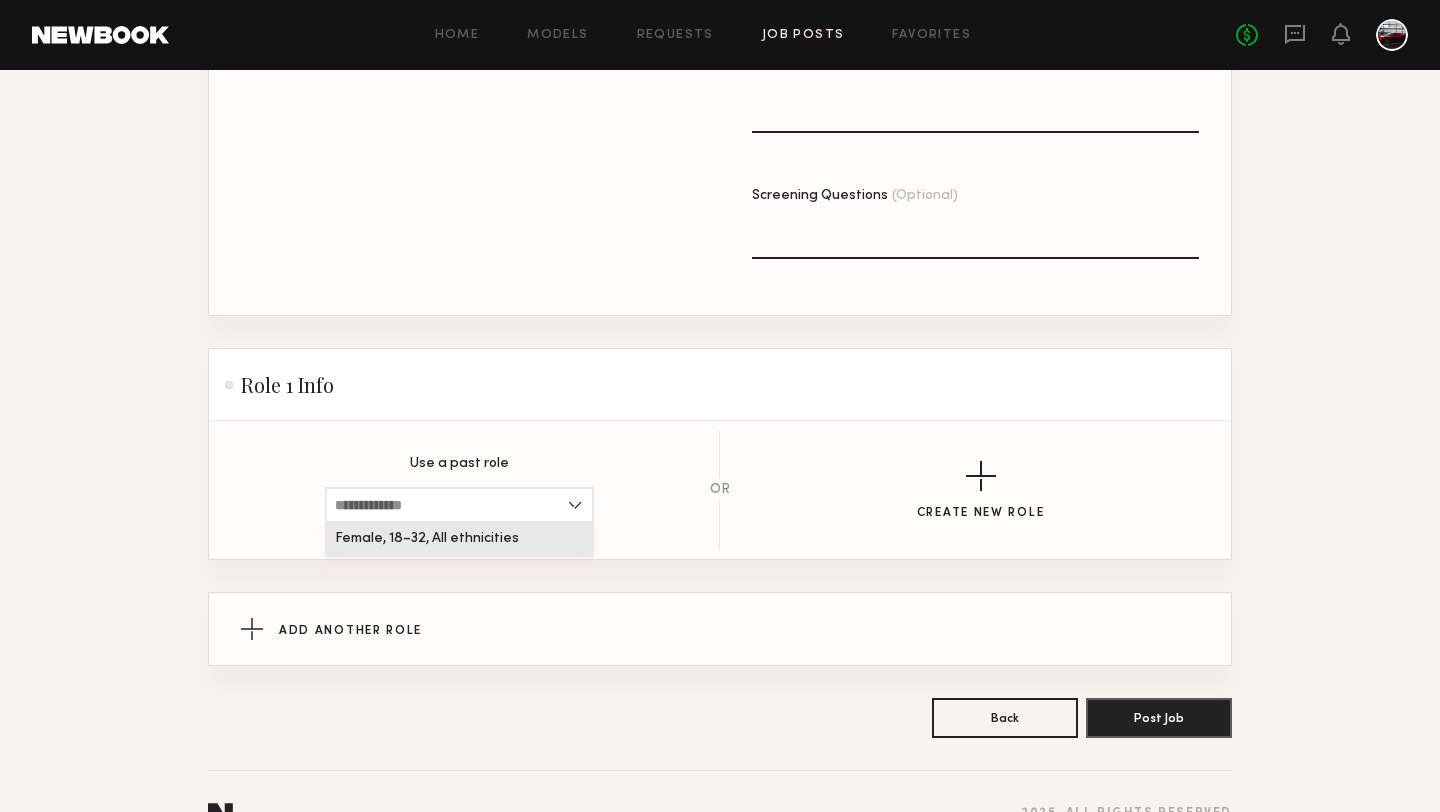 click on "Use a past role Female, 18–32, All ethnicities OR Create New Role" 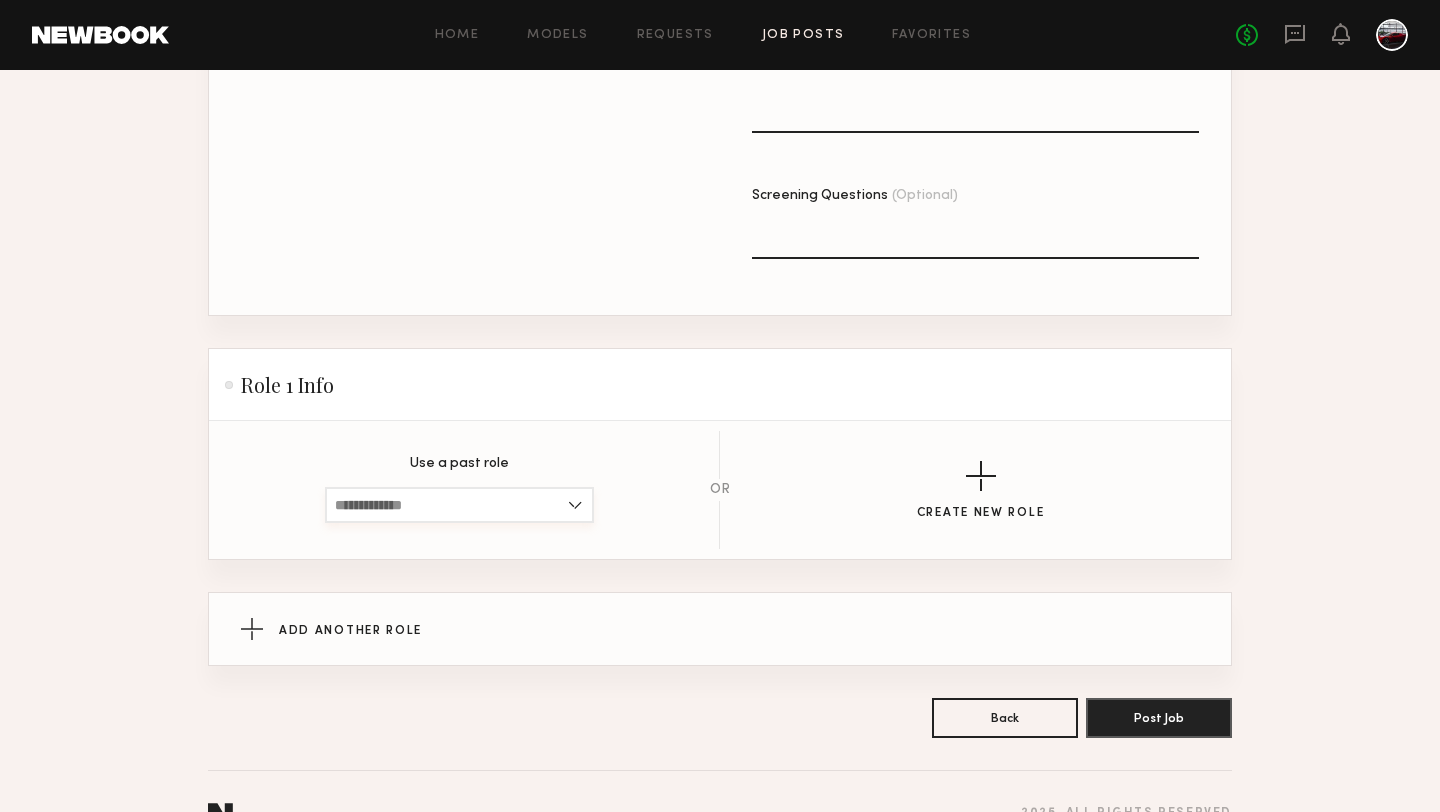 click at bounding box center [459, 505] 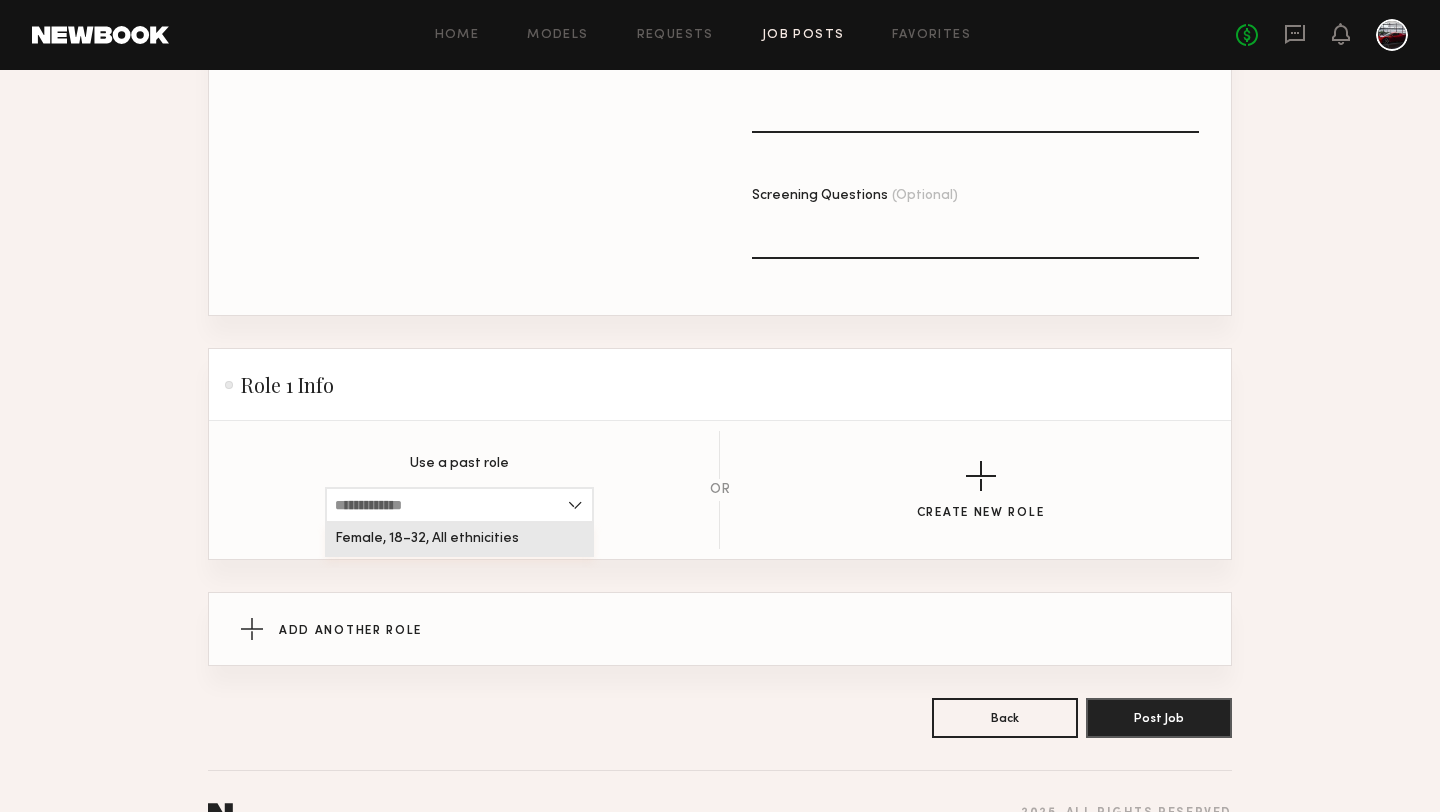 click on "Use a past role Female, 18–32, All ethnicities OR Create New Role" 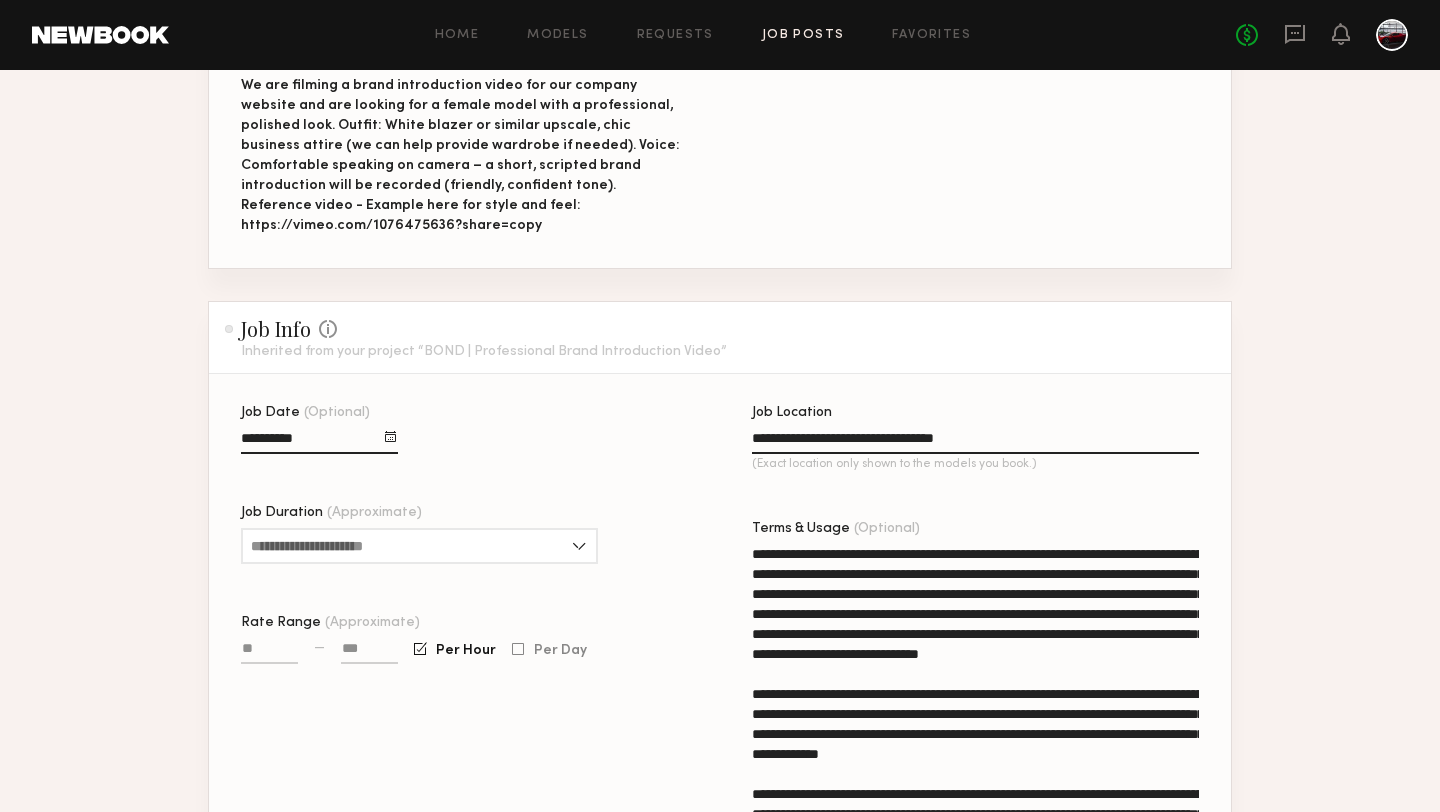 scroll, scrollTop: 0, scrollLeft: 0, axis: both 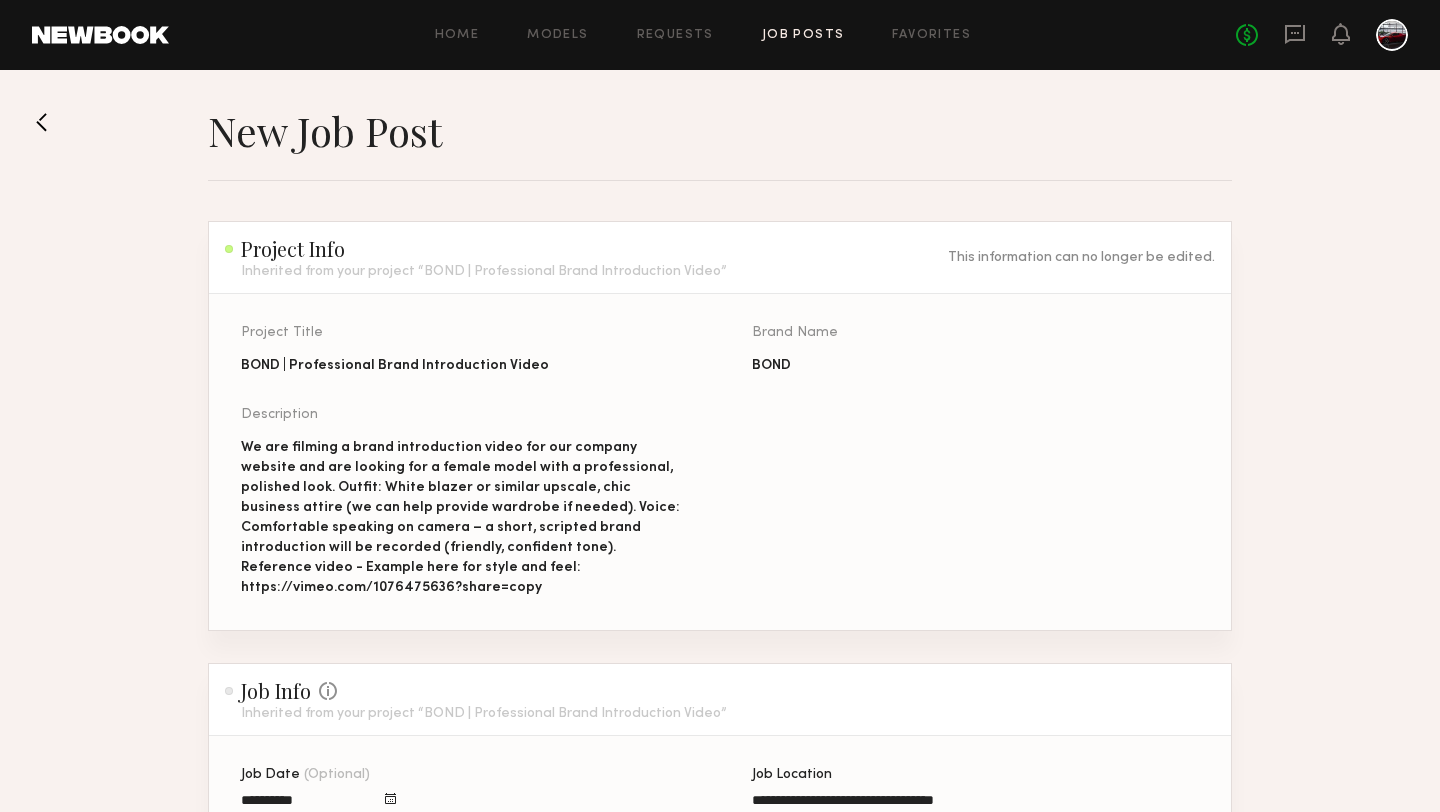 click on "Project Title" 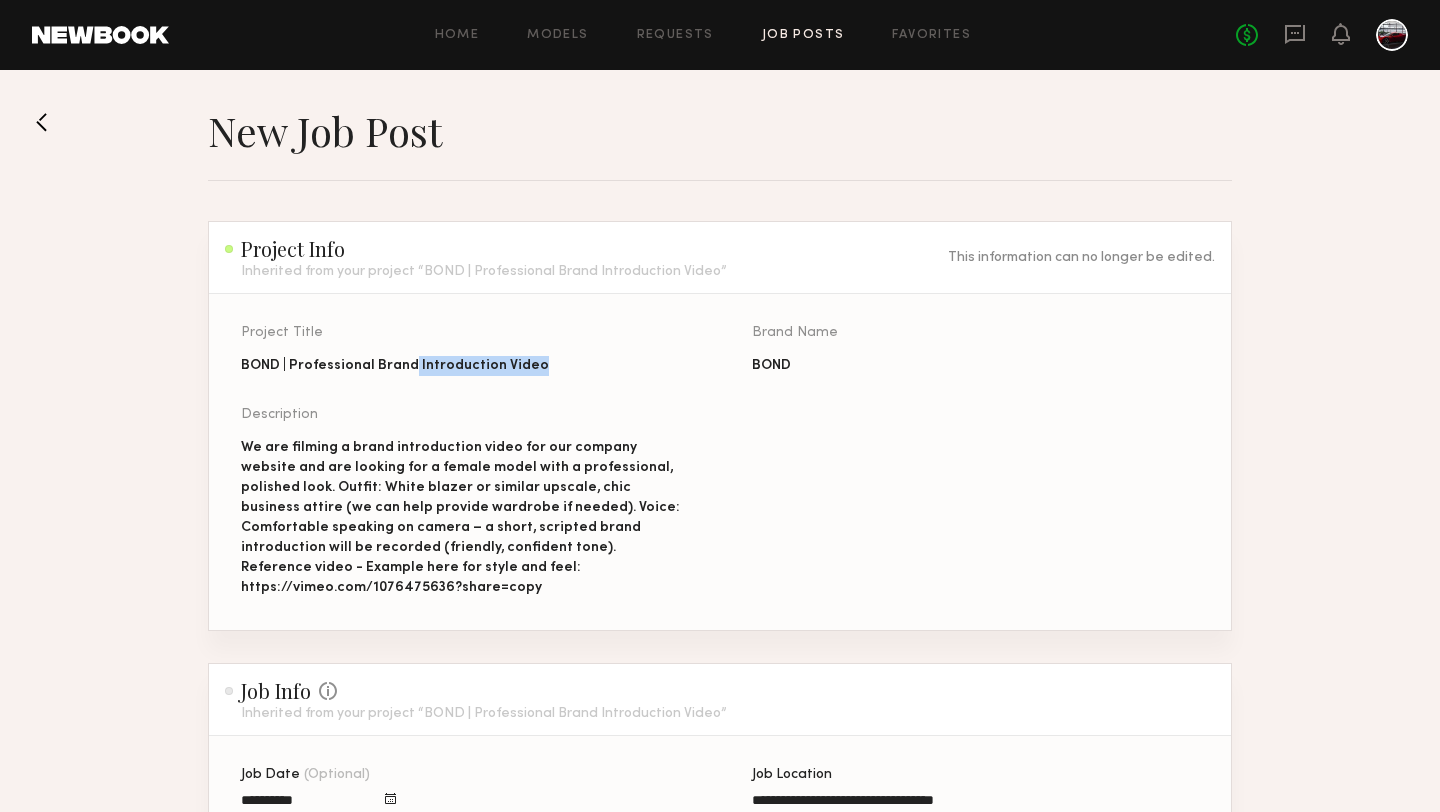 click on "Project Title BOND | Professional Brand Introduction Video Brand Name BOND Description We are filming a brand introduction video for our company website and are looking for a female model with a professional, polished look.
Outfit: White blazer or similar upscale, chic business attire (we can help provide wardrobe if needed).
Voice: Comfortable speaking on camera – a short, scripted brand introduction will be recorded (friendly, confident tone).
Reference video - Example here for style and feel: https://vimeo.com/1076475636?share=copy" 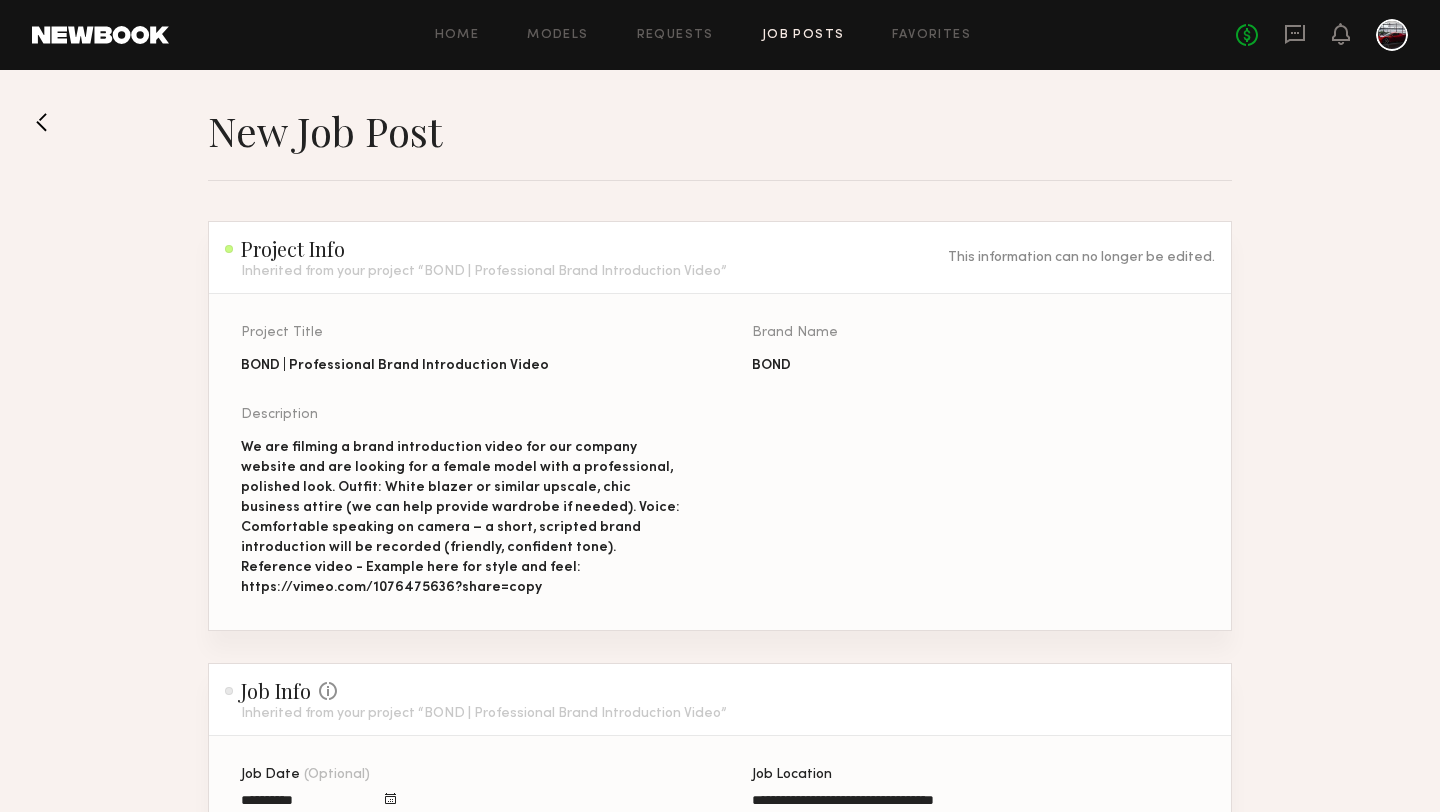 click on "Project Title BOND | Professional Brand Introduction Video Brand Name BOND Description We are filming a brand introduction video for our company website and are looking for a female model with a professional, polished look.
Outfit: White blazer or similar upscale, chic business attire (we can help provide wardrobe if needed).
Voice: Comfortable speaking on camera – a short, scripted brand introduction will be recorded (friendly, confident tone).
Reference video - Example here for style and feel: https://vimeo.com/1076475636?share=copy" 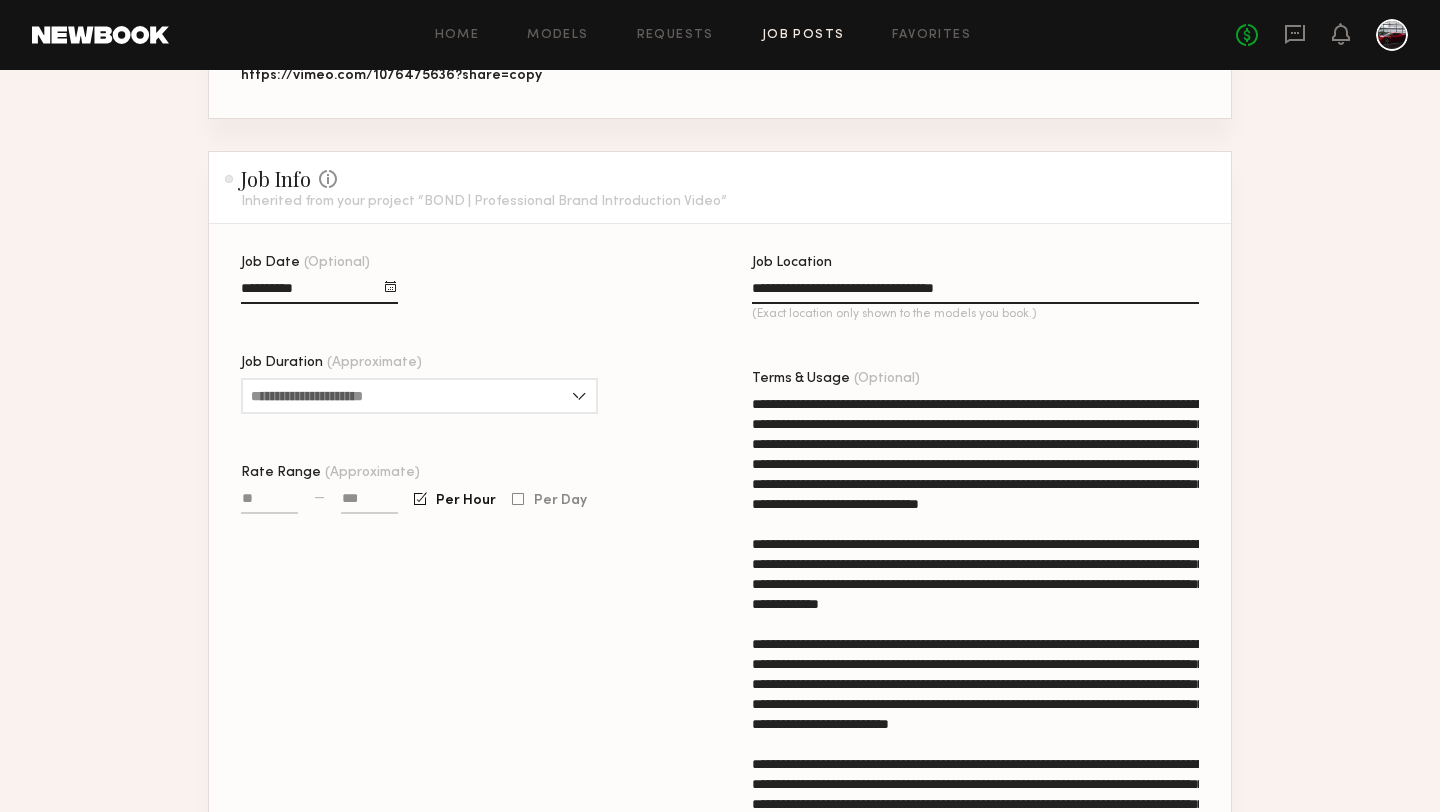 scroll, scrollTop: 510, scrollLeft: 0, axis: vertical 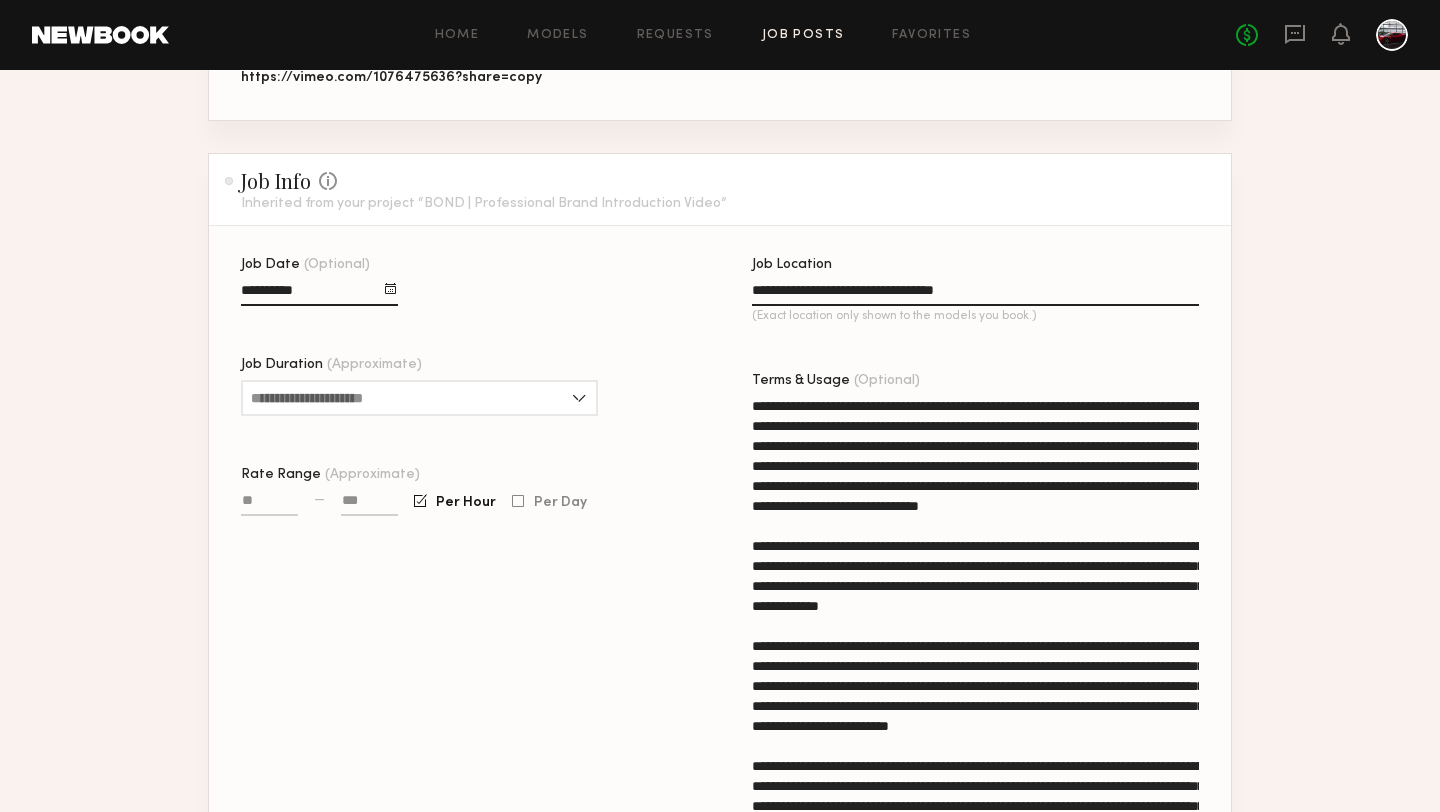 click on "**********" at bounding box center (319, 294) 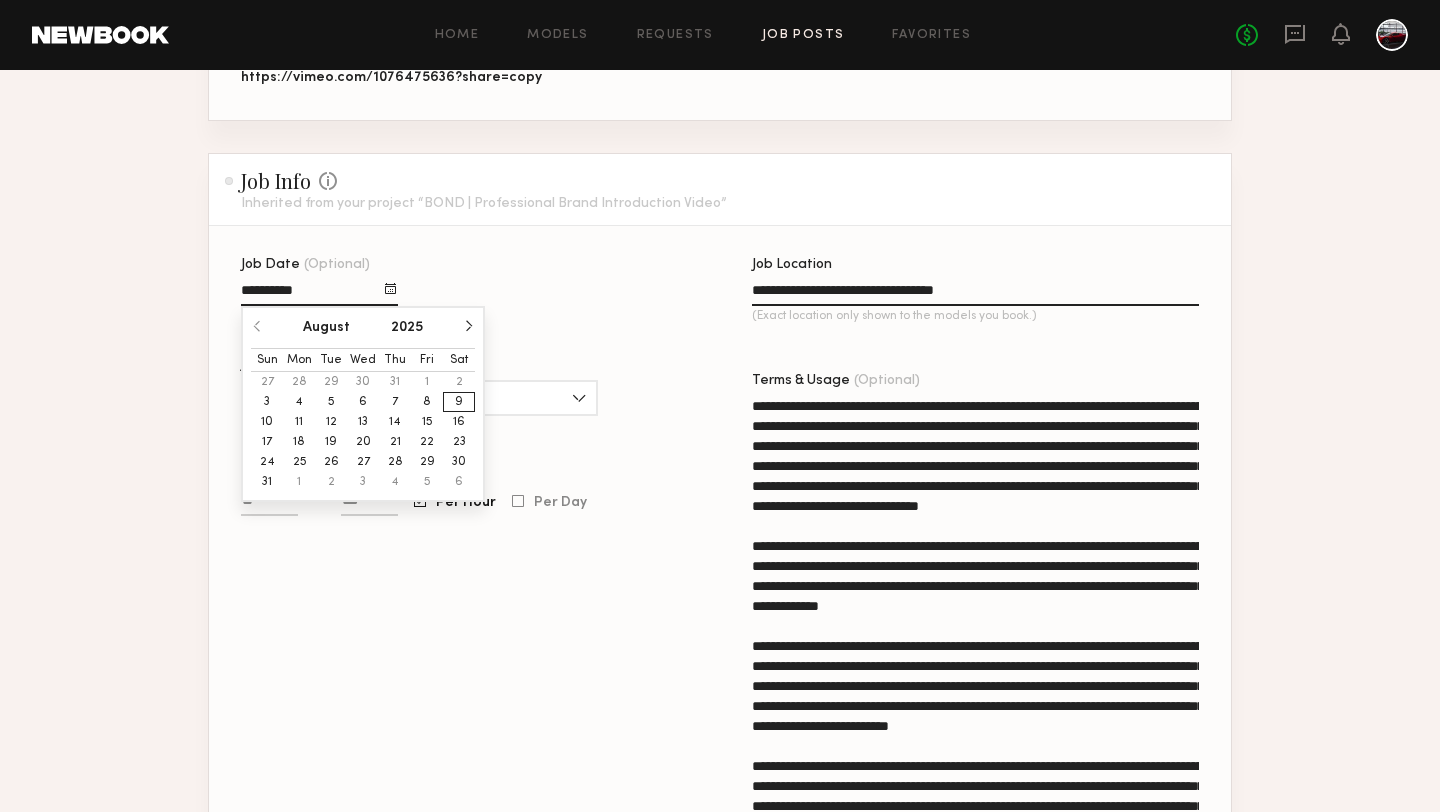 click on "8" 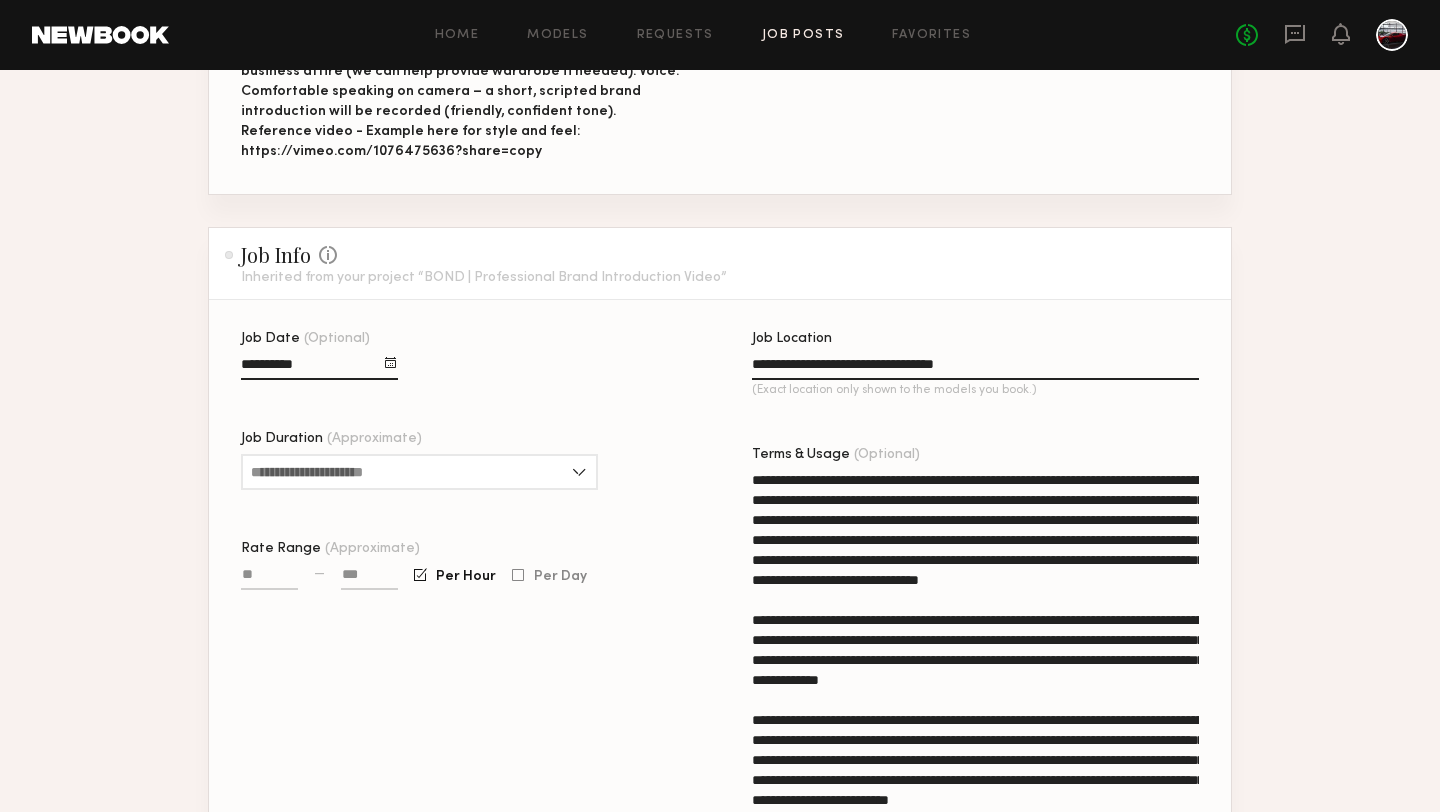 scroll, scrollTop: 434, scrollLeft: 0, axis: vertical 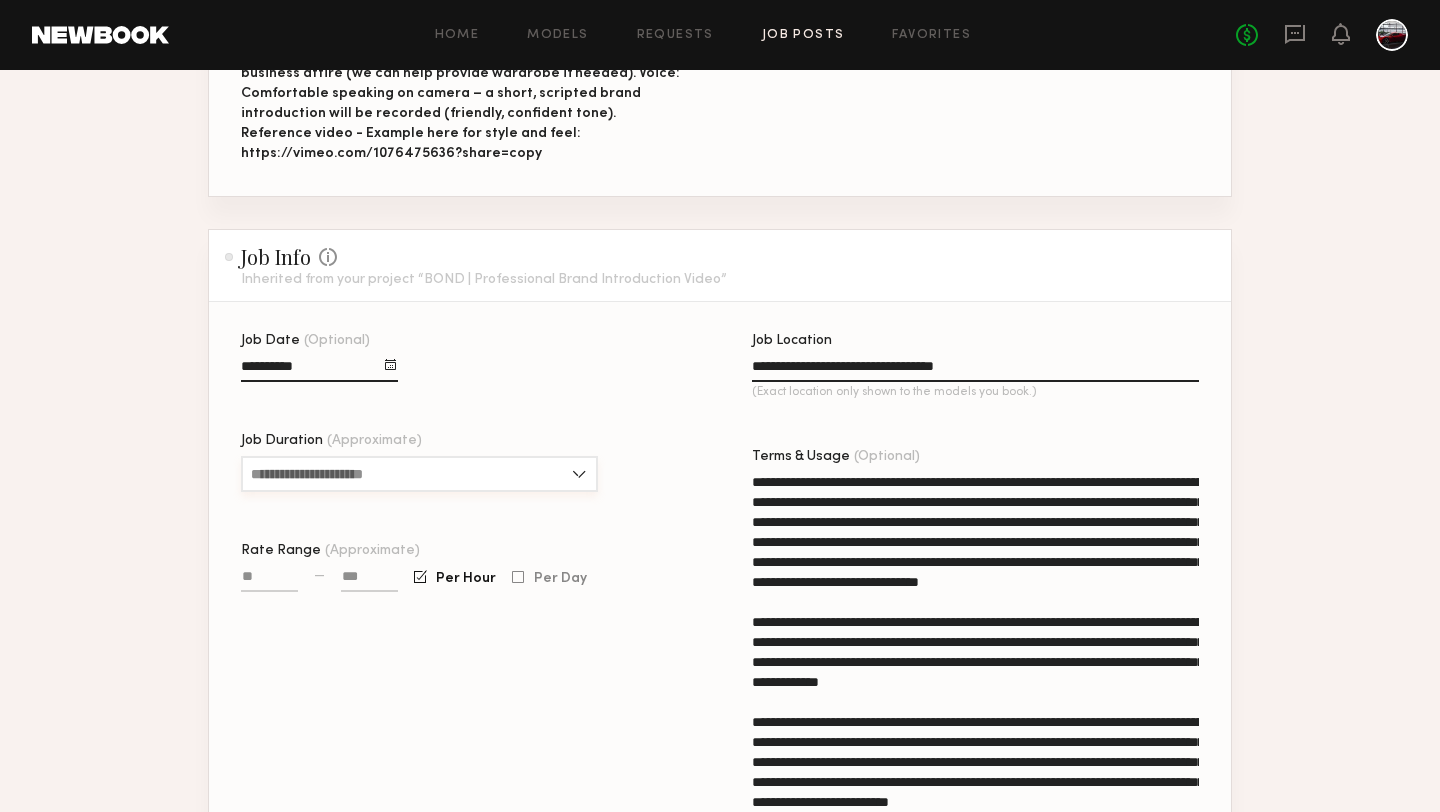 click on "Job Duration (Approximate)" at bounding box center [419, 474] 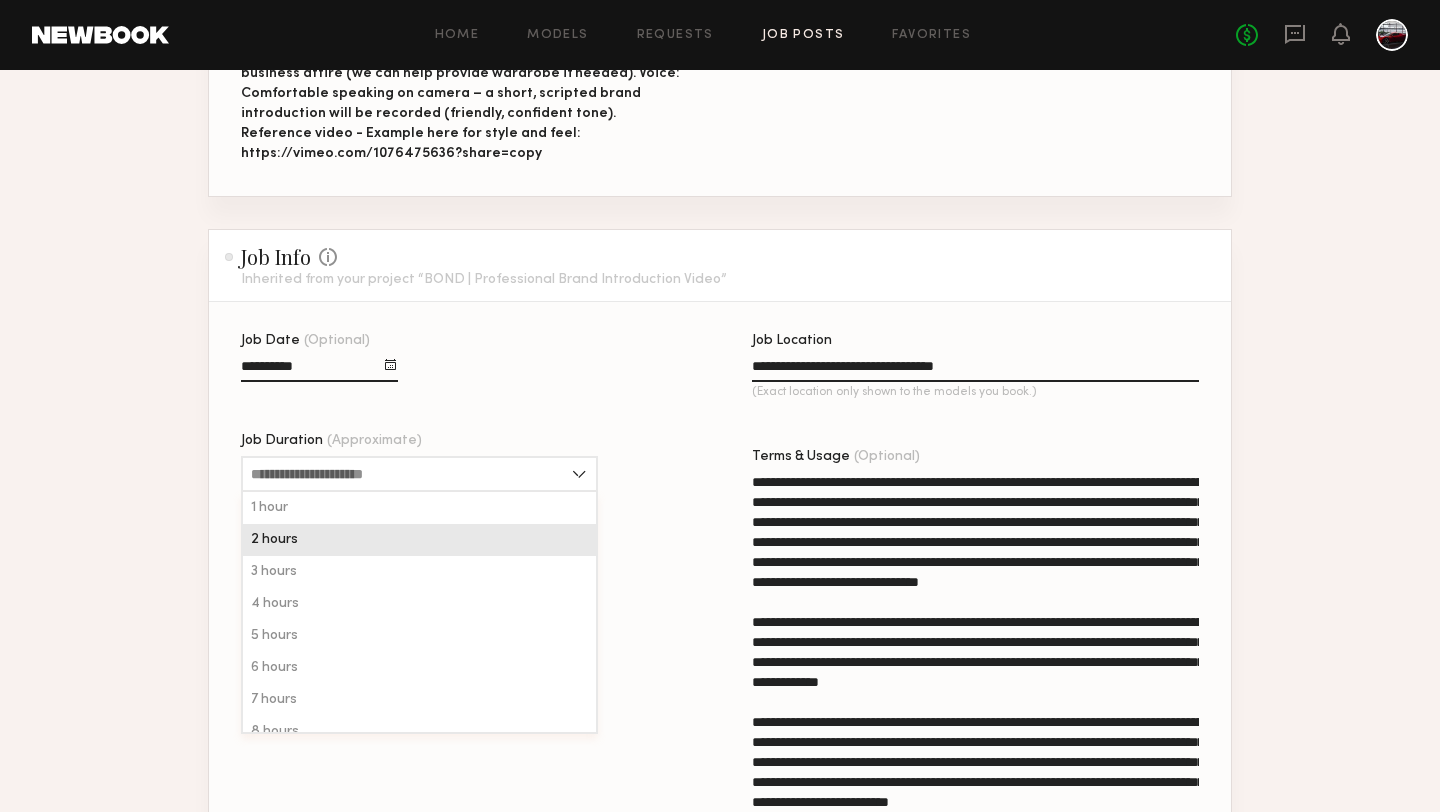 click on "2 hours" 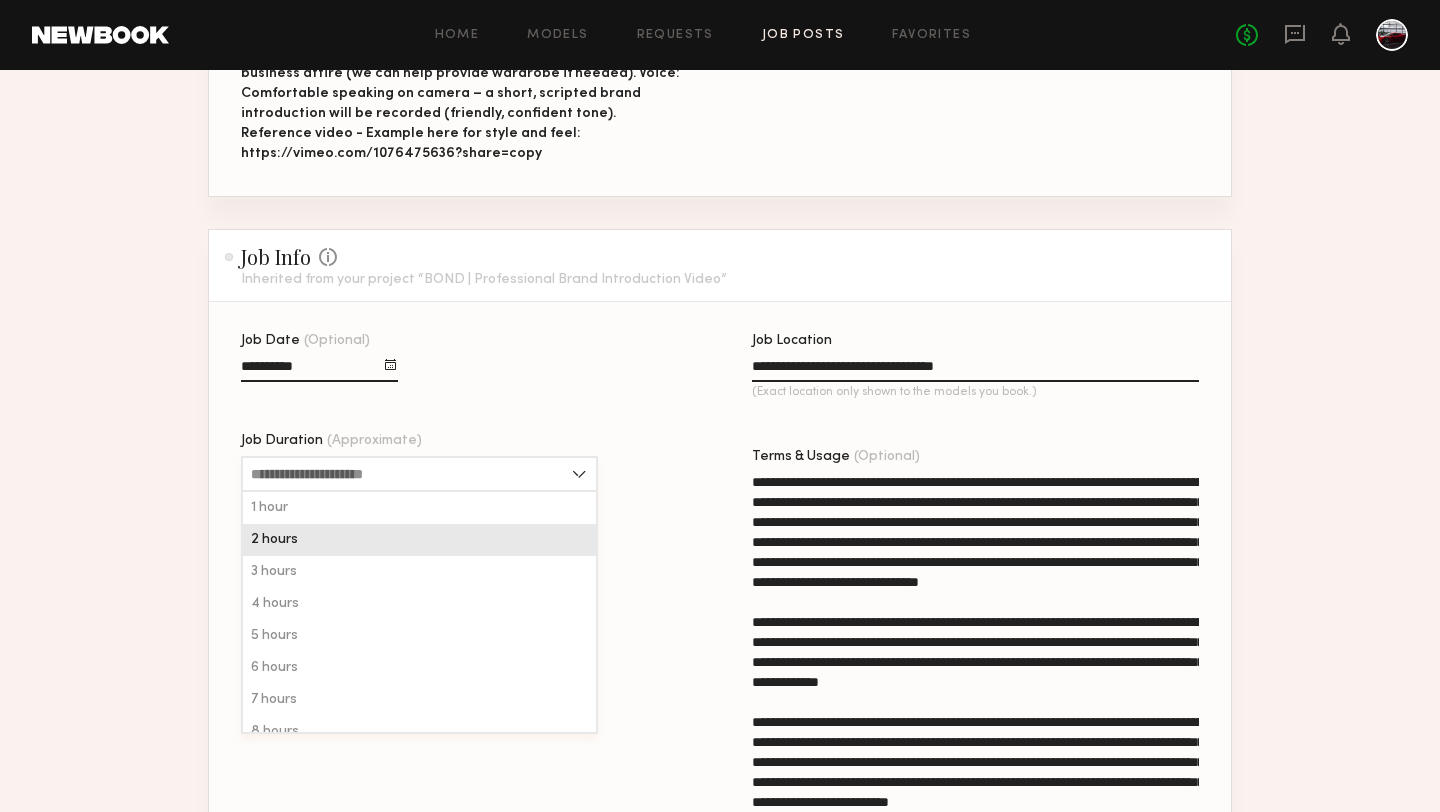 type on "*******" 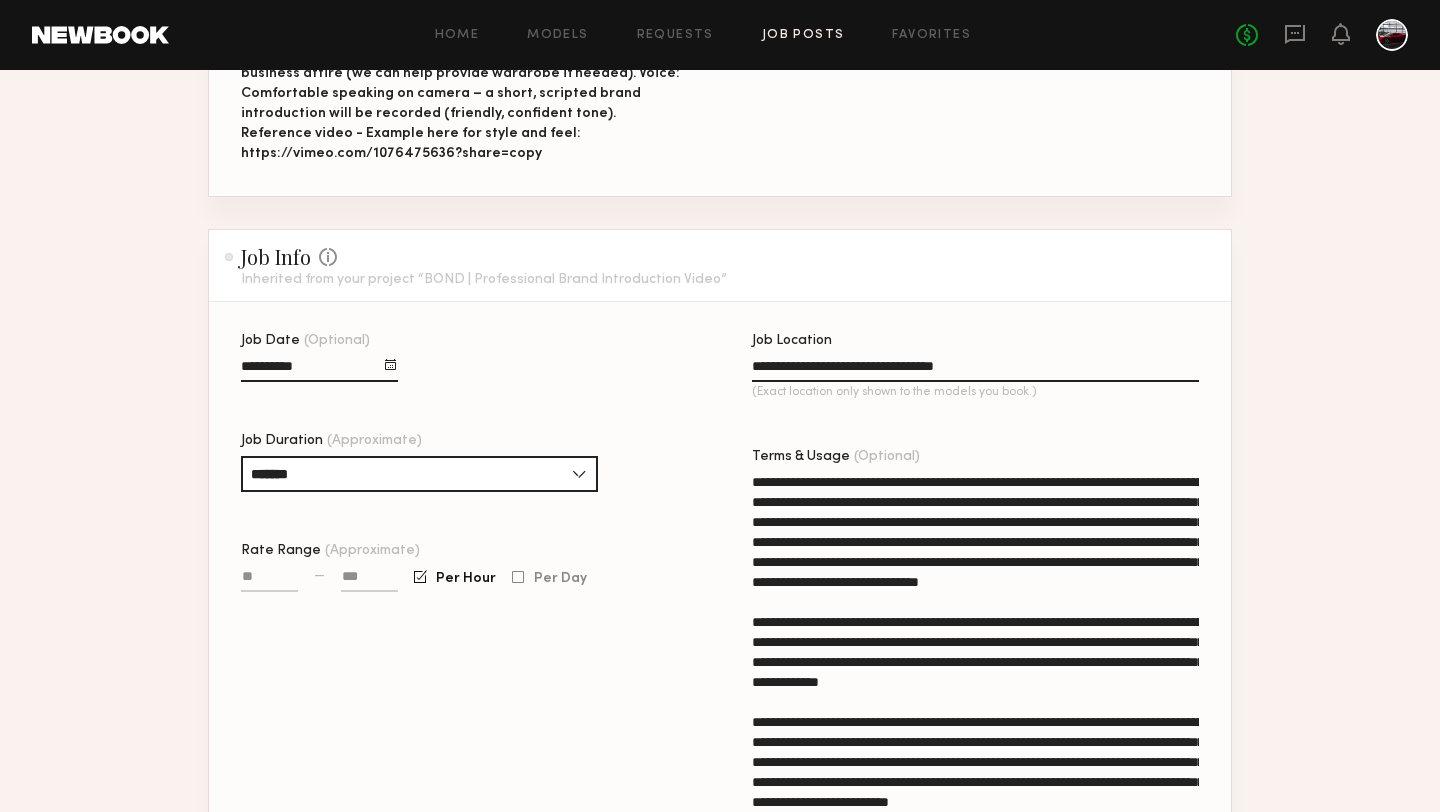 click on "Rate Range (Approximate)" at bounding box center [269, 580] 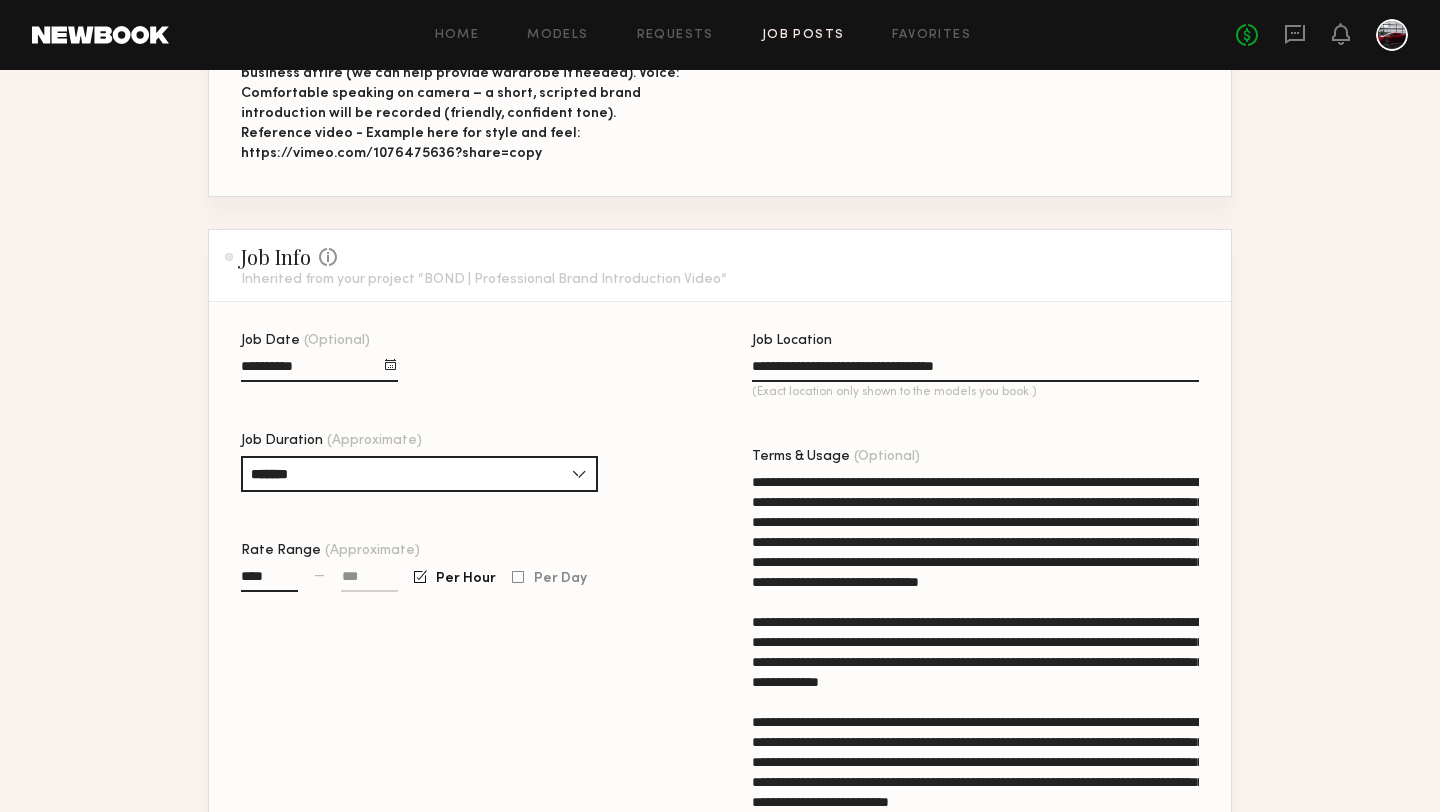 type on "****" 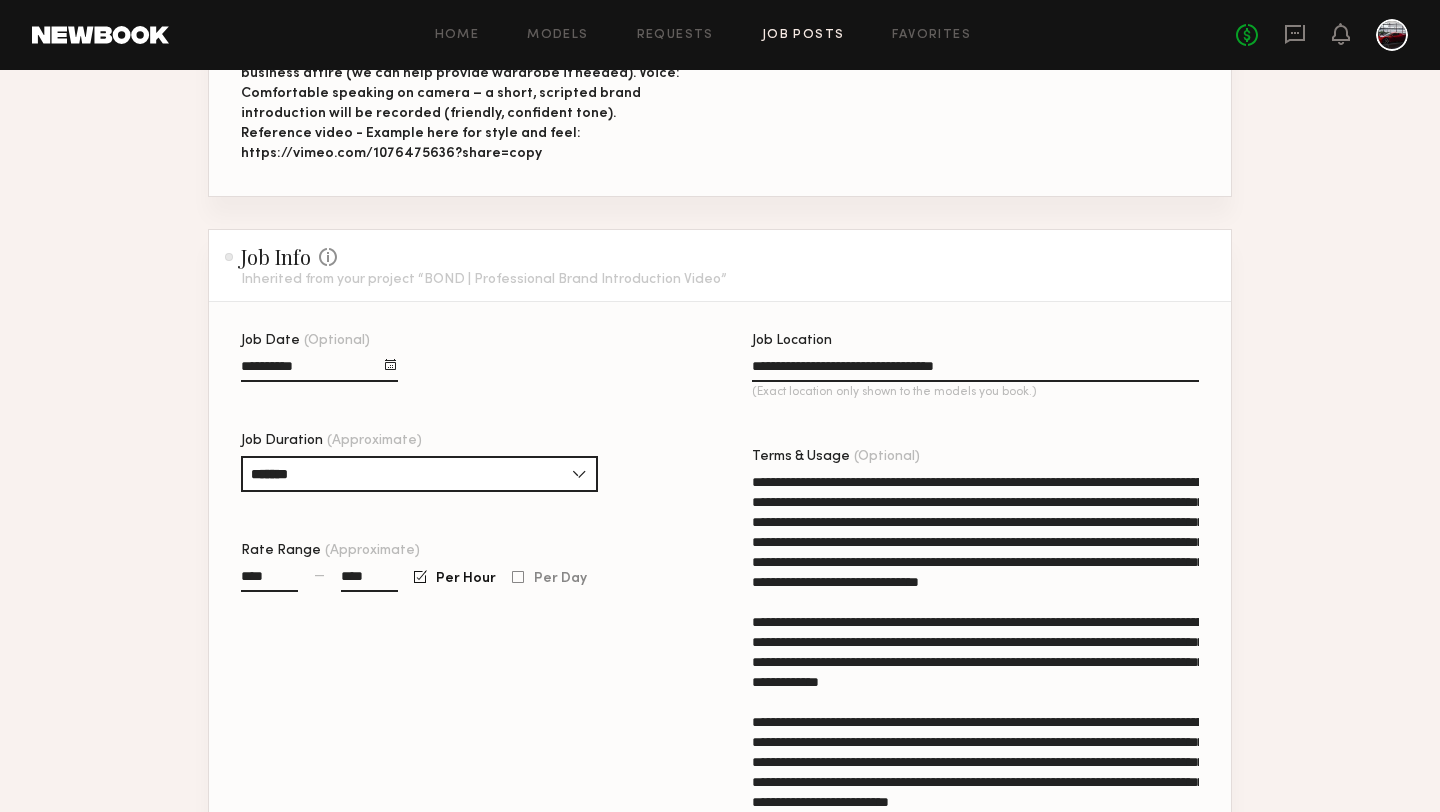 type on "****" 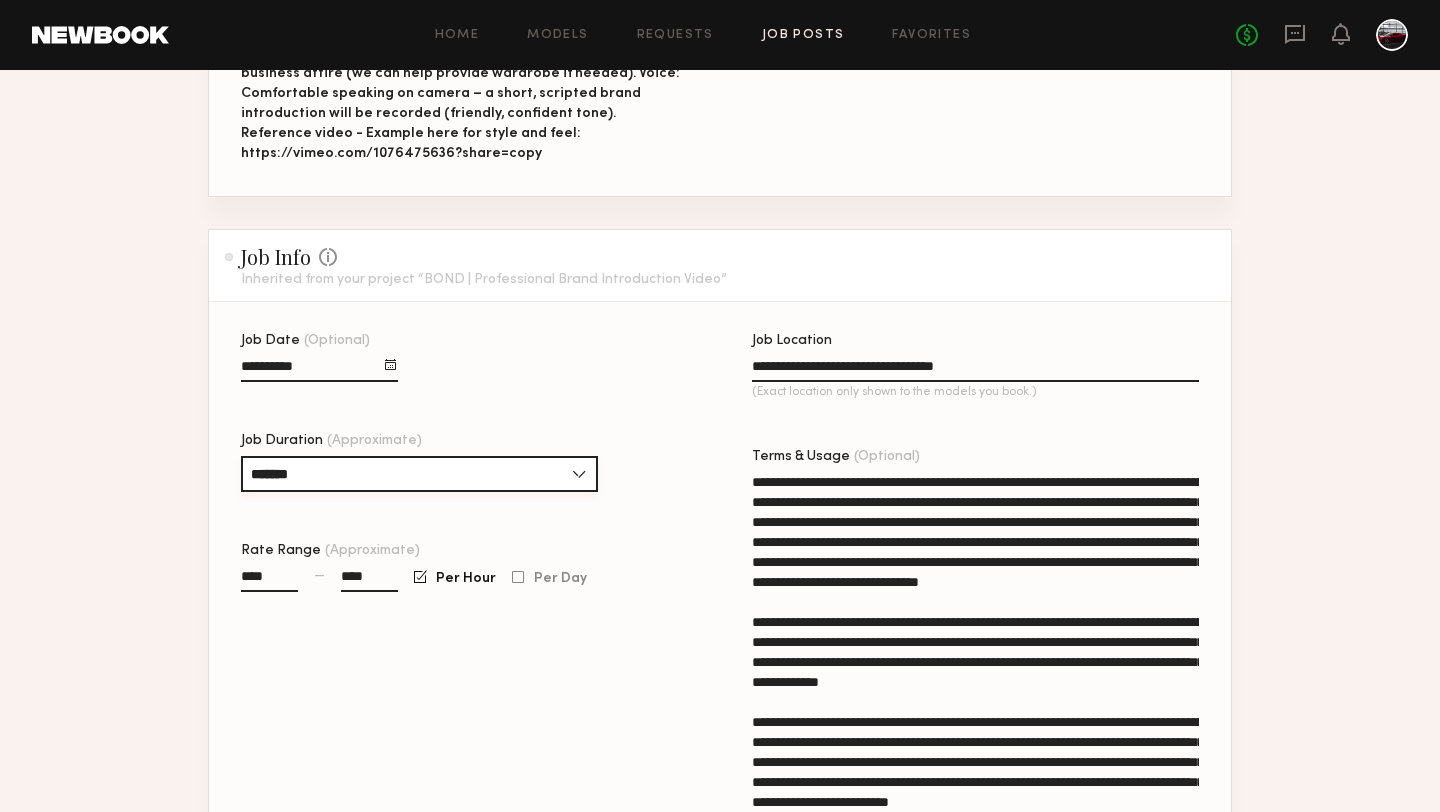 click on "*******" at bounding box center [419, 474] 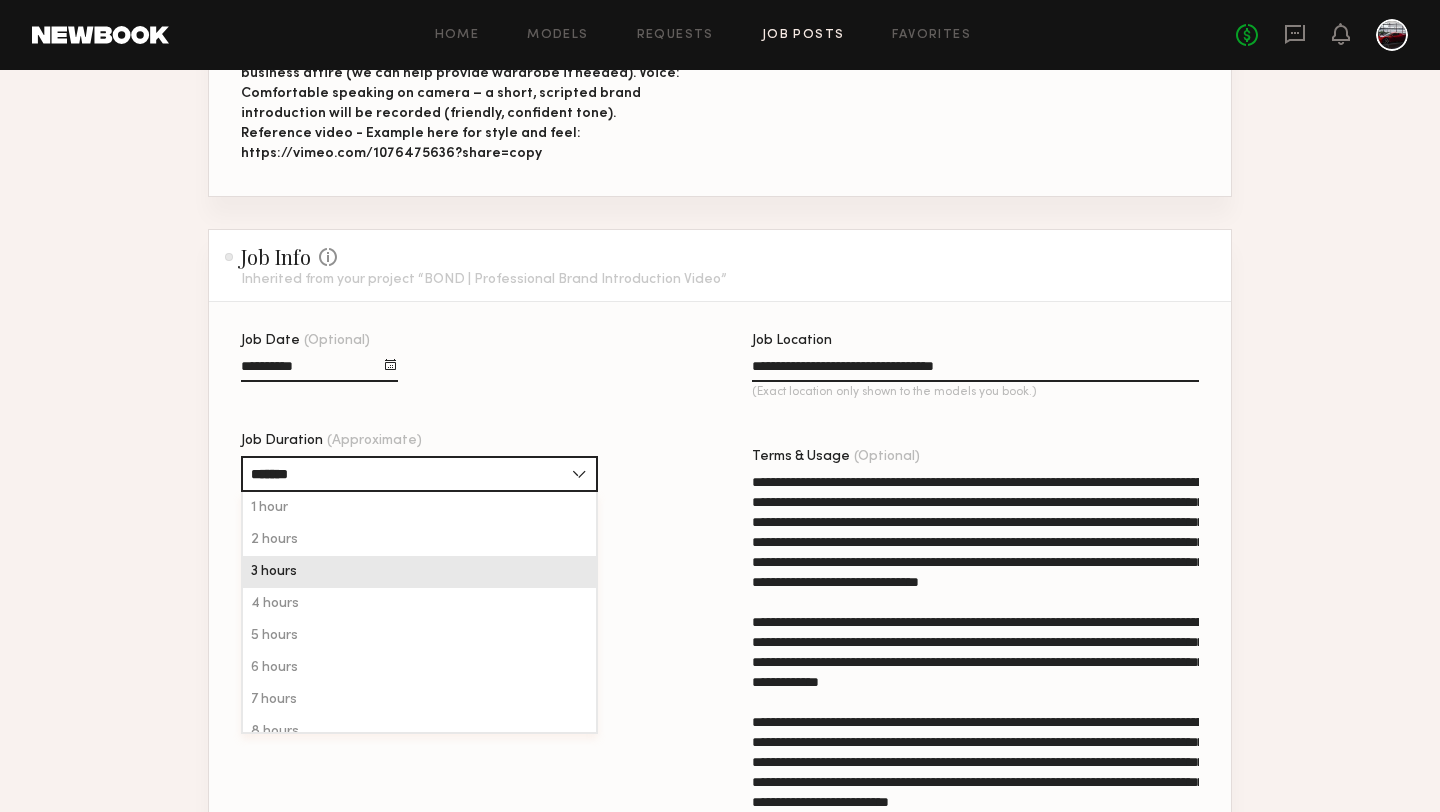 click on "3 hours" 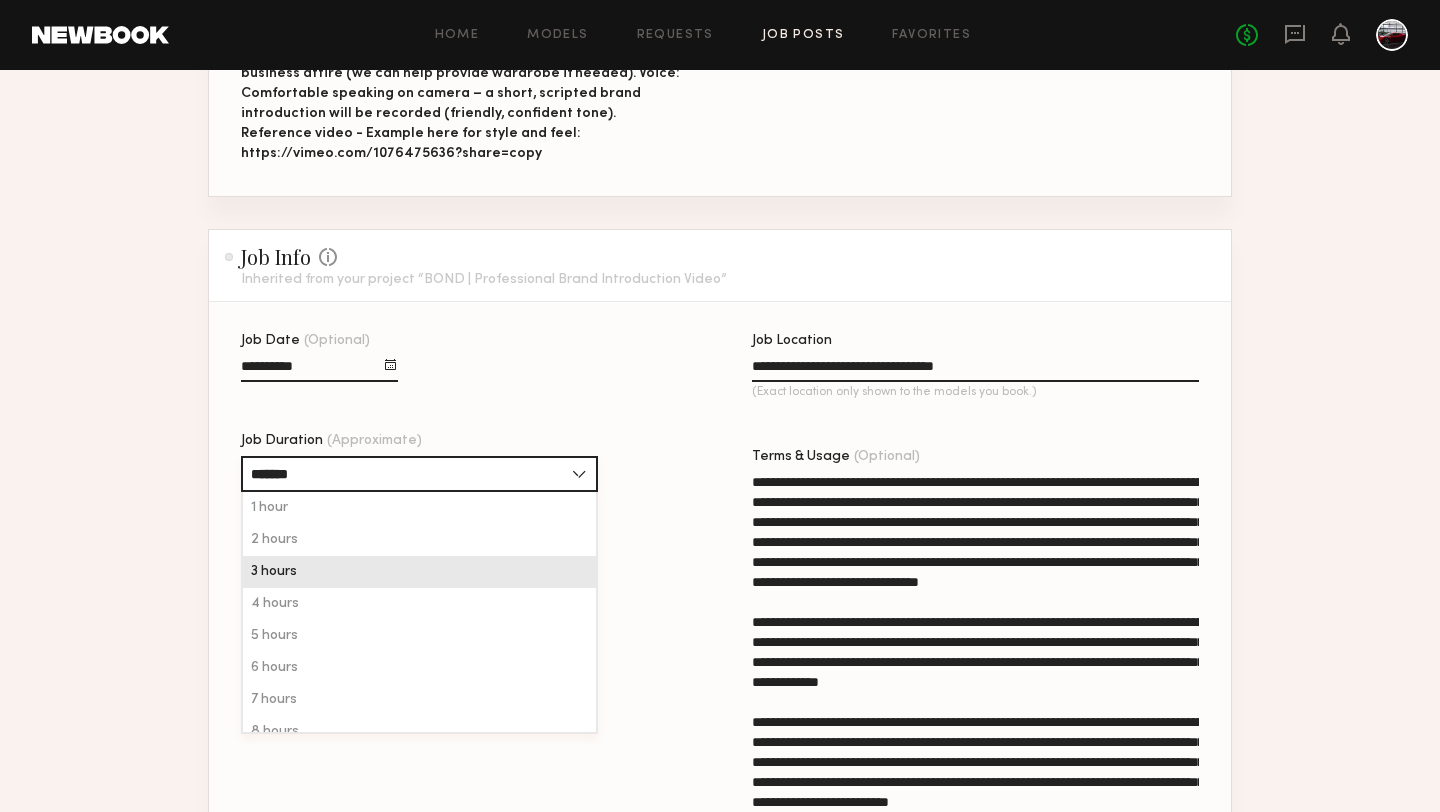 type on "*******" 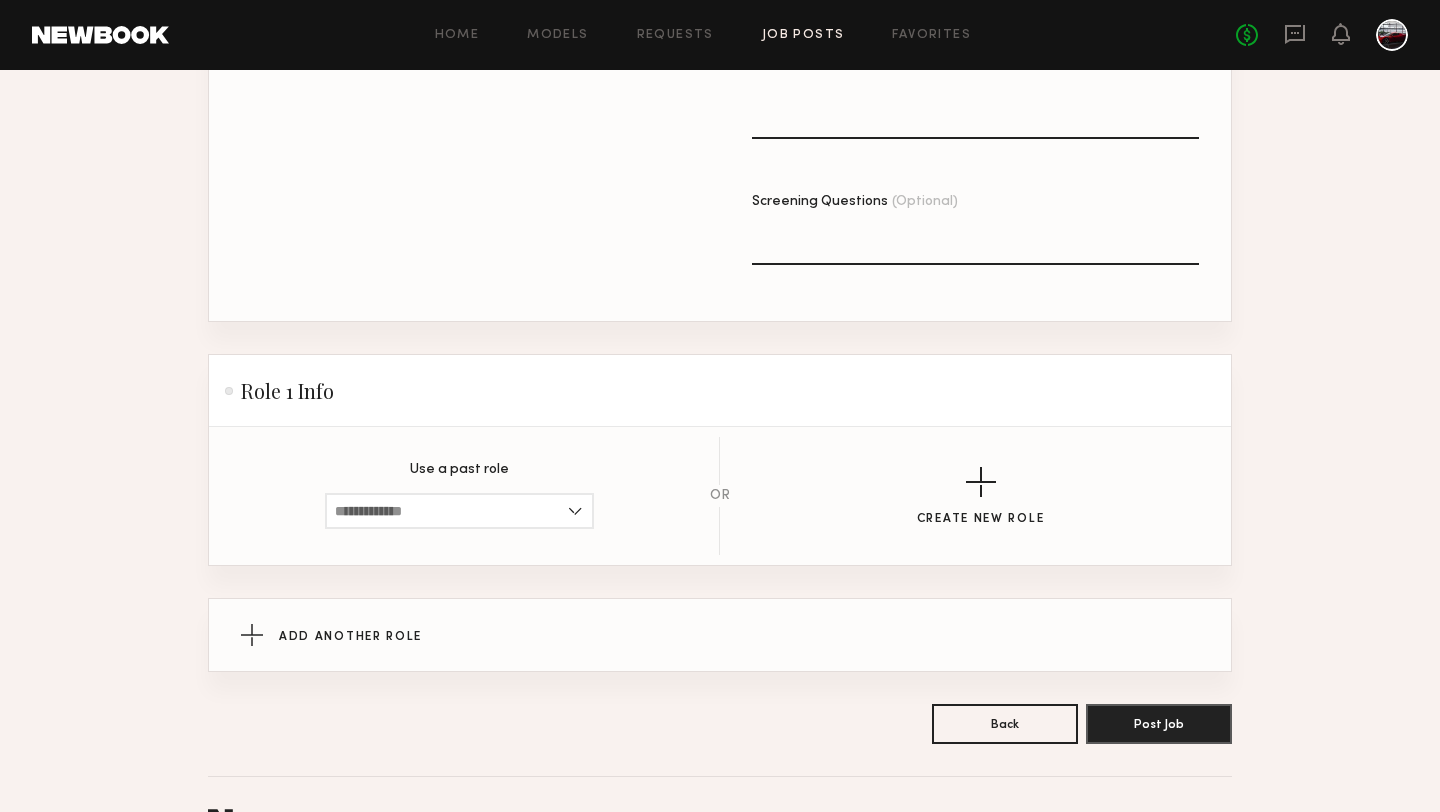 scroll, scrollTop: 1312, scrollLeft: 0, axis: vertical 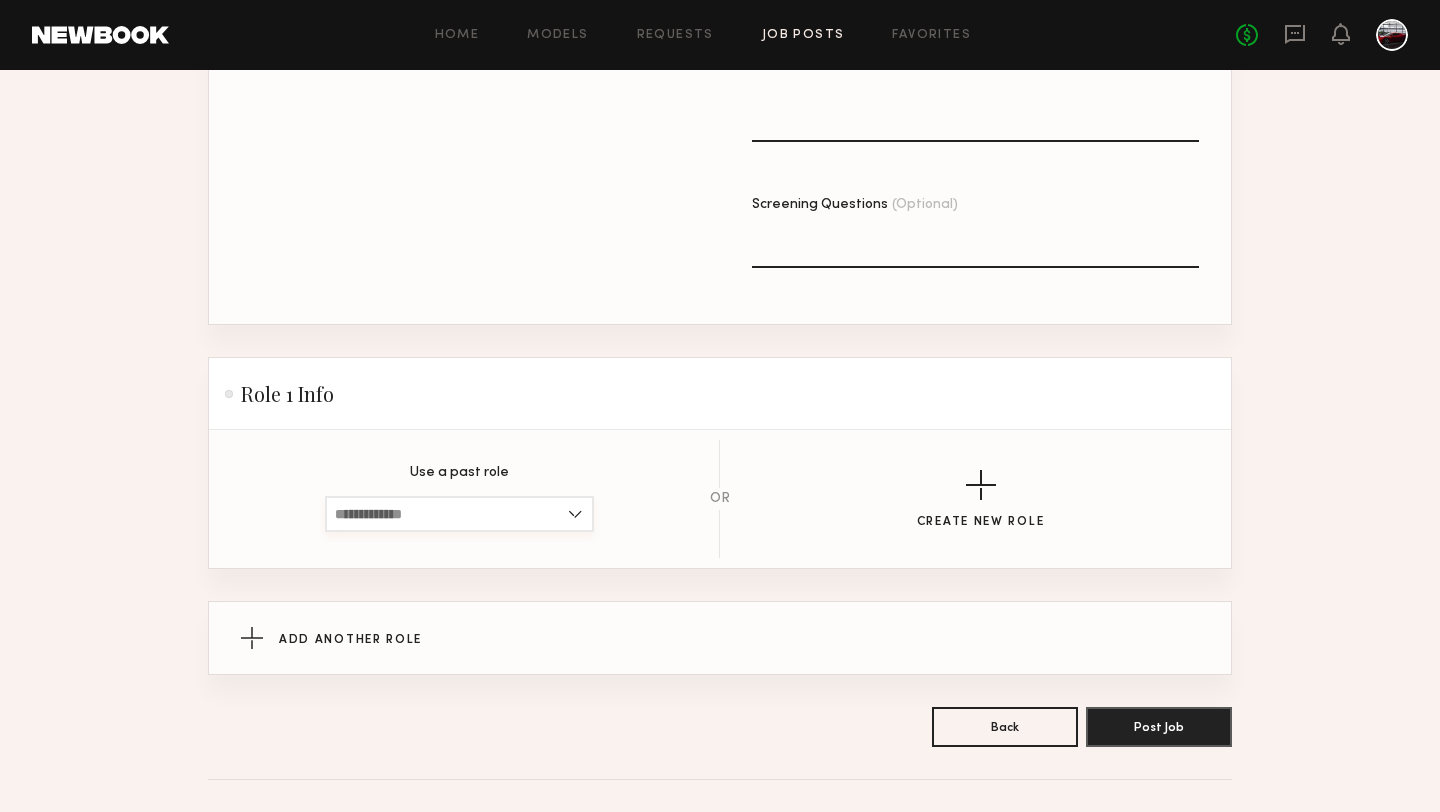 click at bounding box center (459, 514) 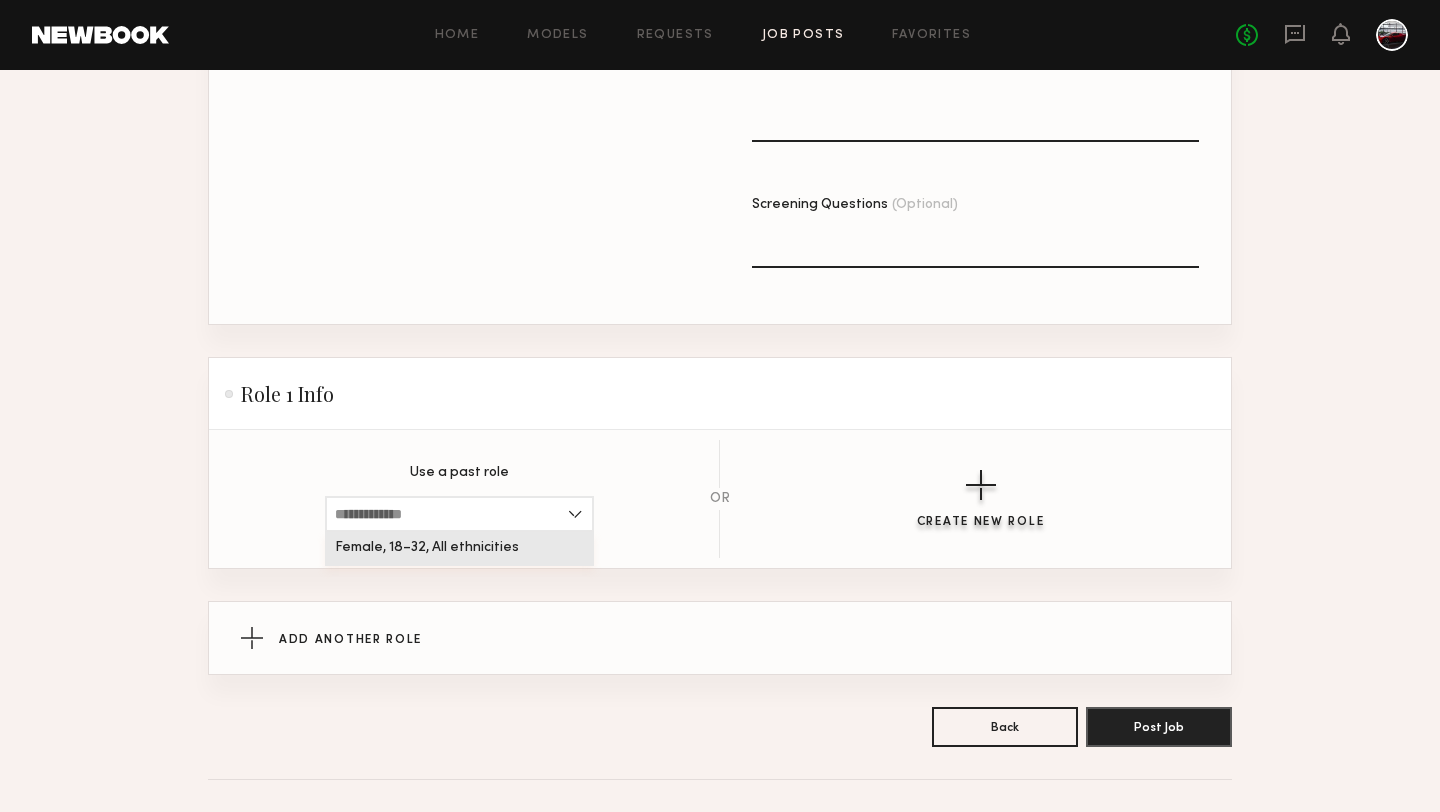 click on "Create New Role" 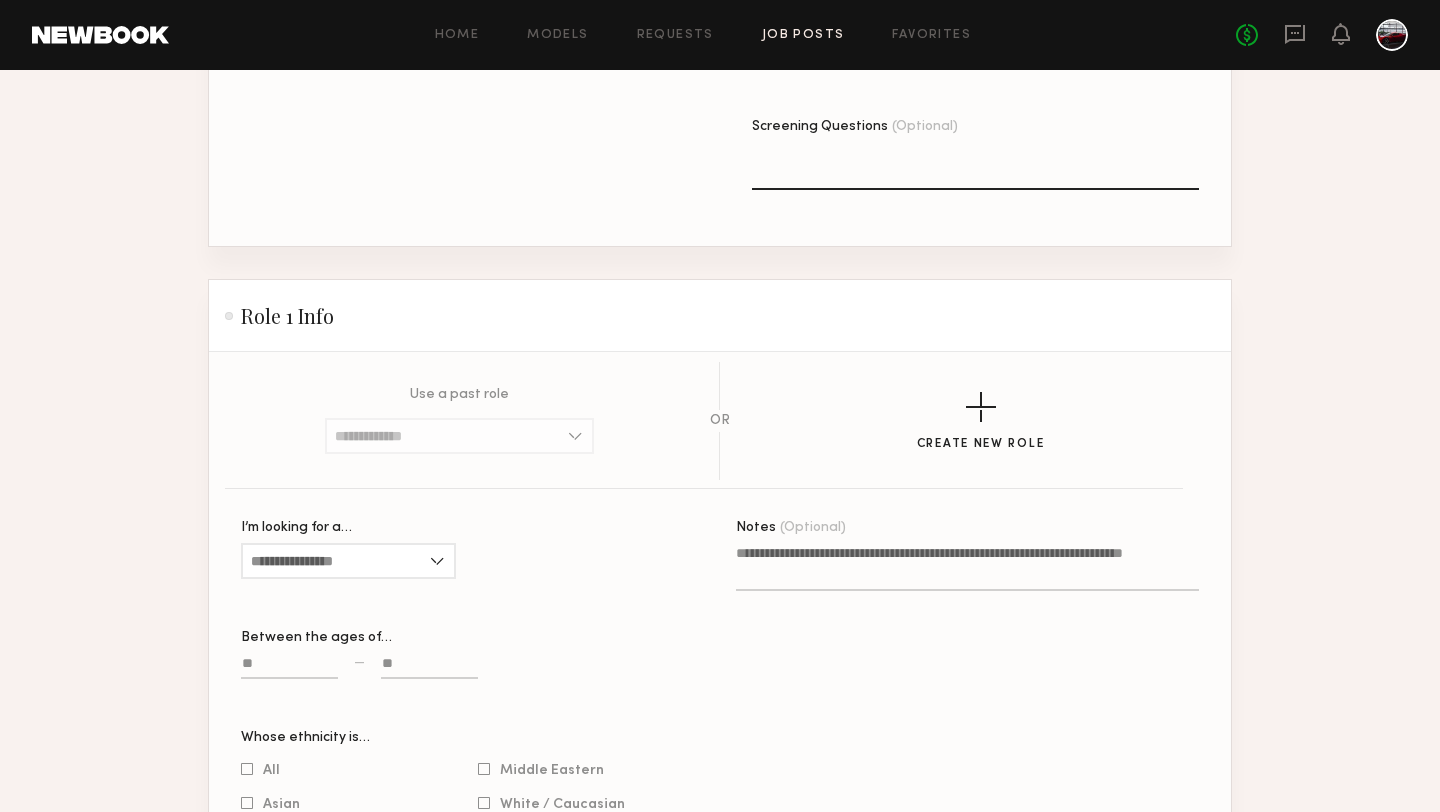 scroll, scrollTop: 1591, scrollLeft: 0, axis: vertical 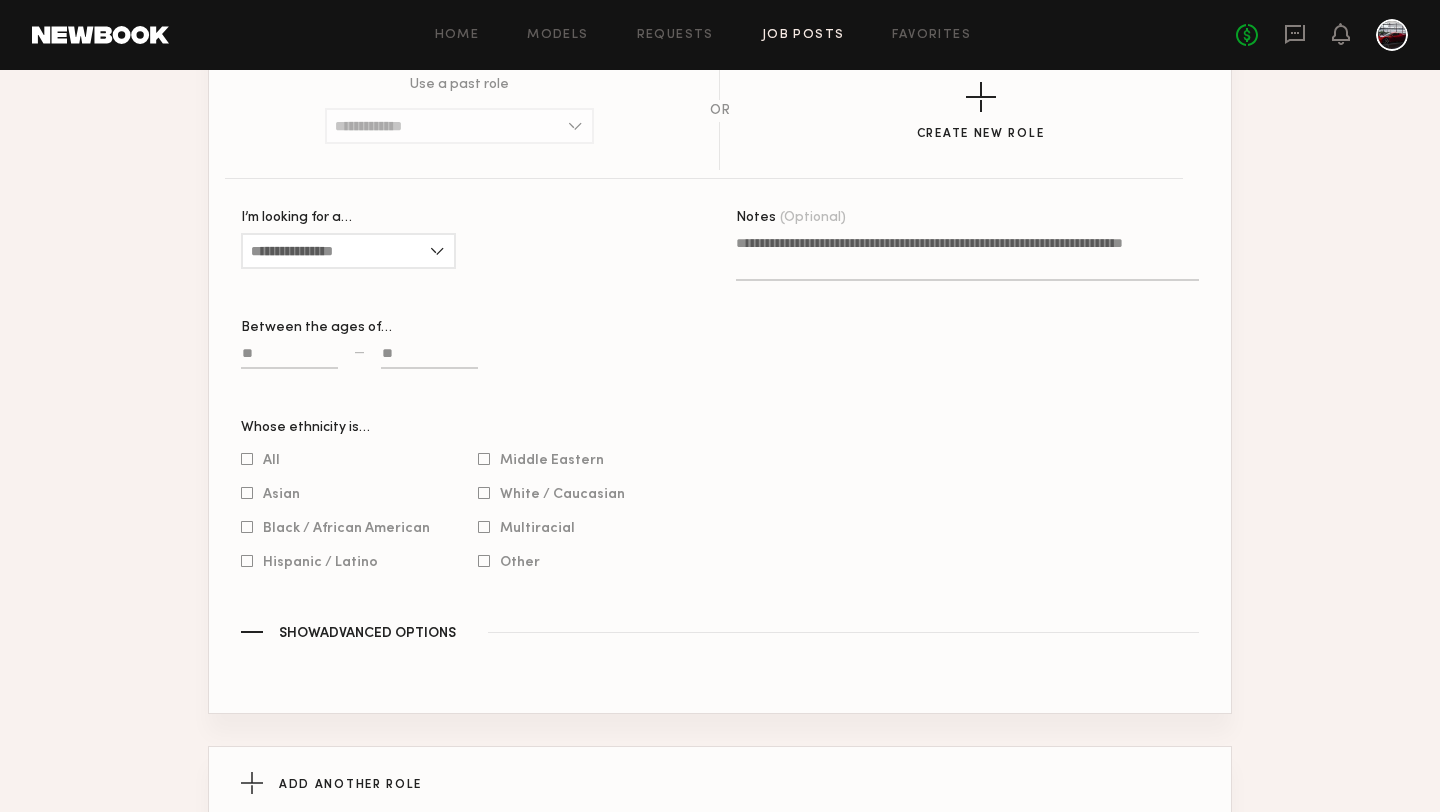 click on "Show  Advanced Options" 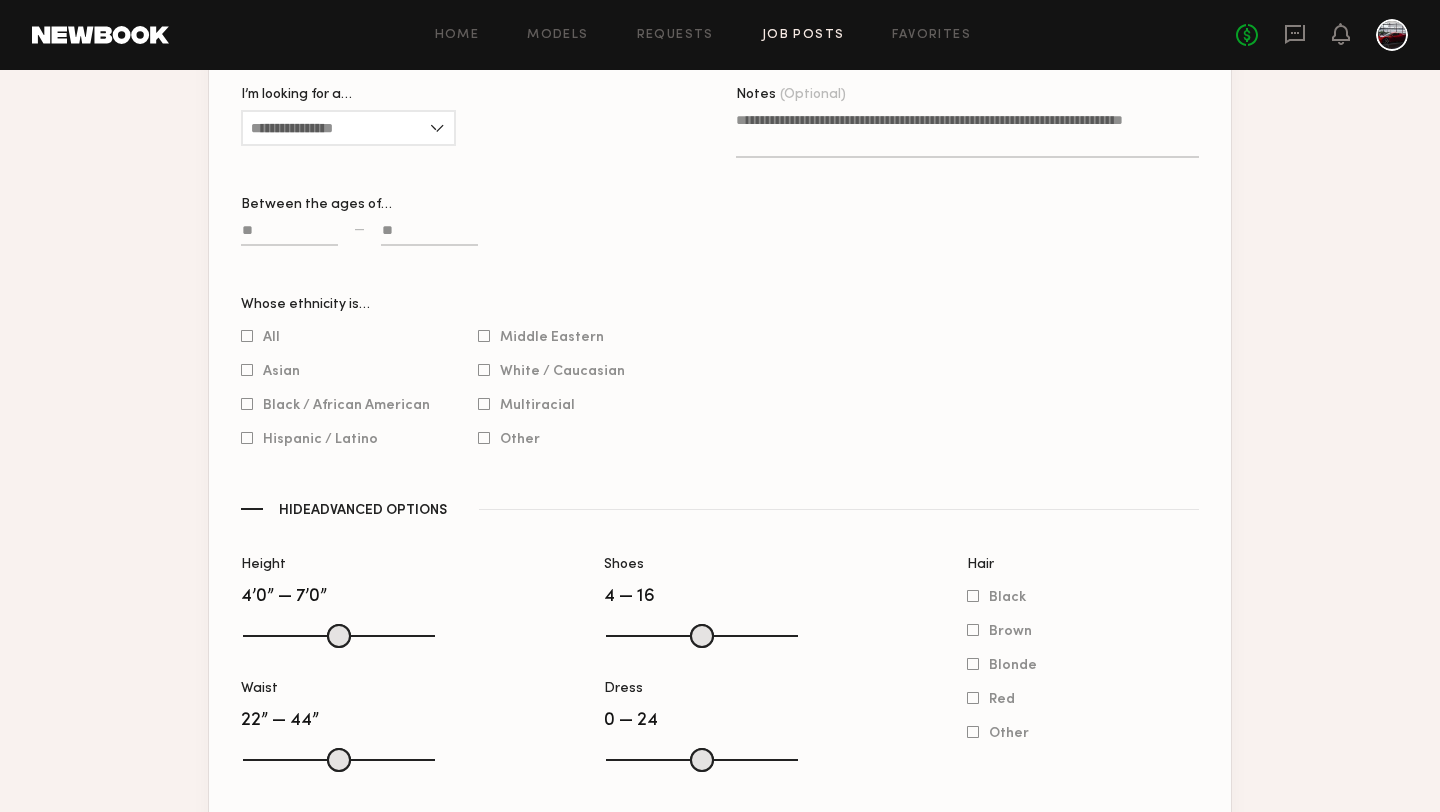 scroll, scrollTop: 1660, scrollLeft: 0, axis: vertical 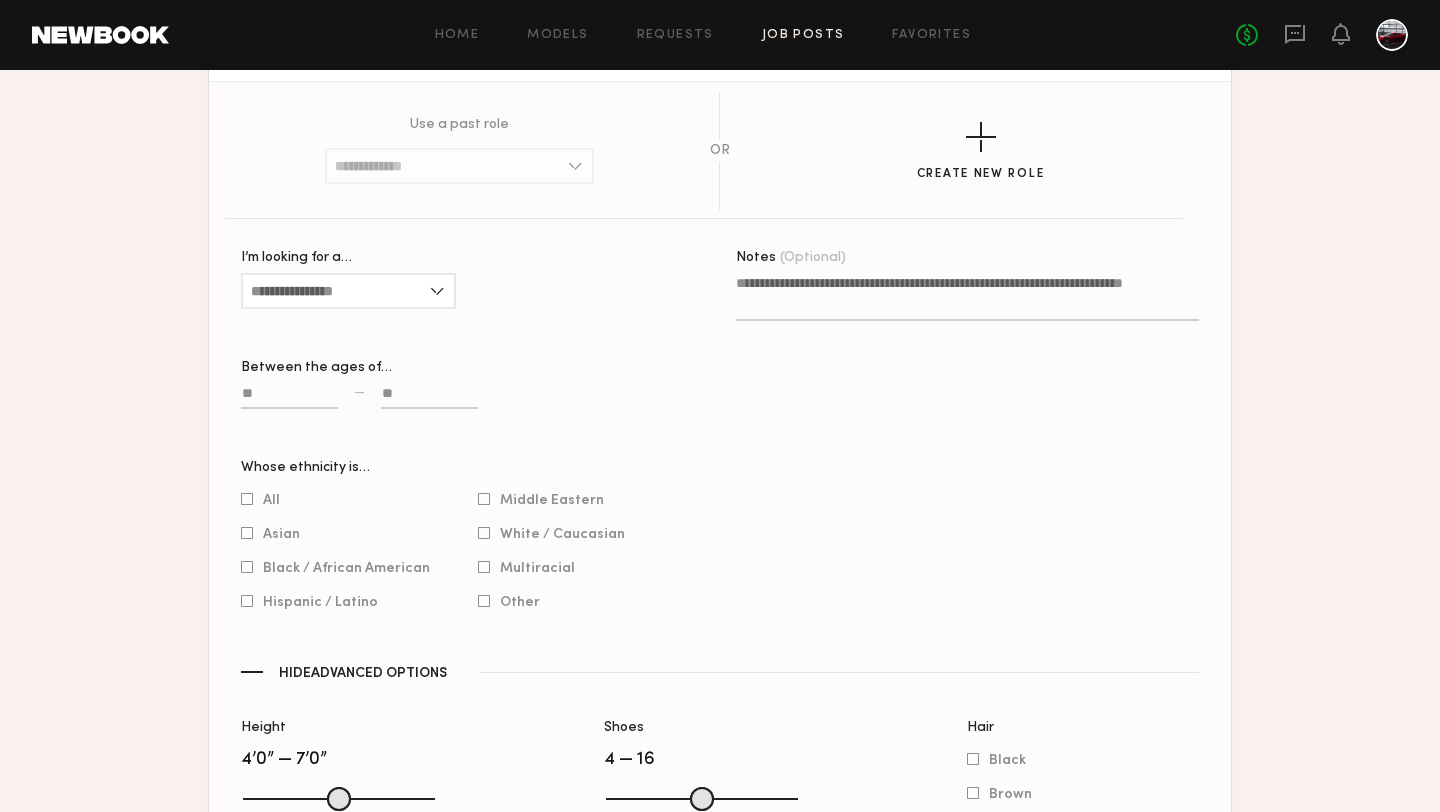 click on "Hide  Advanced Options" 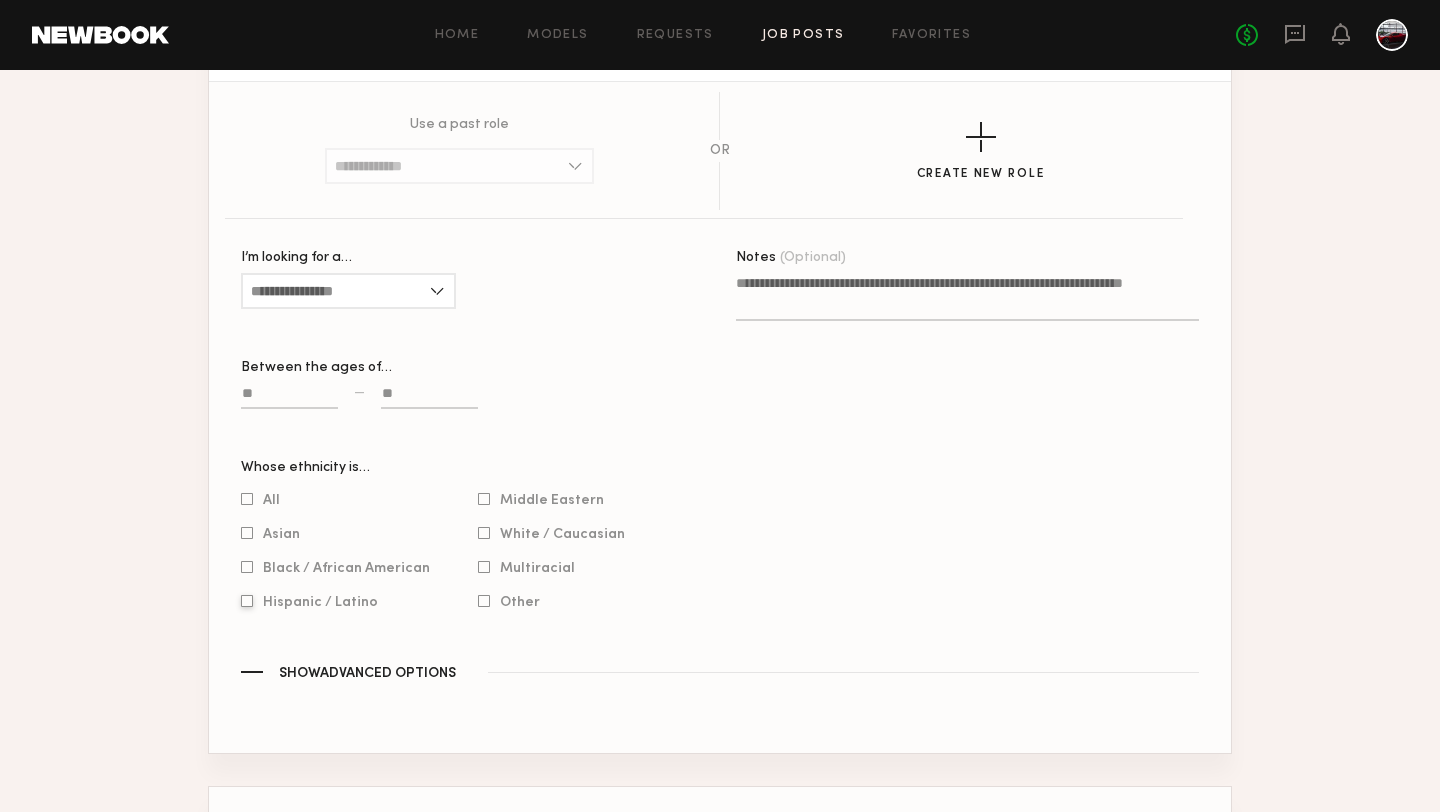 click 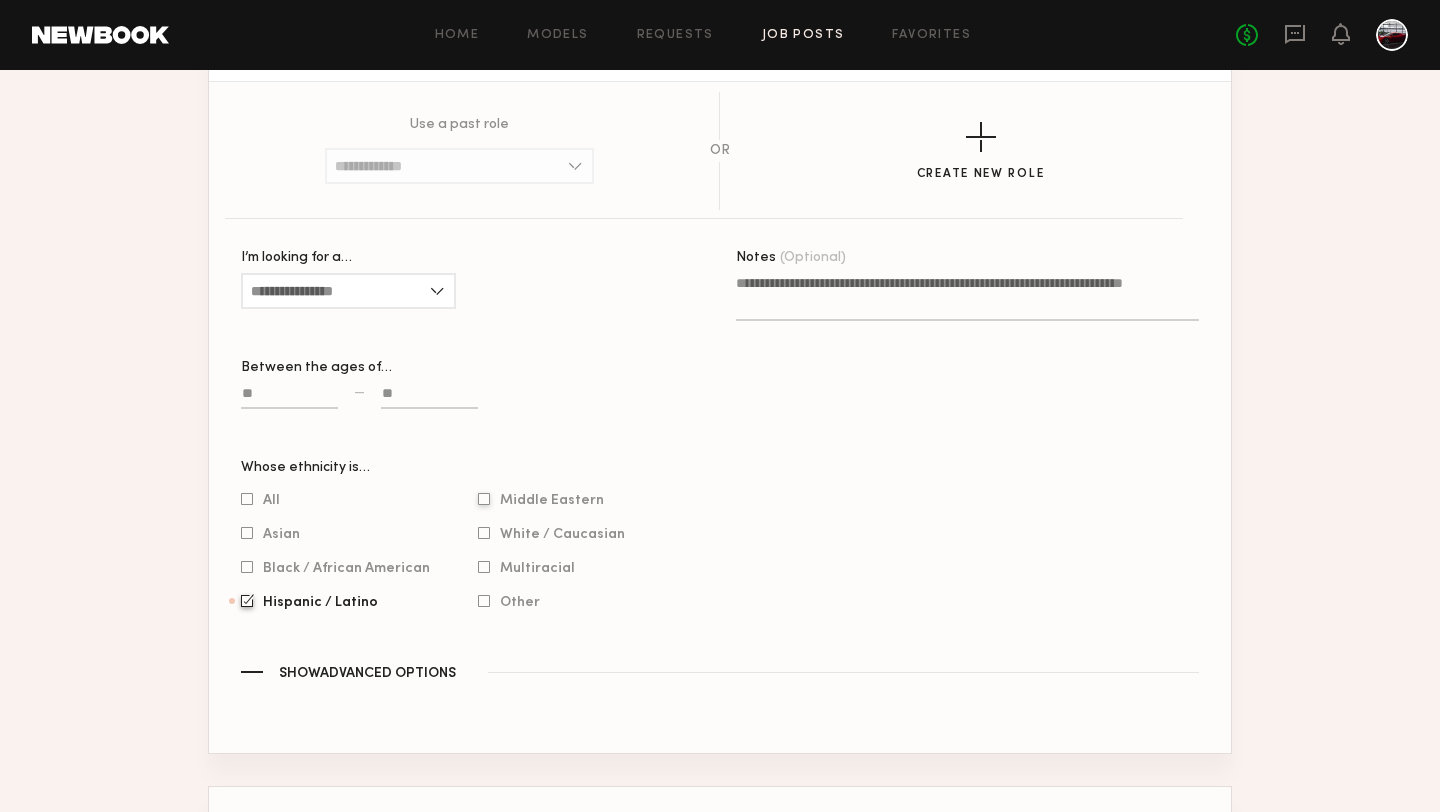 click 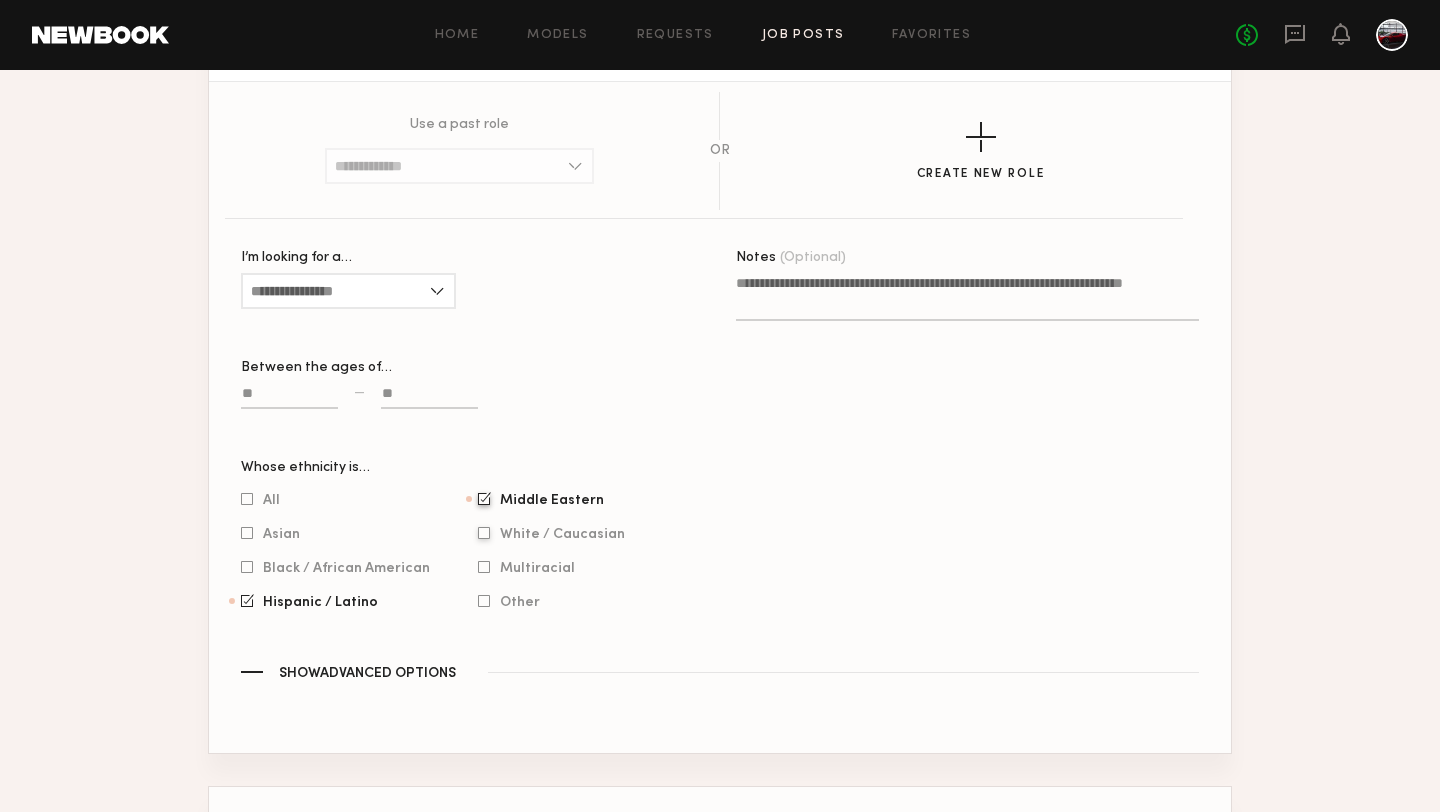 click 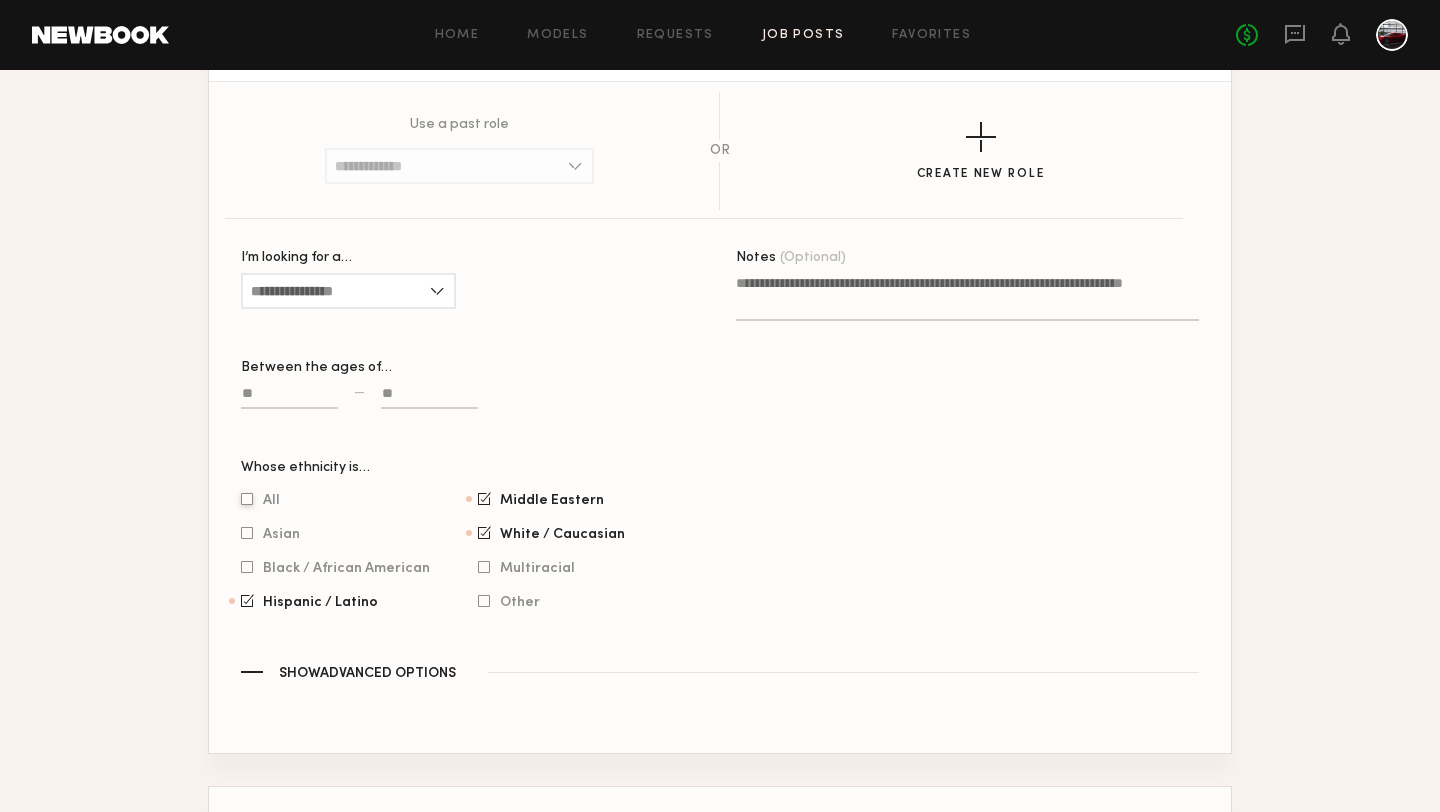 click 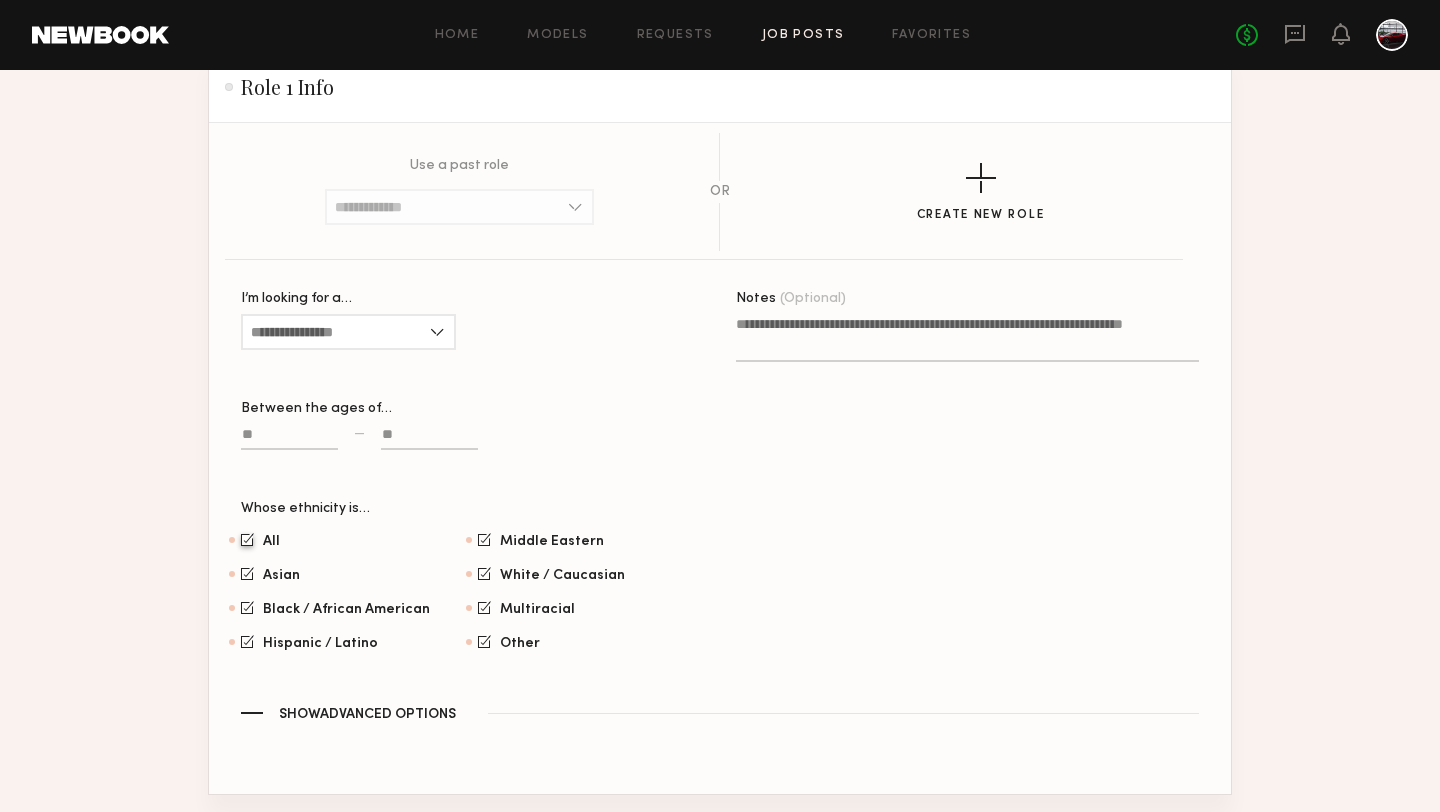 scroll, scrollTop: 1617, scrollLeft: 0, axis: vertical 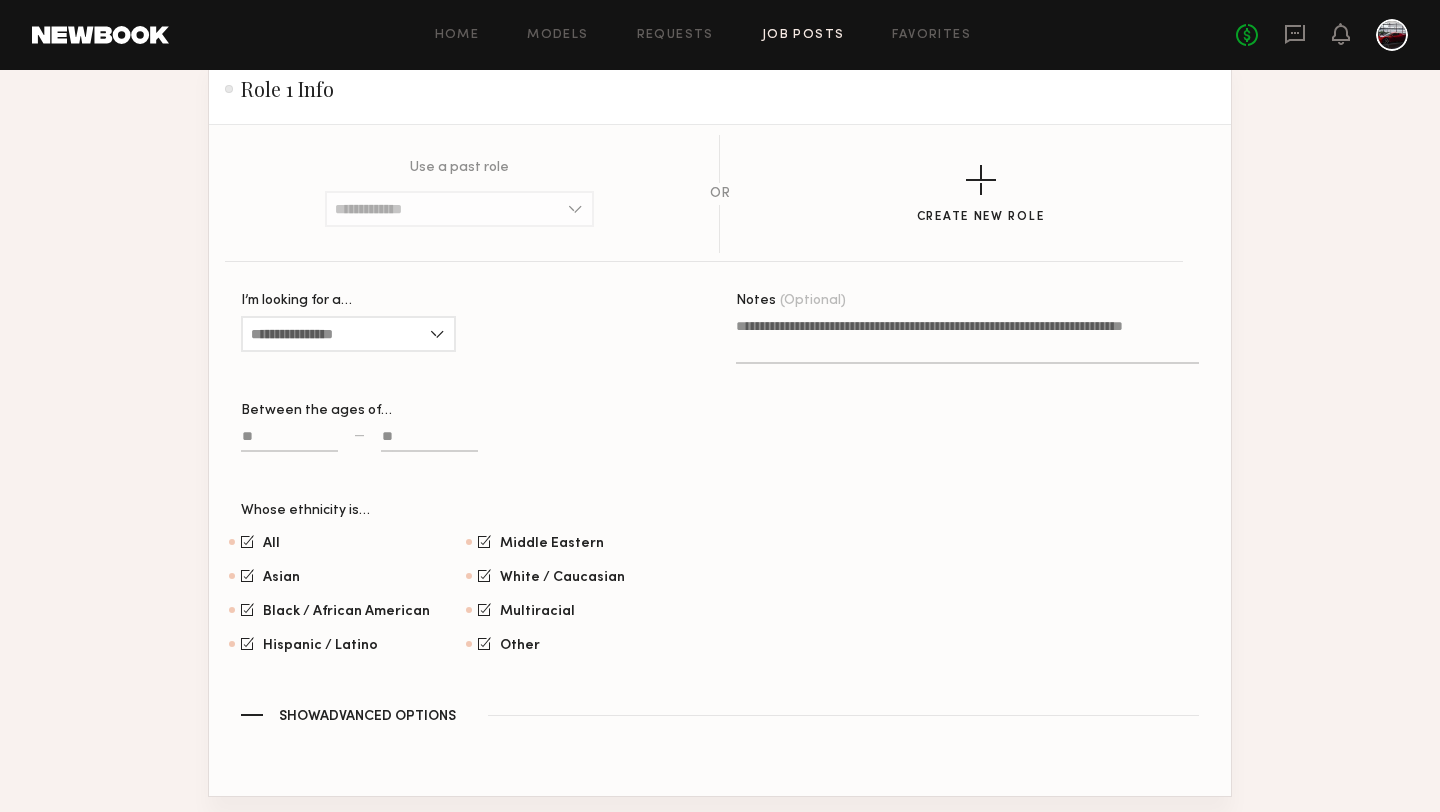 click 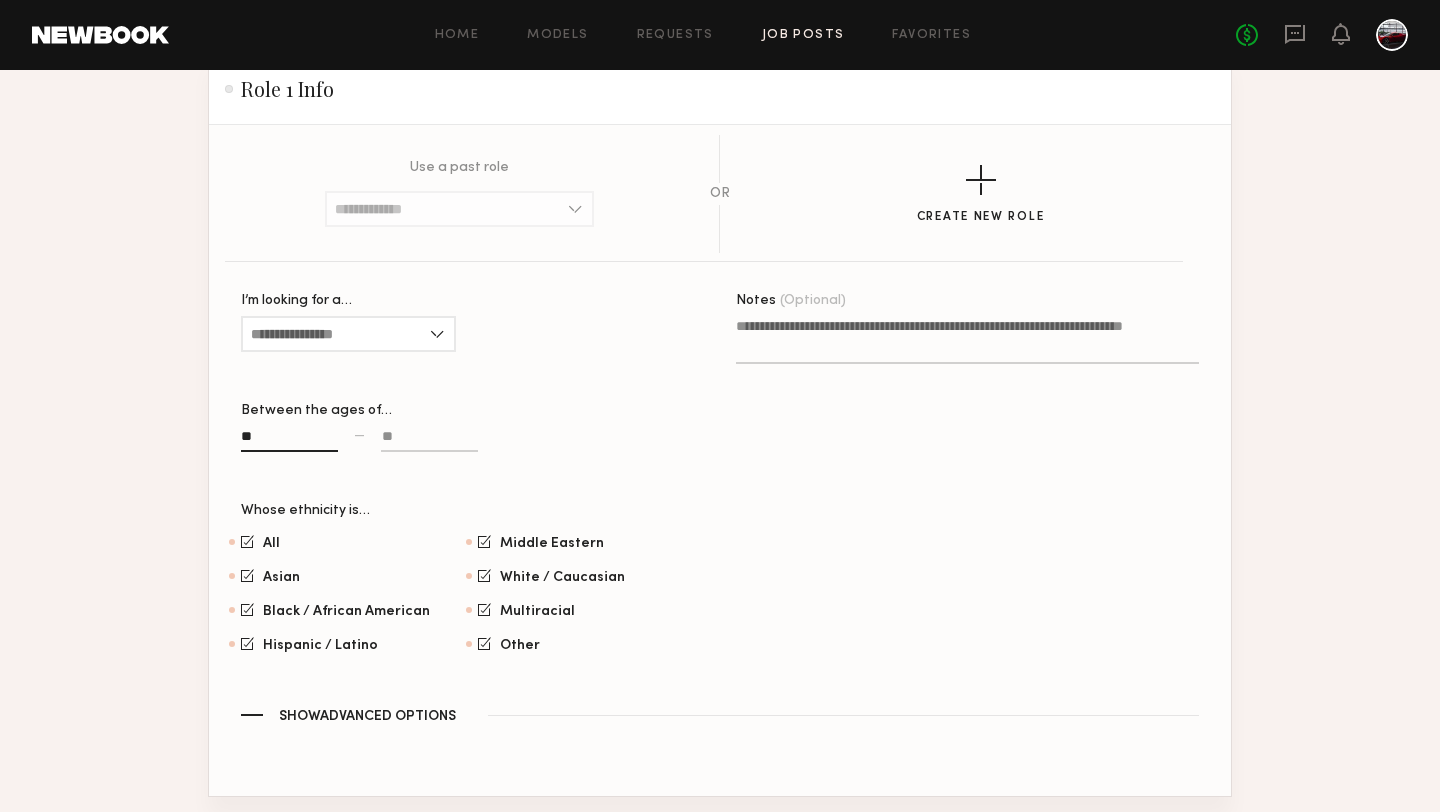 type on "**" 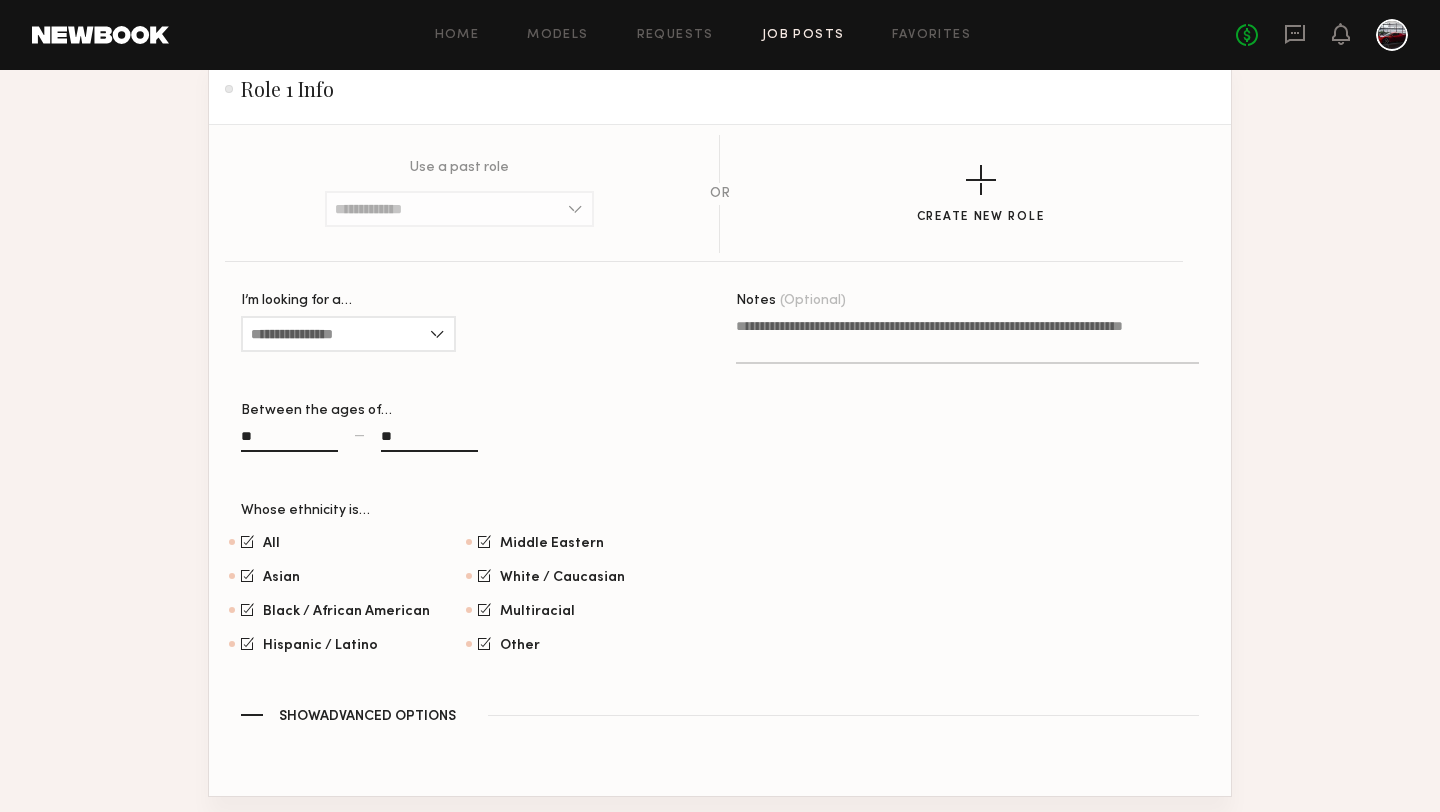 type on "**" 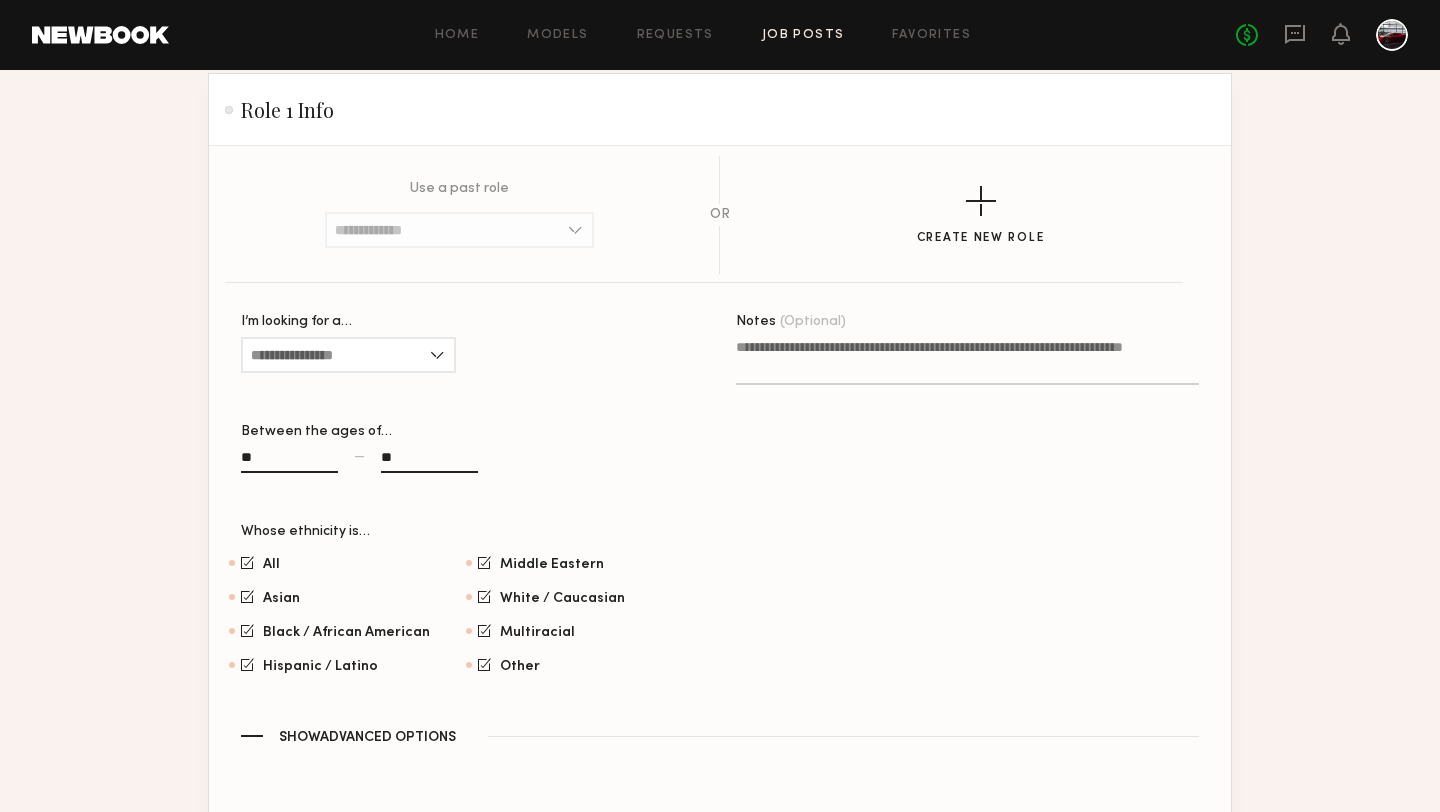 scroll, scrollTop: 1437, scrollLeft: 0, axis: vertical 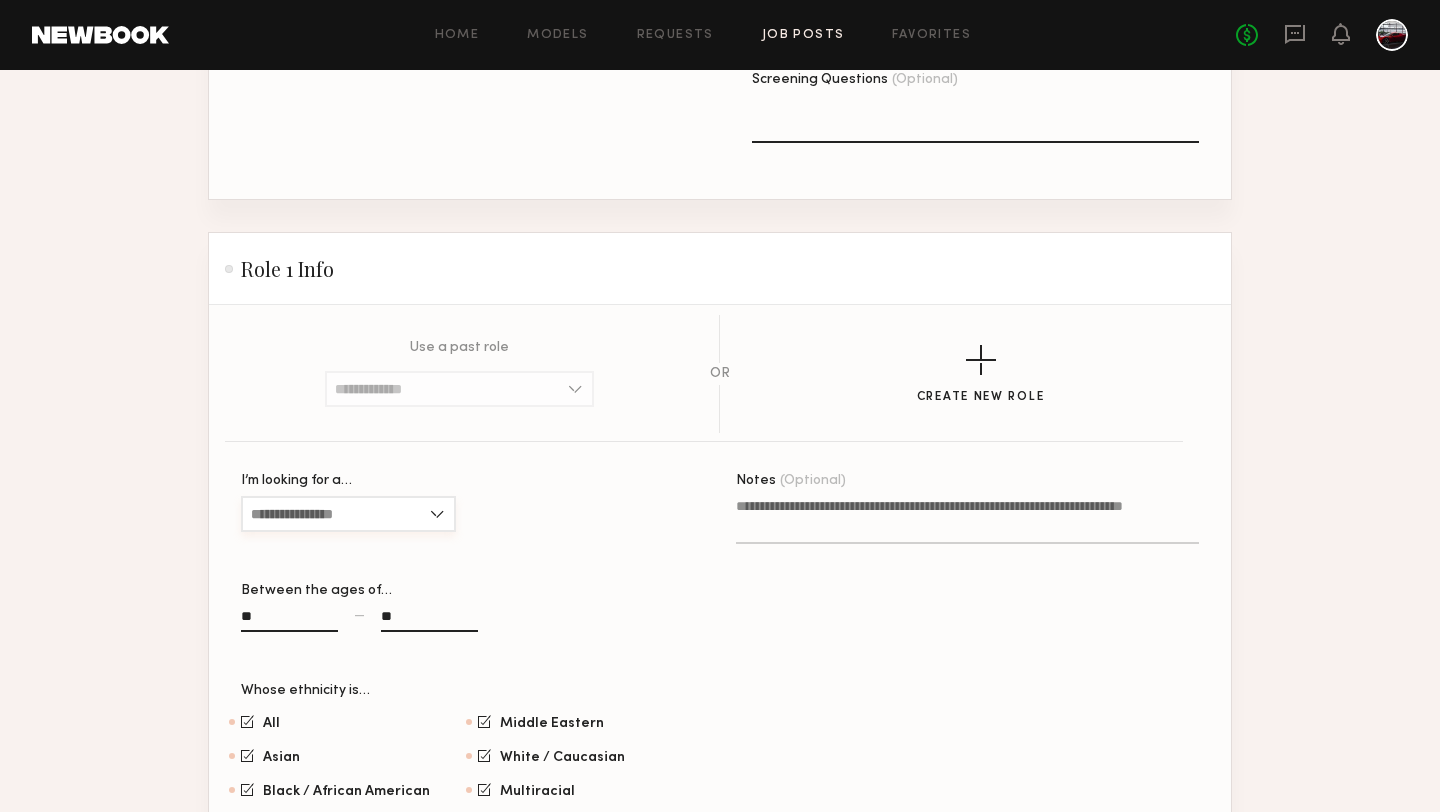 click on "I’m looking for a…" at bounding box center [348, 514] 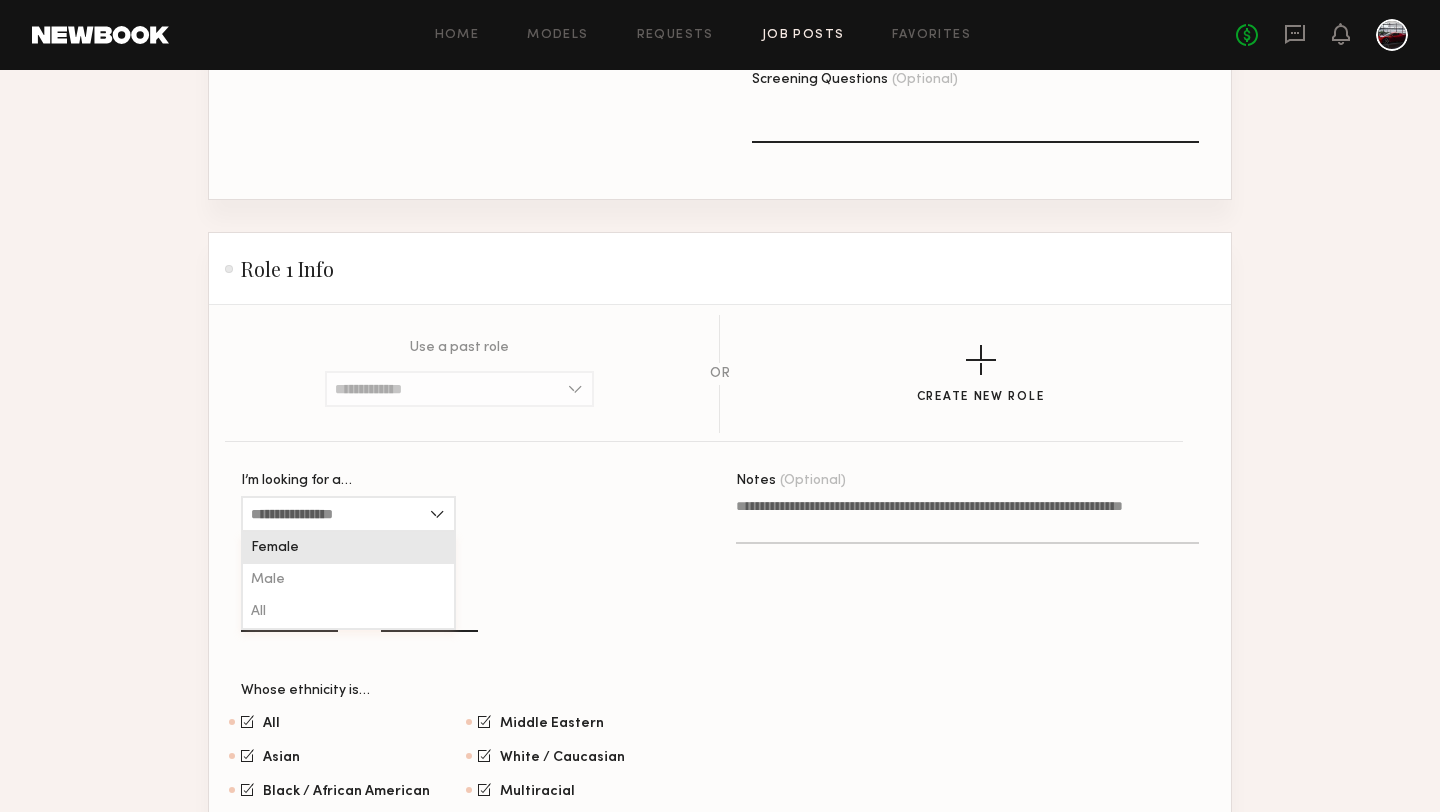 click on "Female" 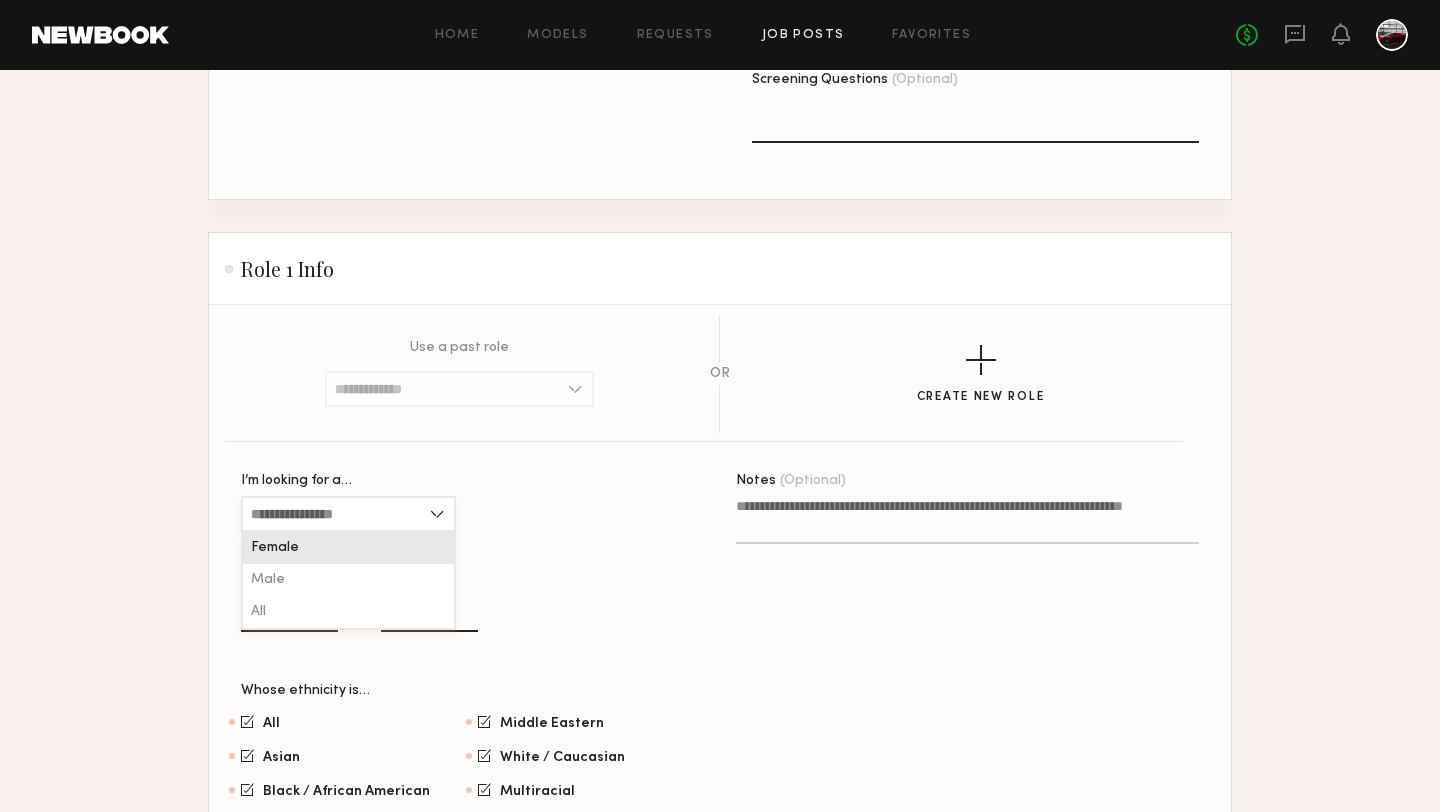 type on "******" 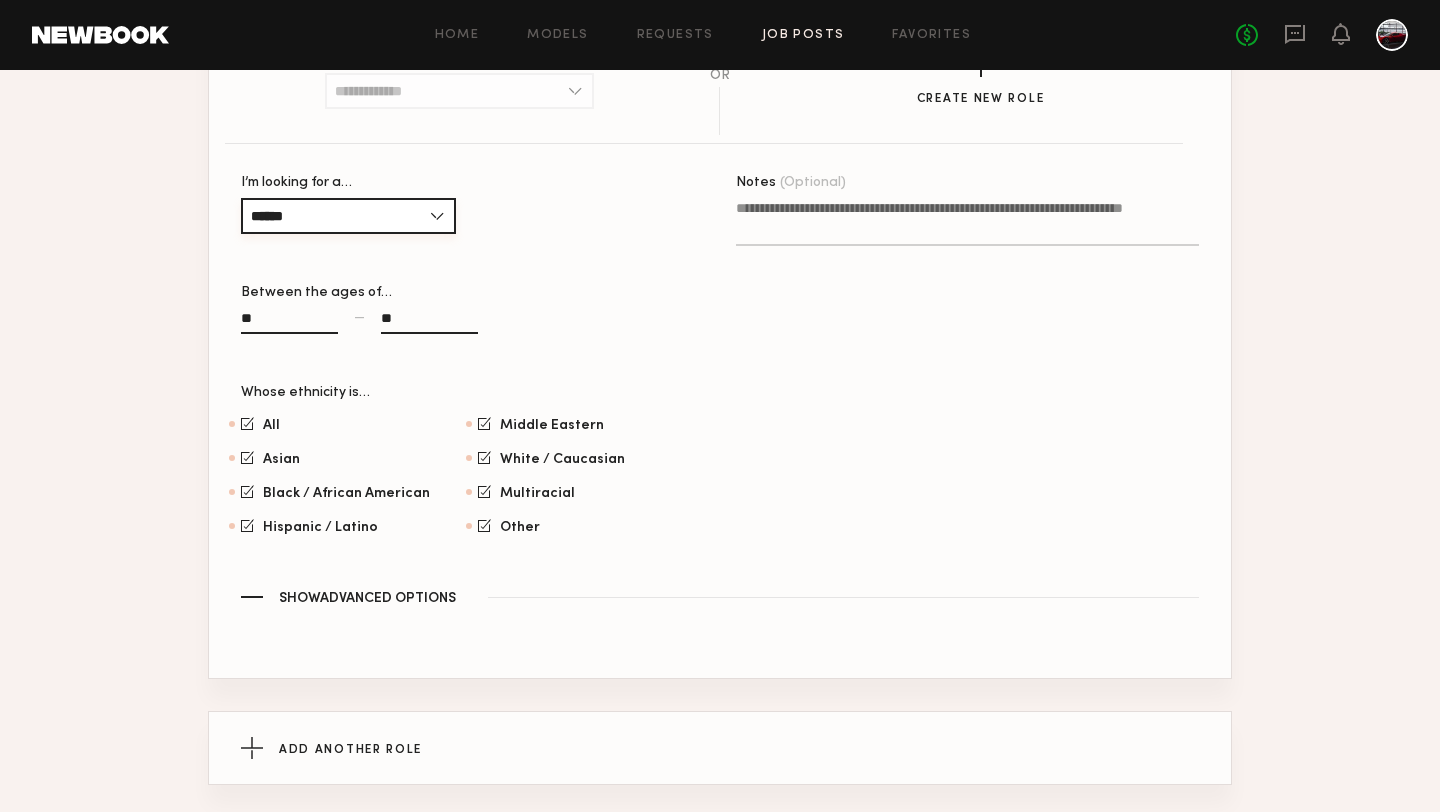 scroll, scrollTop: 1824, scrollLeft: 0, axis: vertical 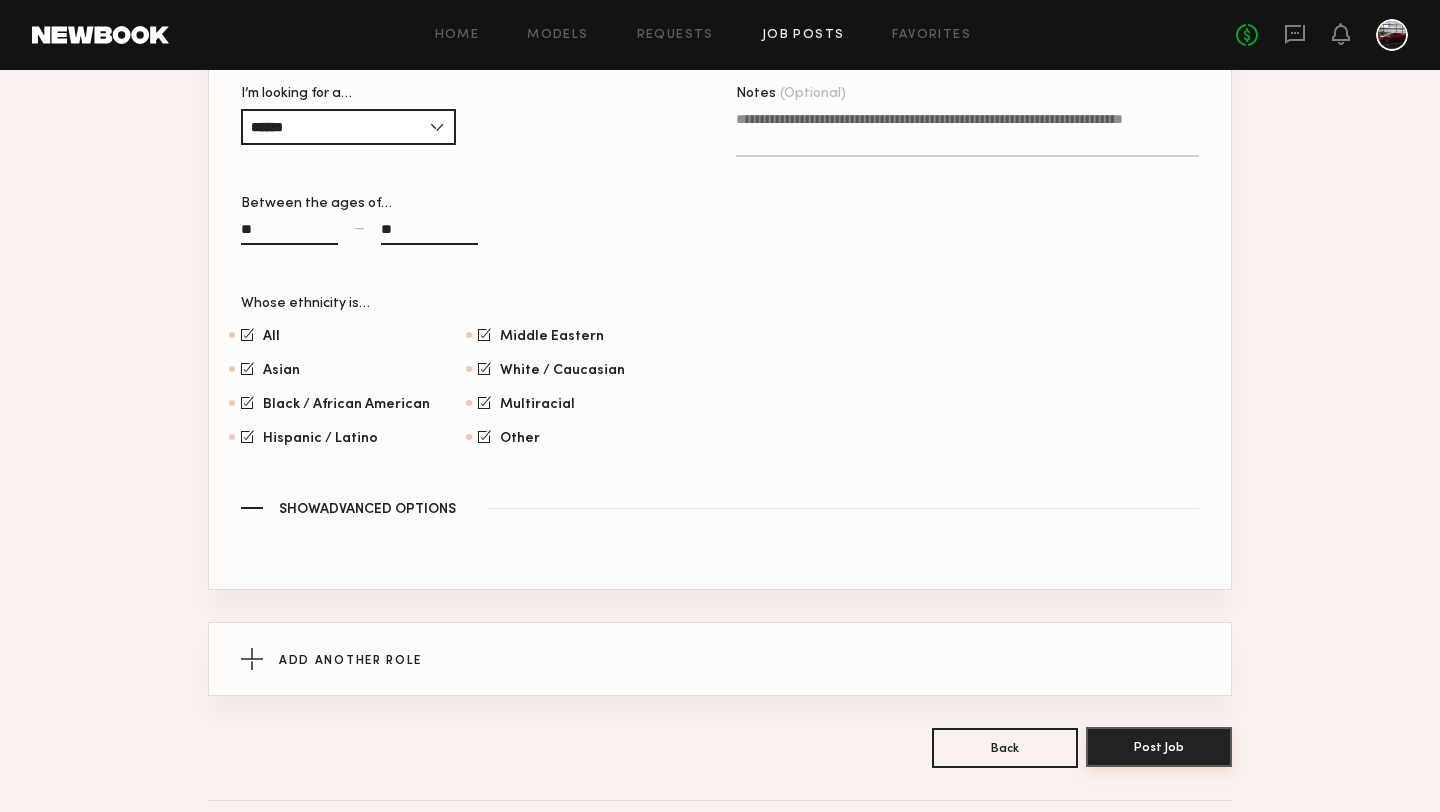 click on "Post Job" 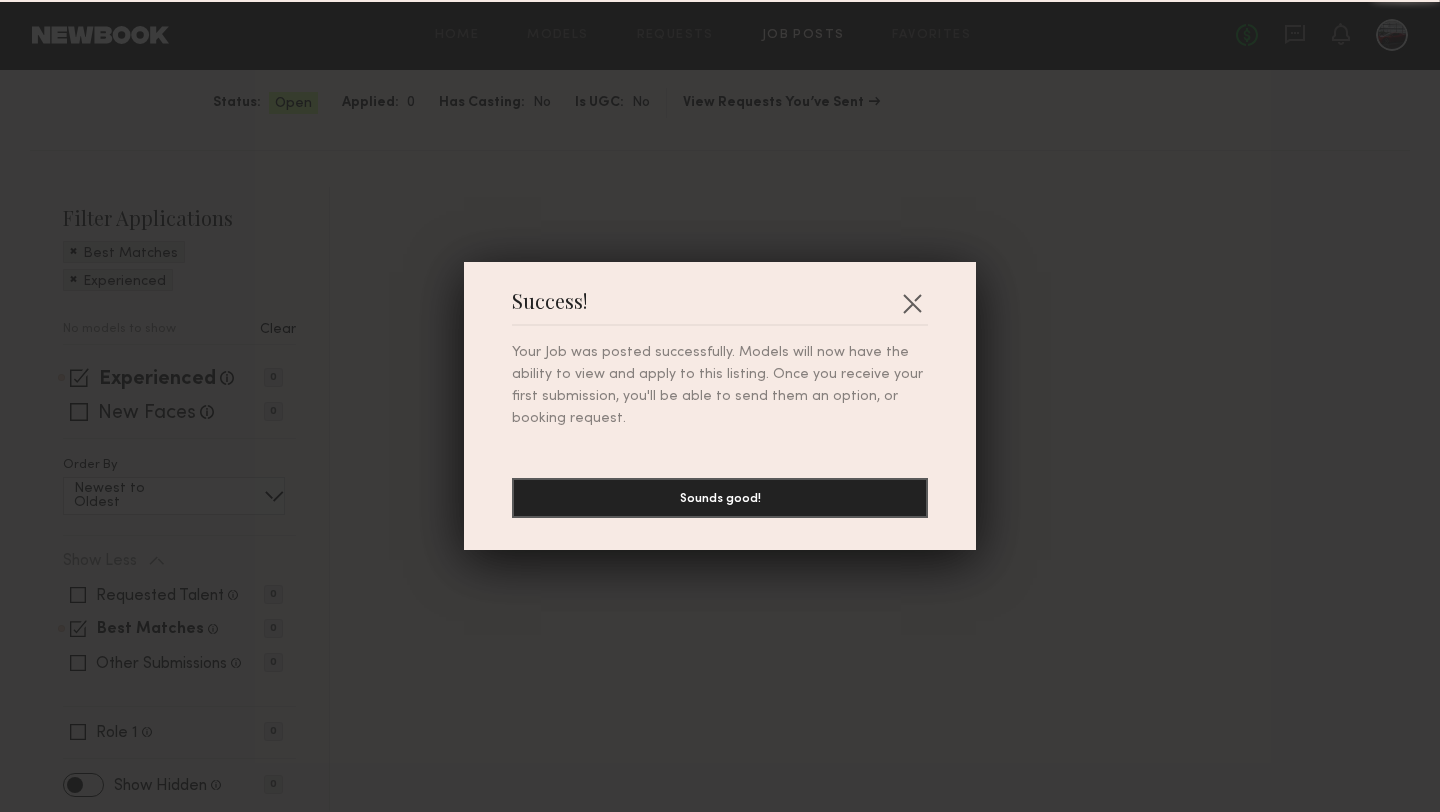 scroll, scrollTop: 0, scrollLeft: 0, axis: both 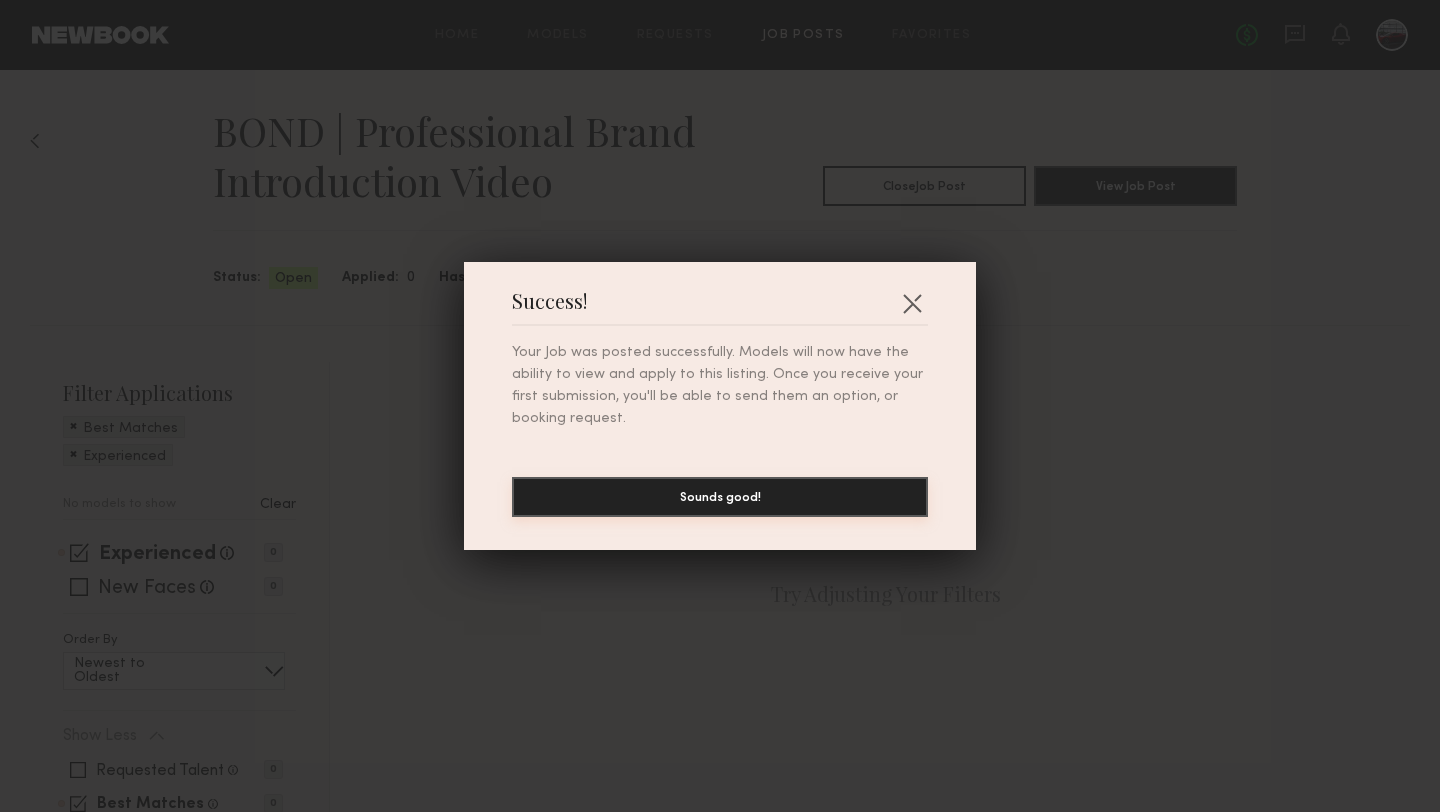 click on "Sounds good!" at bounding box center (720, 497) 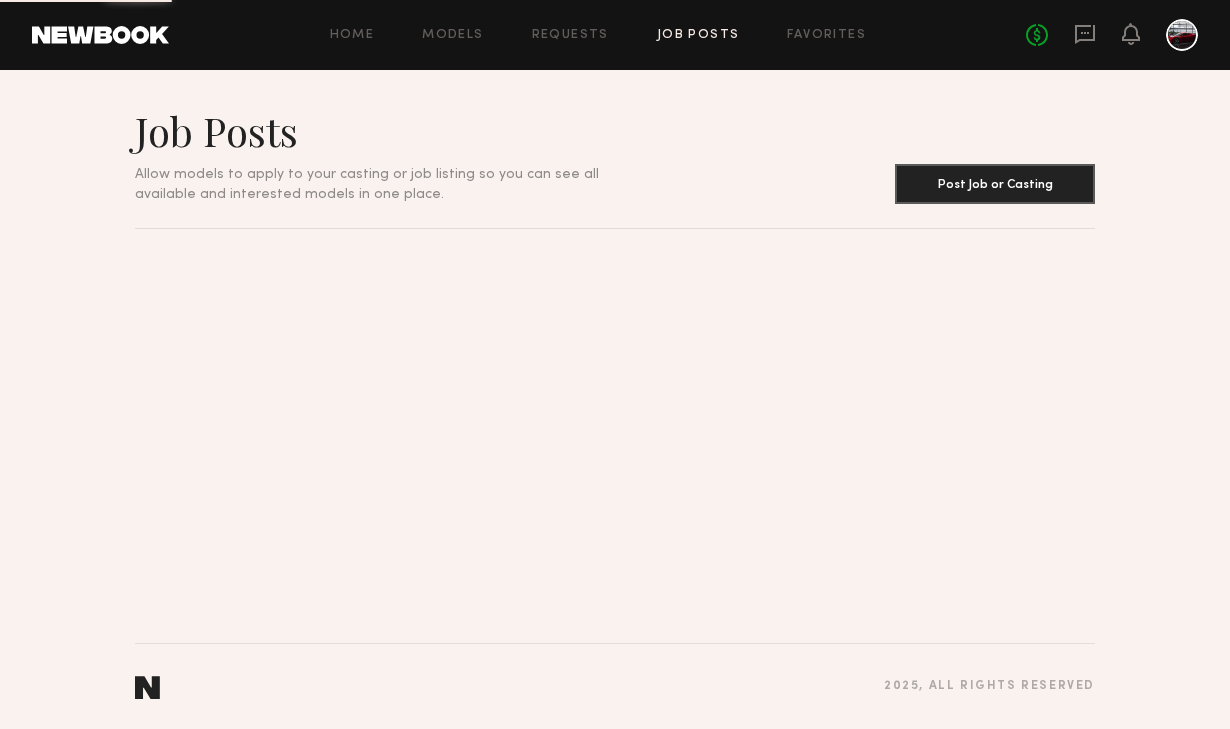 scroll, scrollTop: 0, scrollLeft: 0, axis: both 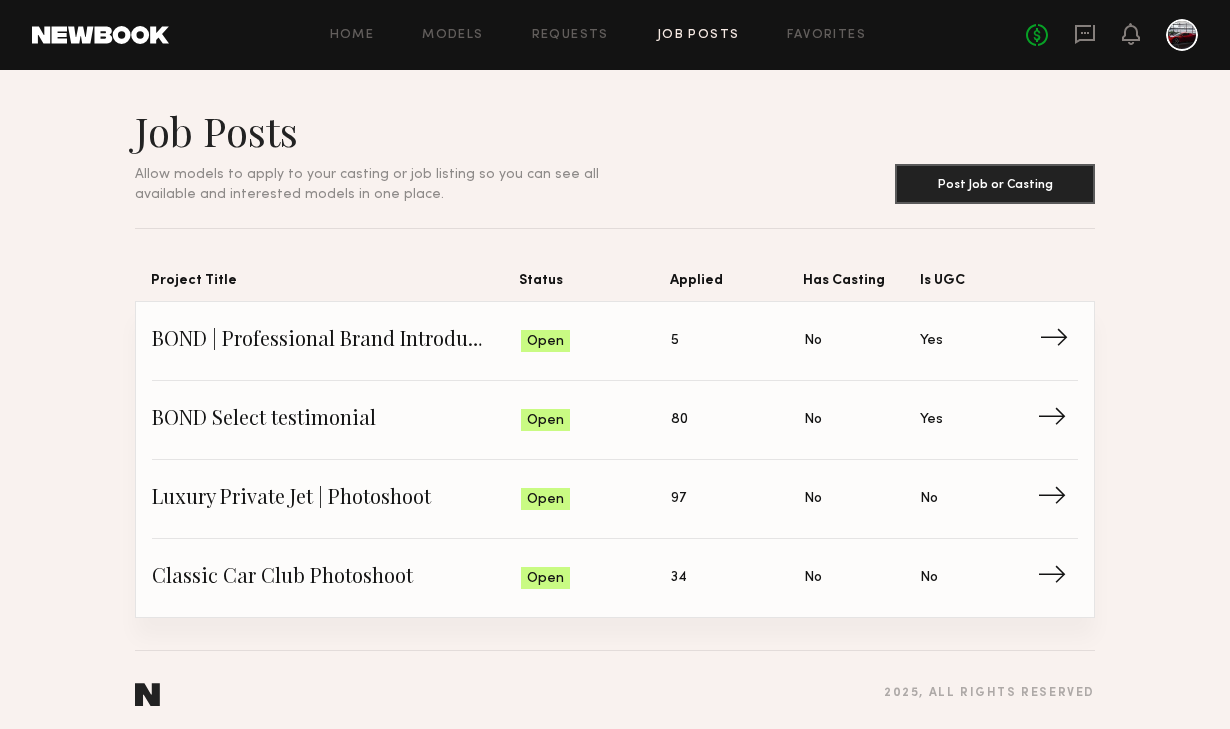 click on "Status: Open" 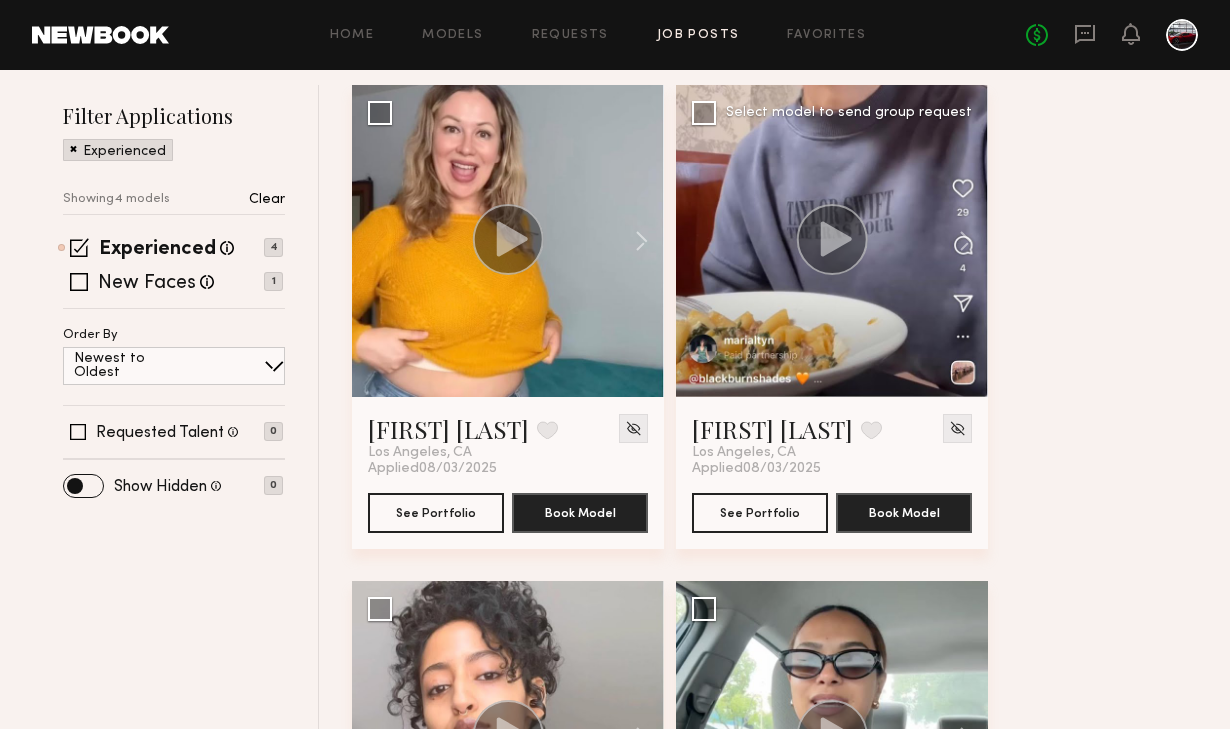scroll, scrollTop: 285, scrollLeft: 0, axis: vertical 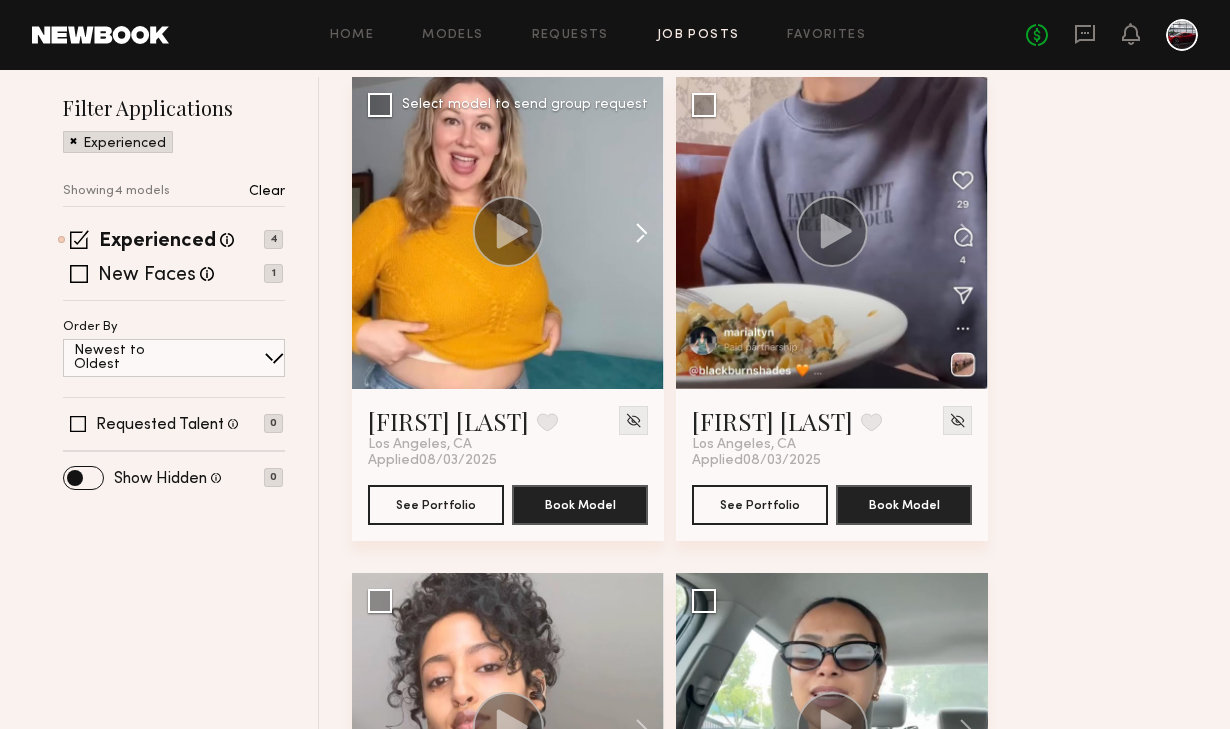 click 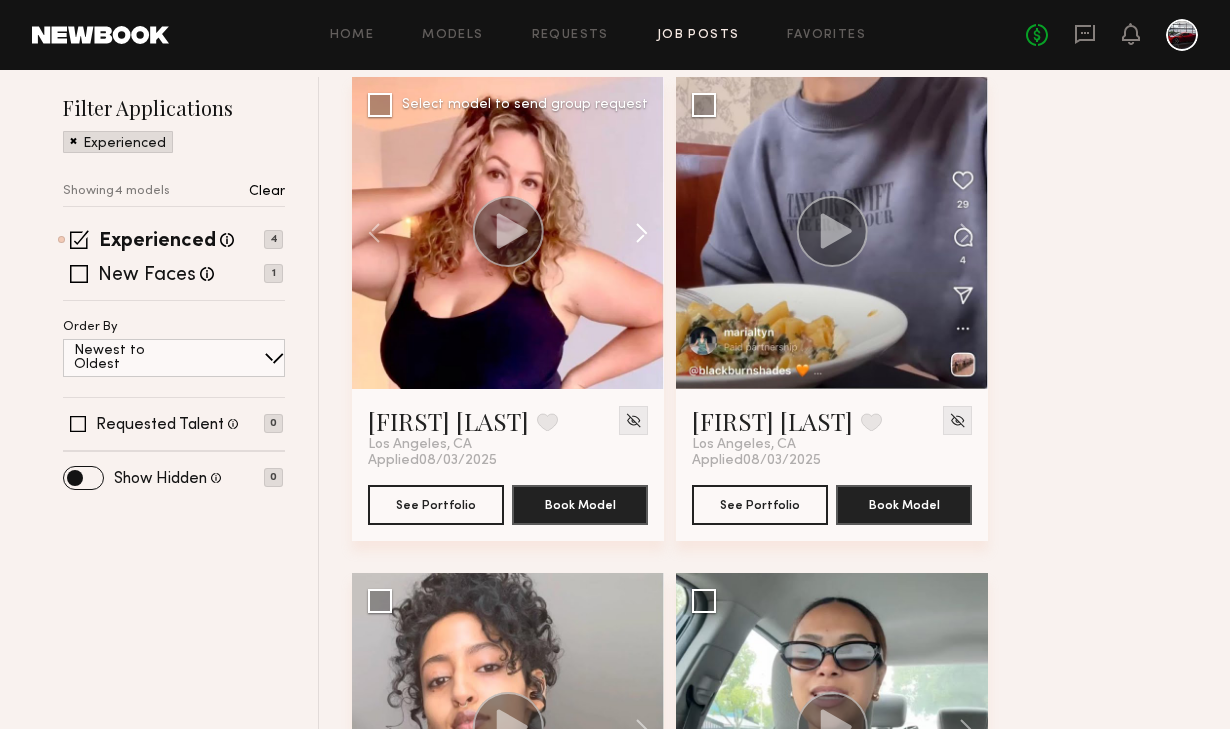 click 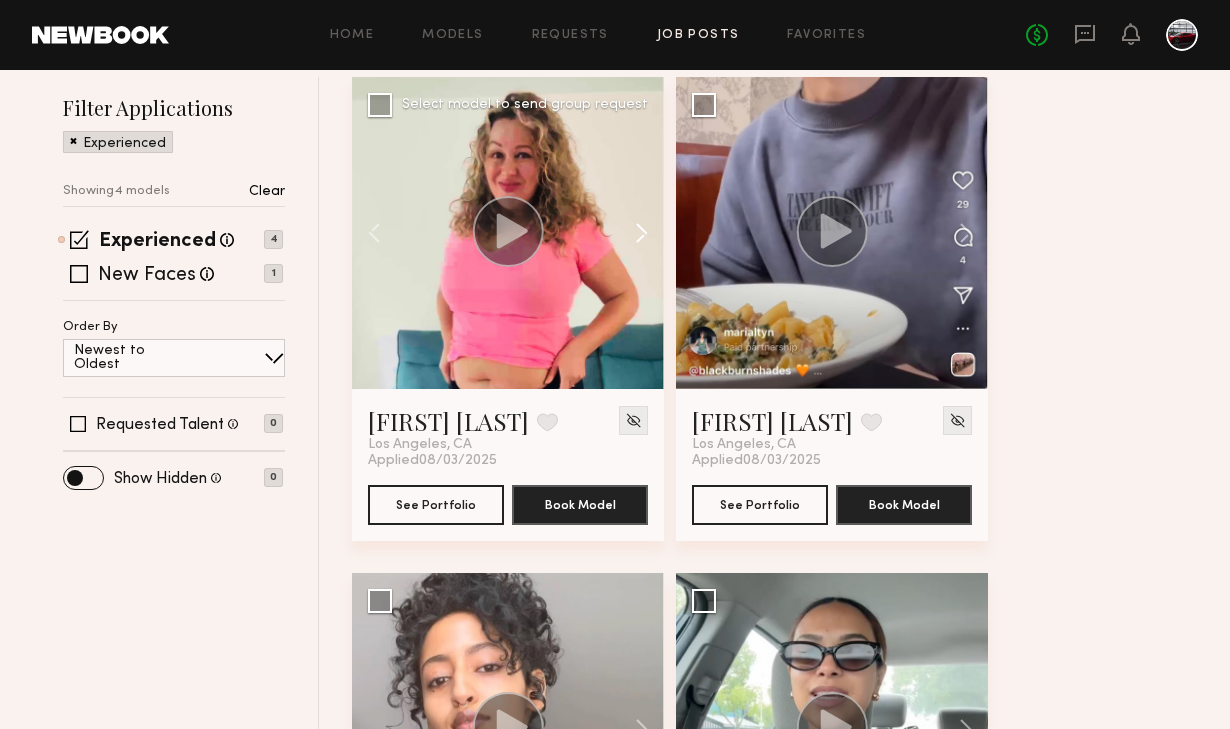 click 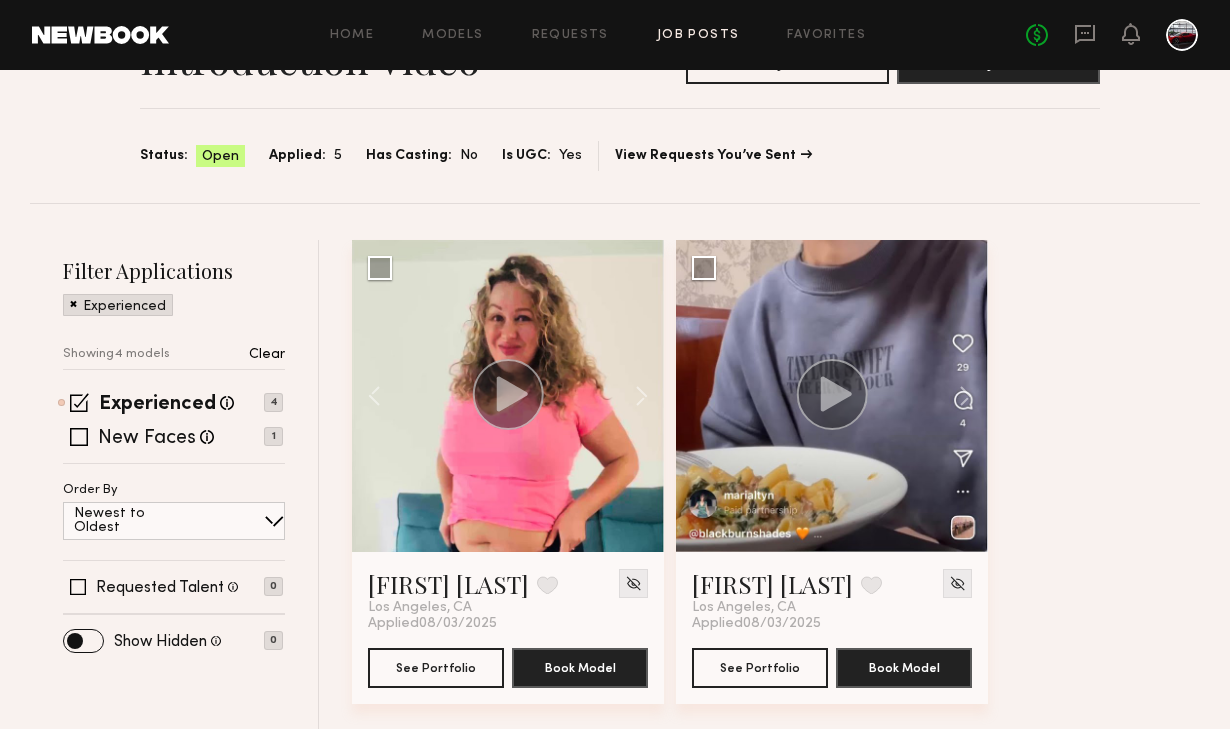 scroll, scrollTop: 0, scrollLeft: 0, axis: both 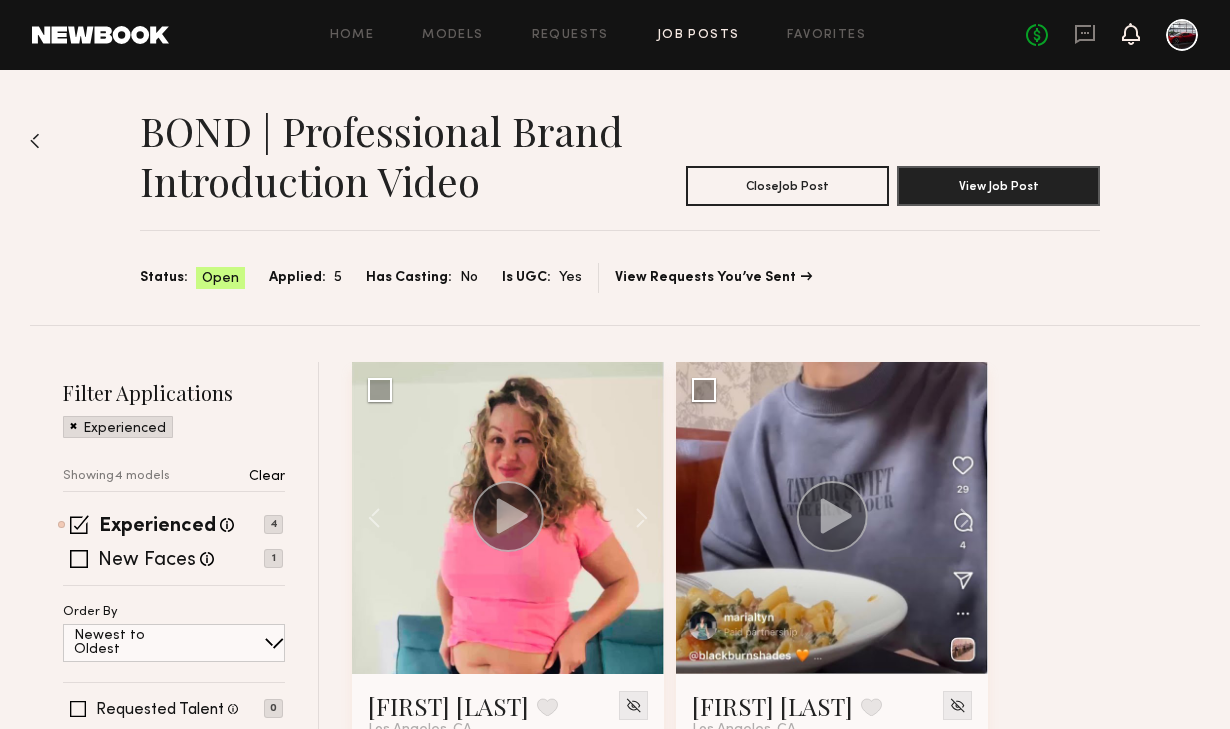 click 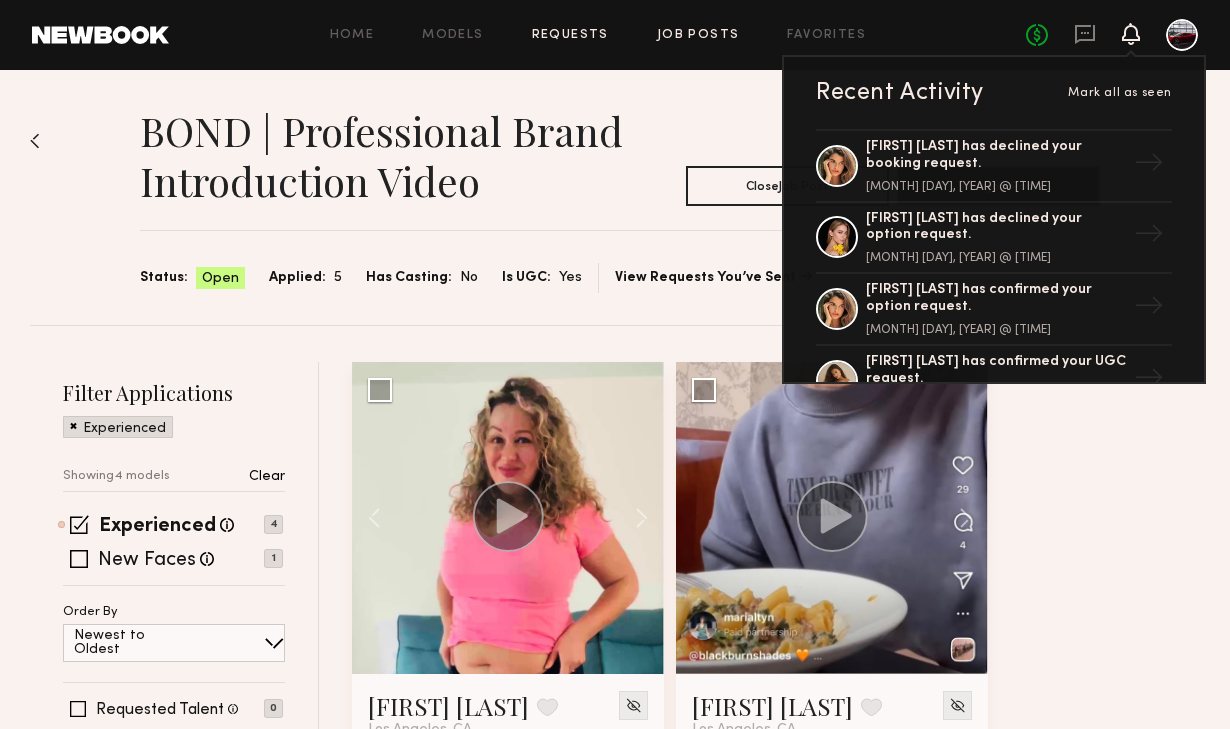 click on "Requests" 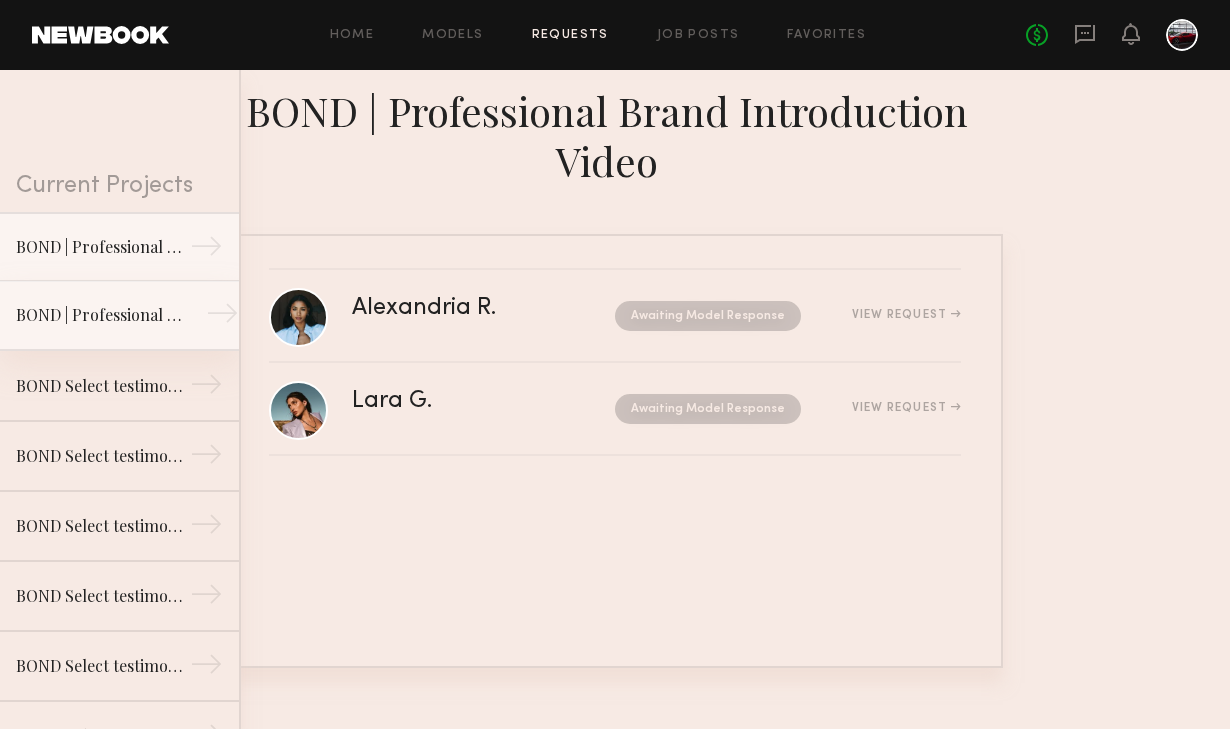 click on "BOND | Professional Brand Introduction Video" 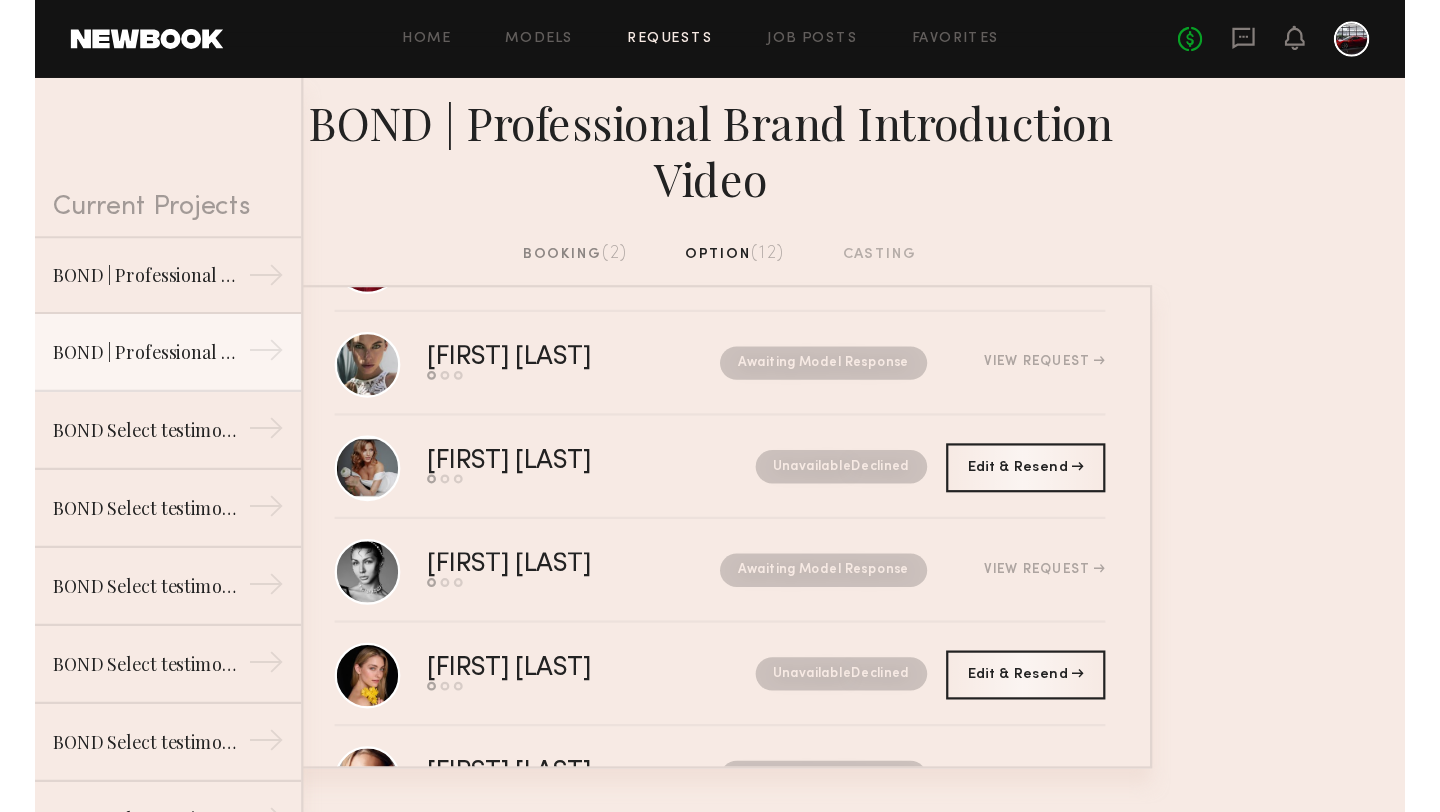 scroll, scrollTop: 0, scrollLeft: 0, axis: both 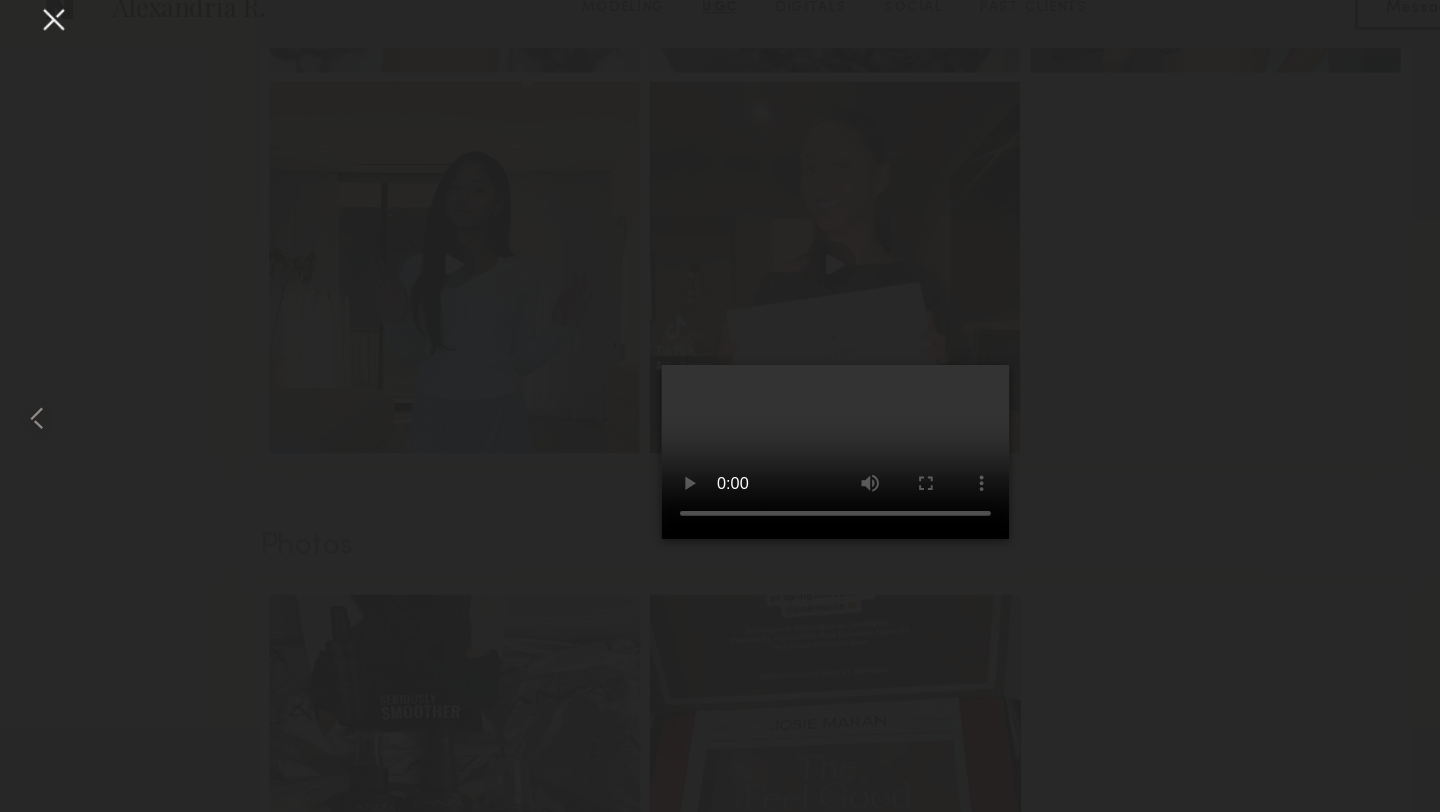 click at bounding box center [46, 46] 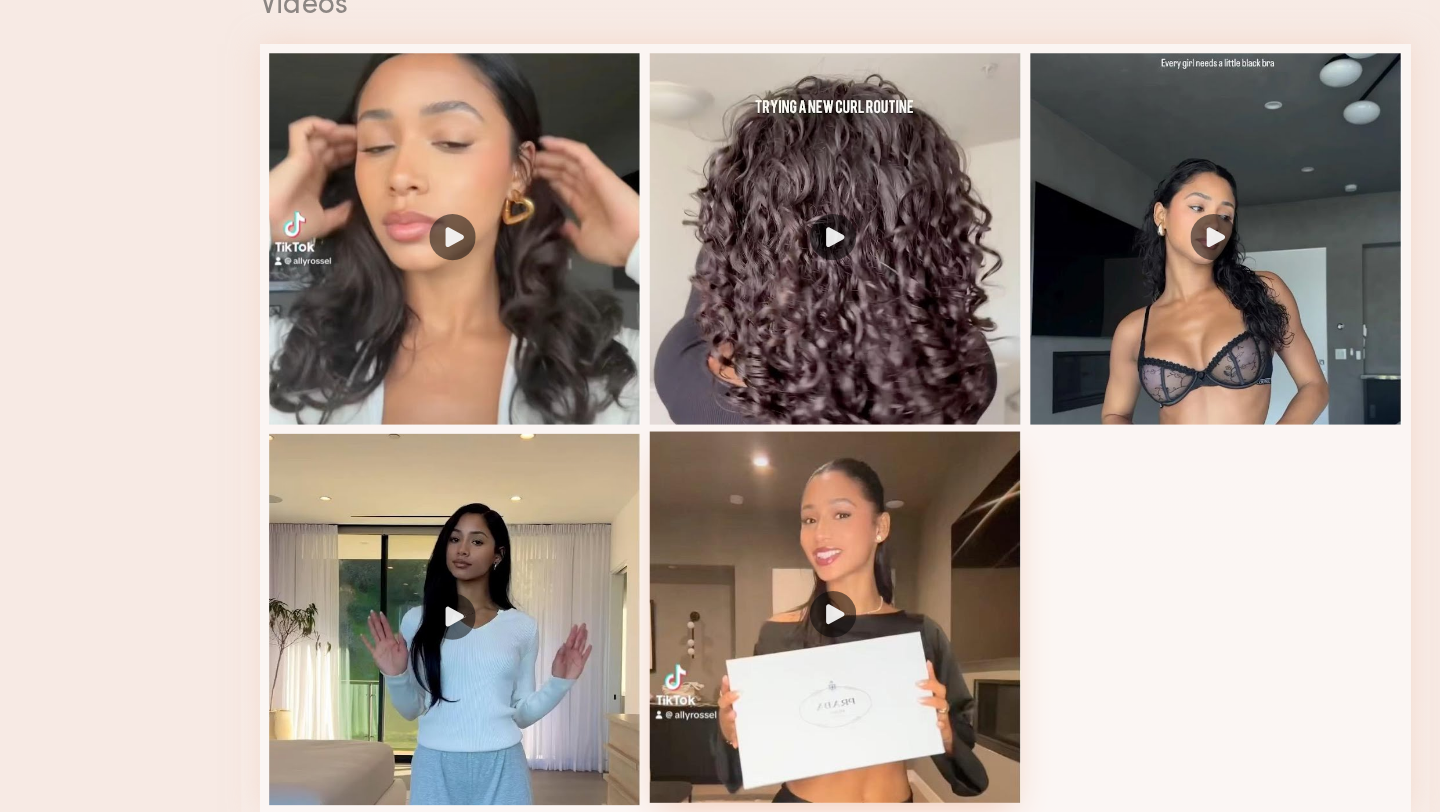 scroll, scrollTop: 2247, scrollLeft: 0, axis: vertical 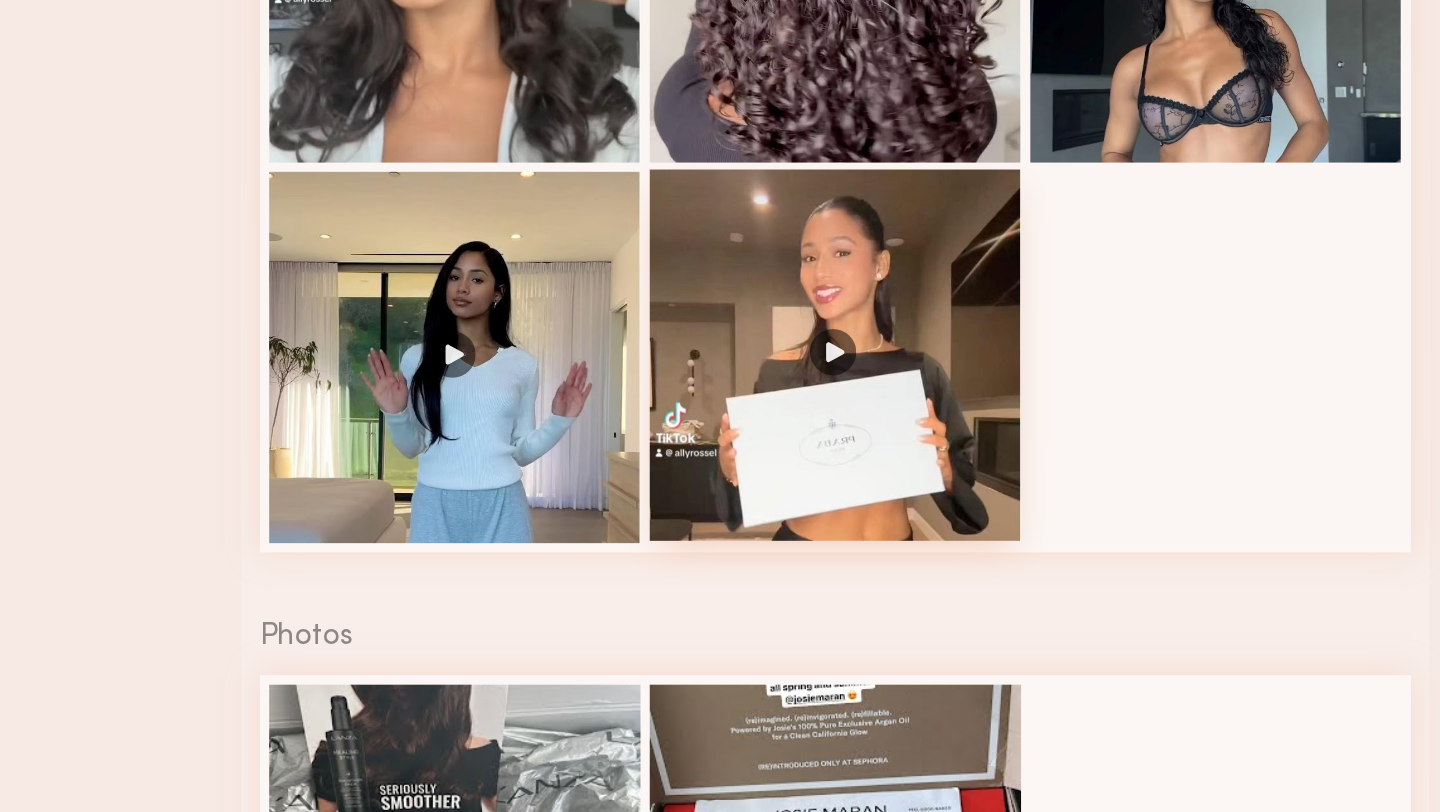 click at bounding box center [720, 418] 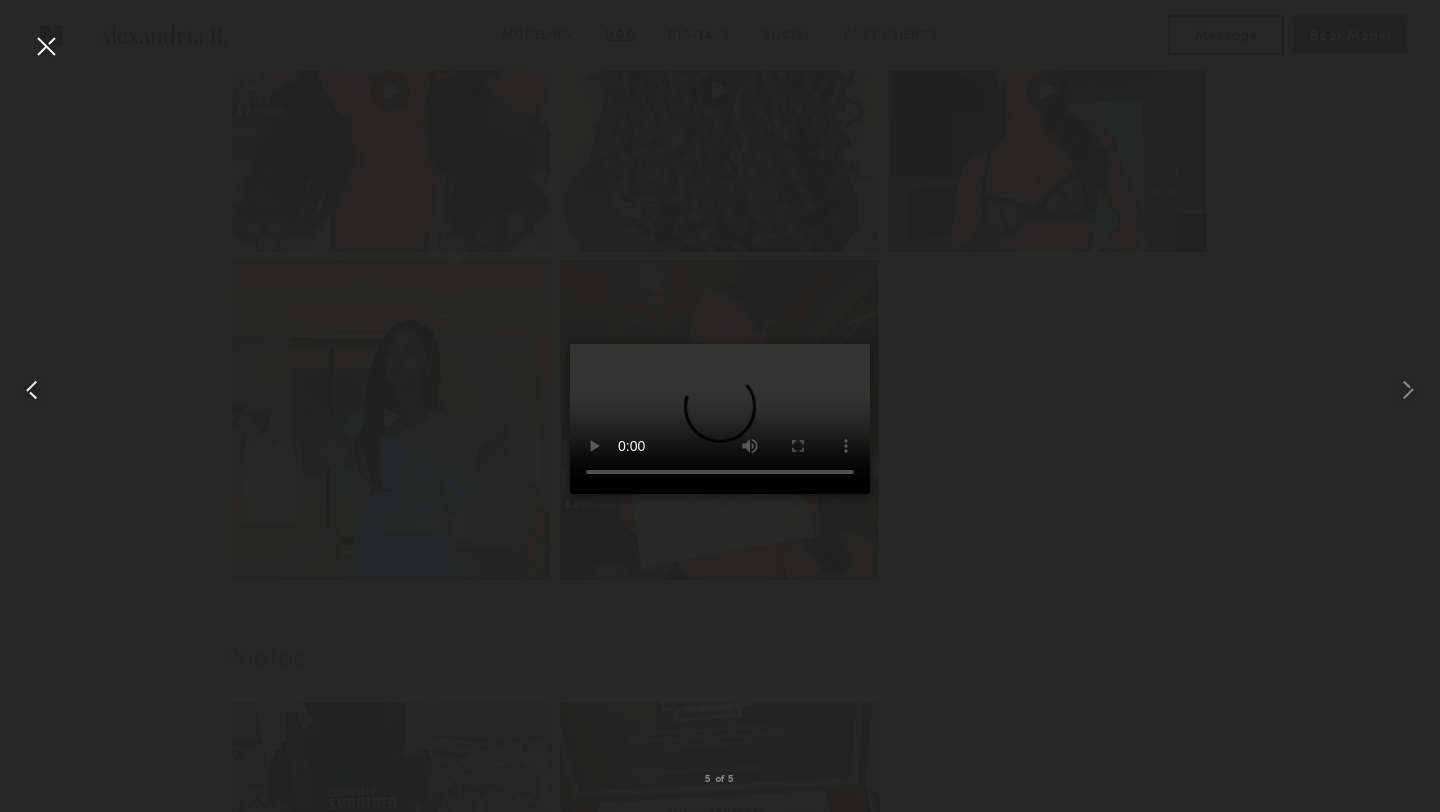 click at bounding box center (29, 390) 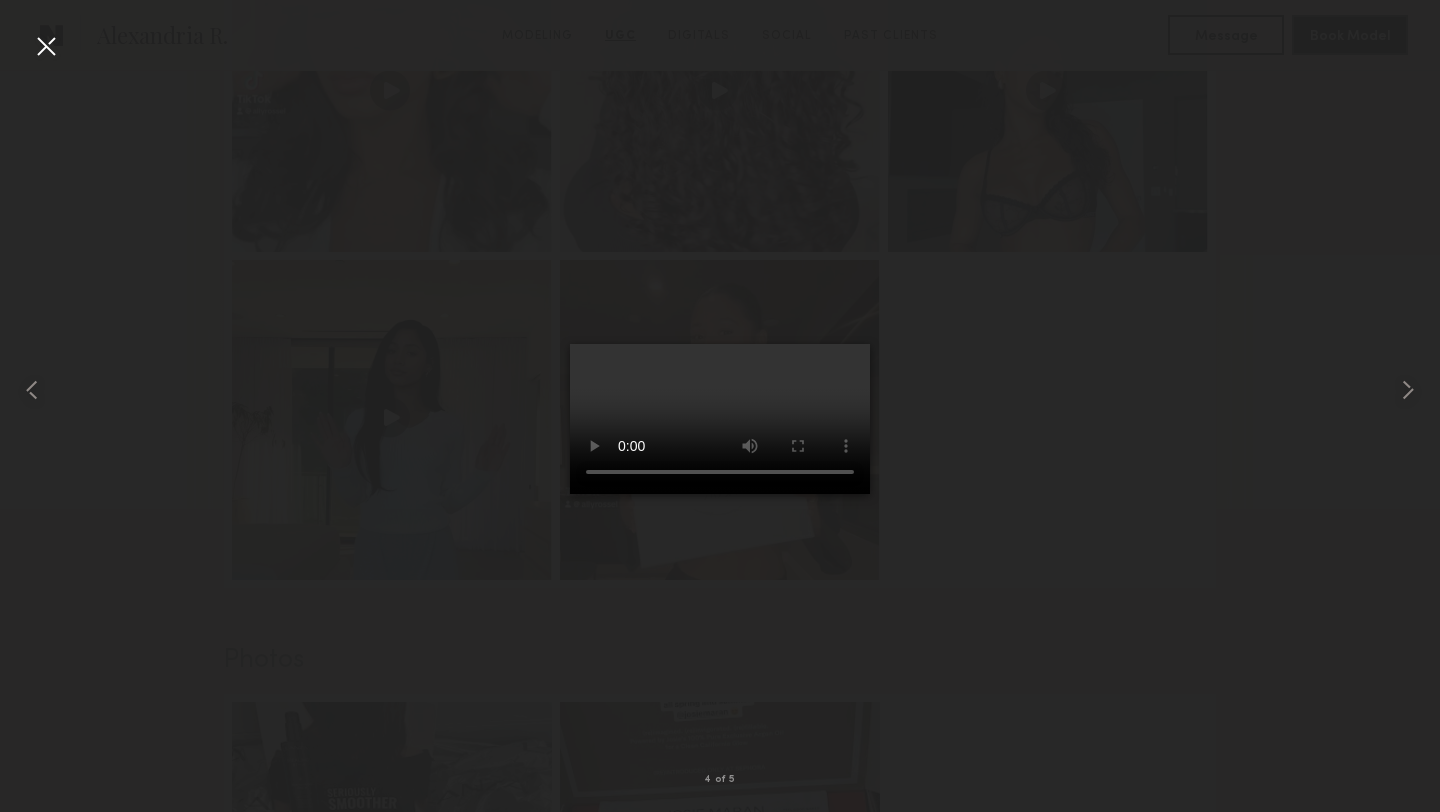 click at bounding box center (720, 390) 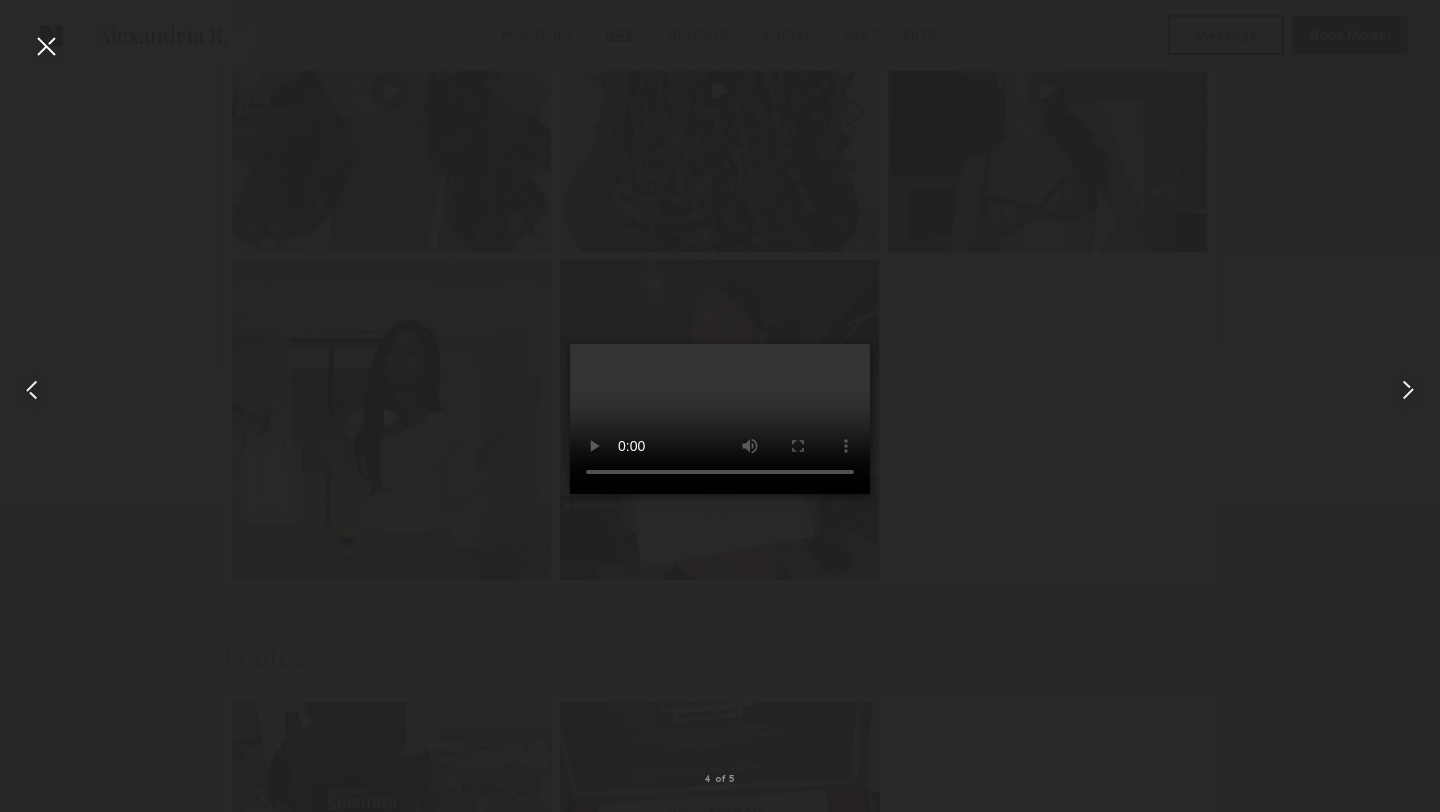 click at bounding box center (720, 390) 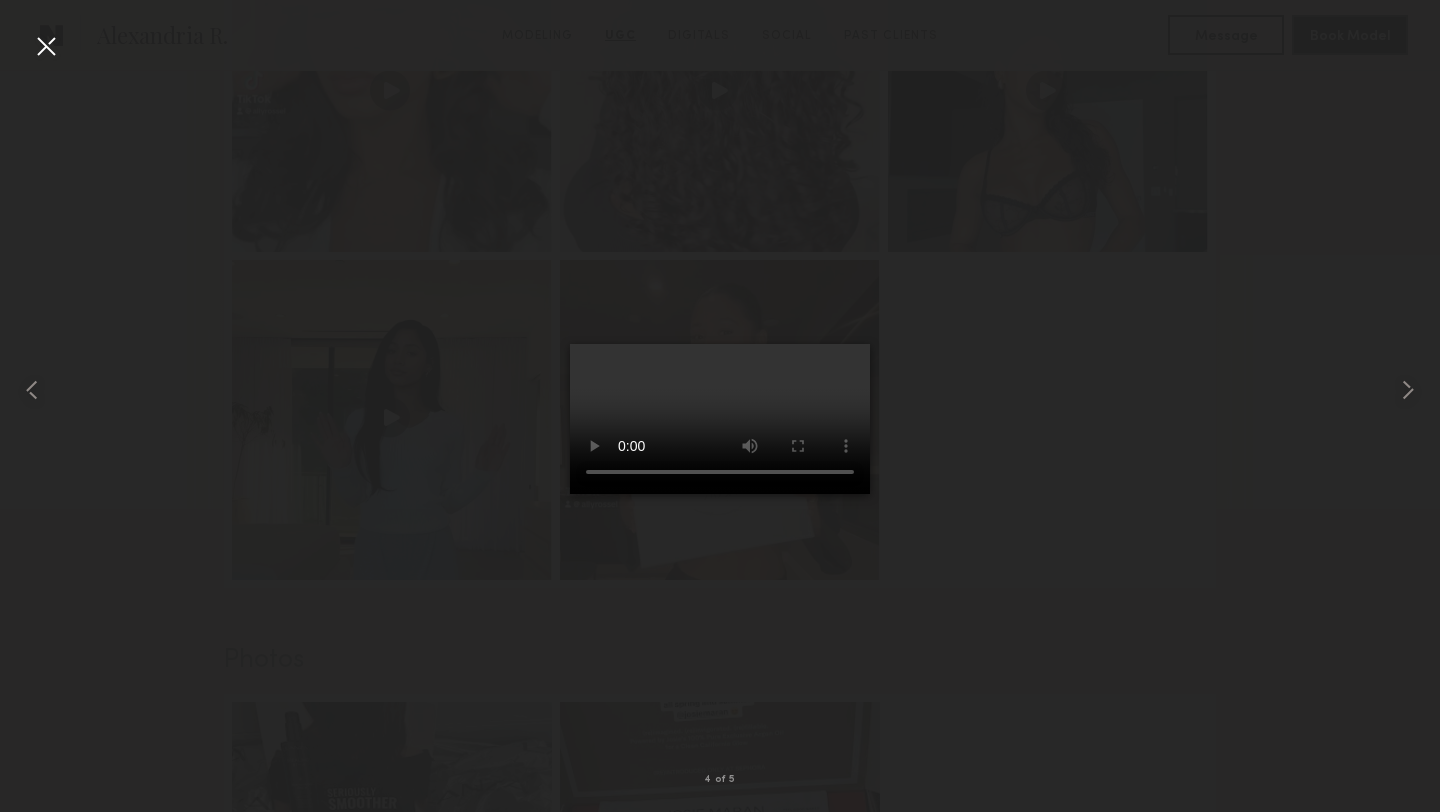 click at bounding box center [46, 46] 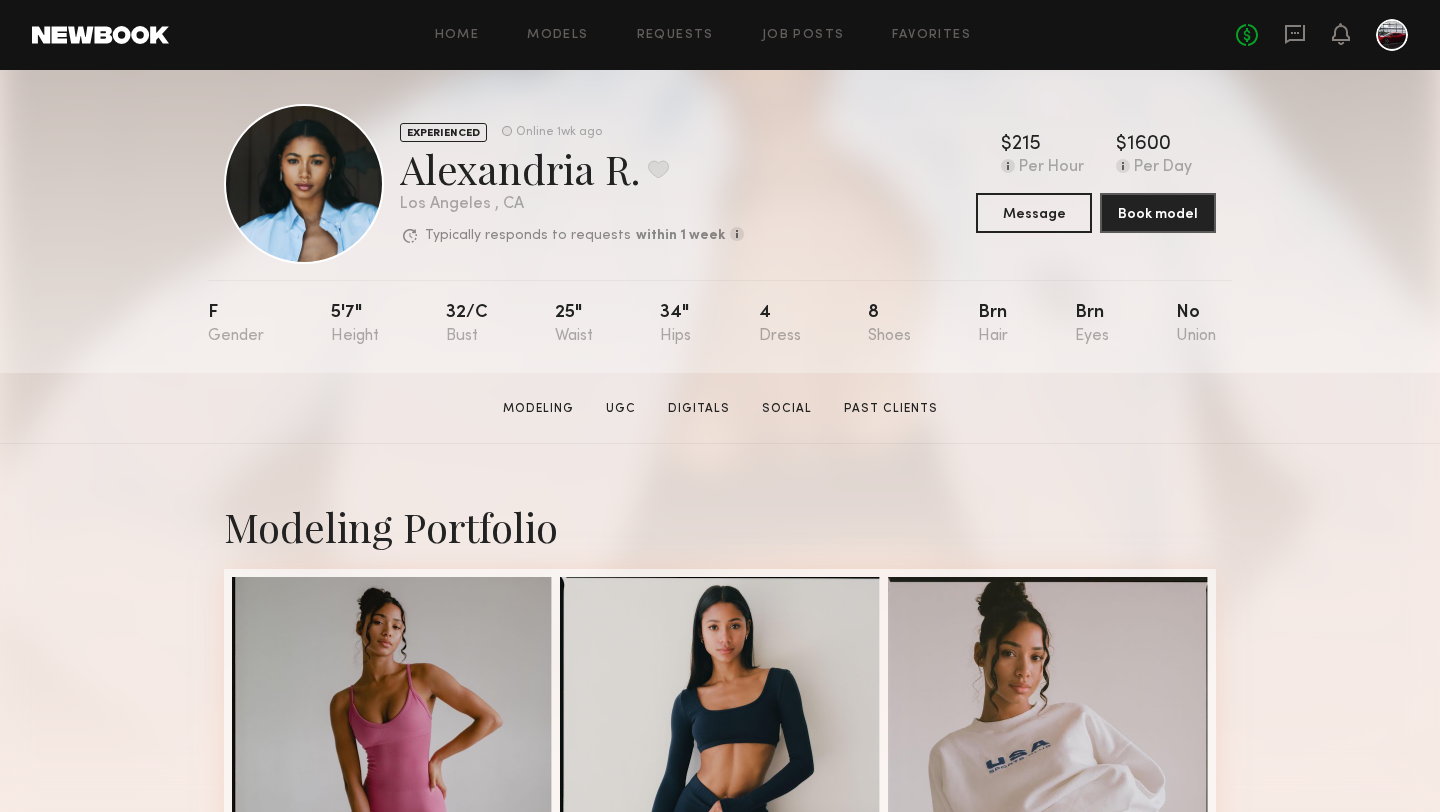 scroll, scrollTop: 0, scrollLeft: 0, axis: both 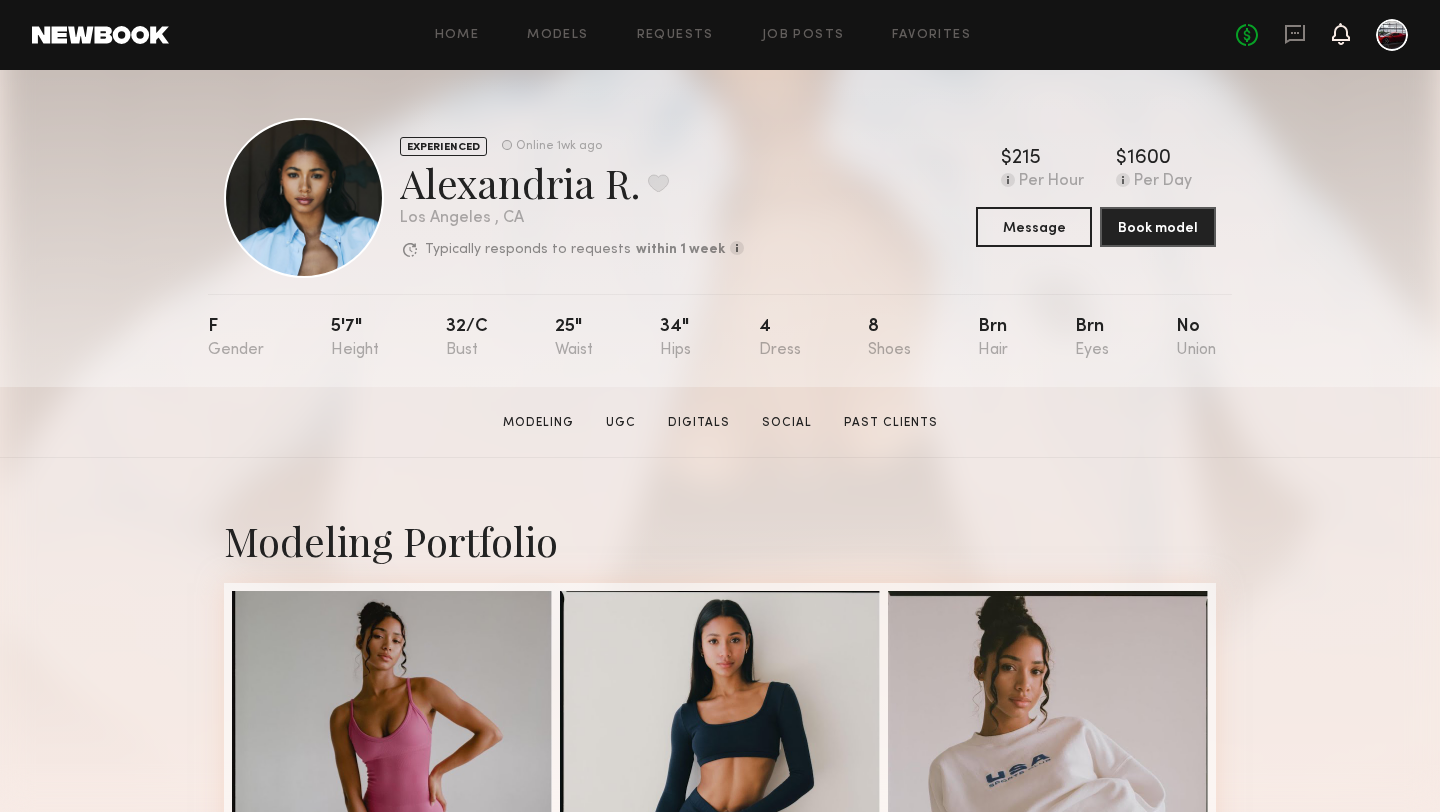 click 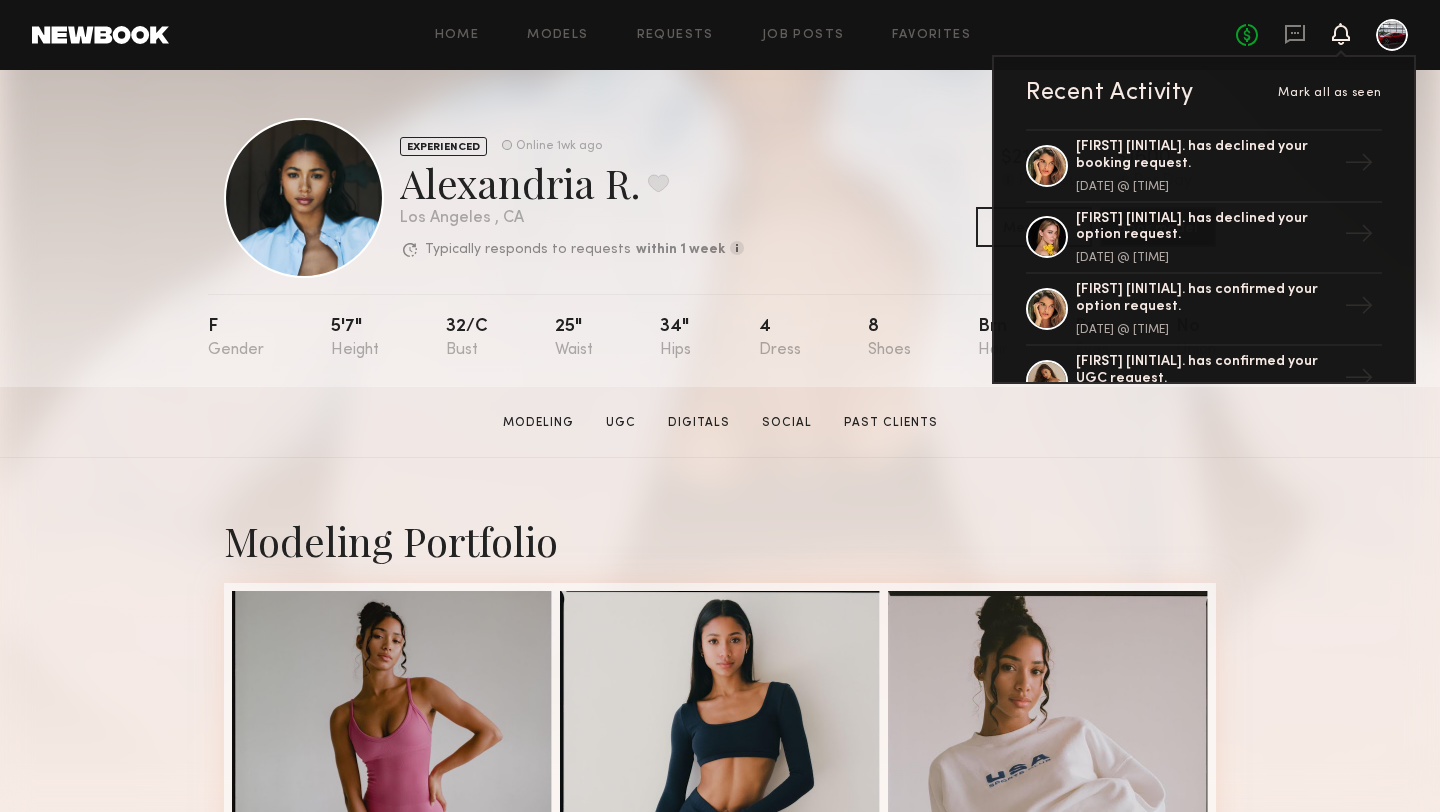 click on "Home Models Requests Job Posts Favorites Sign Out No fees up to $5,000 Recent Activity Mark all as seen Manuela G. has declined your booking request. August 03, 2025 @ 4:10 PM → Madeleine C. has declined your option request. August 02, 2025 @ 10:49 PM → Manuela G. has confirmed your option request. August 02, 2025 @ 7:32 PM → Sabrina D. has confirmed your UGC request. June 05, 2025 @ 1:51 PM → Kristina T. has declined your UGC request. June 05, 2025 @ 10:25 AM → Manuela G. has declined your UGC request. June 02, 2025 @ 9:18 PM → Maggie L. has confirmed your UGC request. June 02, 2025 @ 12:55 PM → Madison S. has declined your UGC request. May 28, 2025 @ 5:18 PM → Caina F. has declined your UGC request. May 27, 2025 @ 7:44 PM → Brooklyn B. has confirmed your UGC request. May 21, 2025 @ 6:26 PM → Brynne E. has confirmed your UGC request. May 21, 2025 @ 4:48 PM → Annika R. has confirmed your UGC request. May 21, 2025 @ 3:18 PM → Sam F. has confirmed your UGC request. May 19, 2025 @ 3:10 PM" 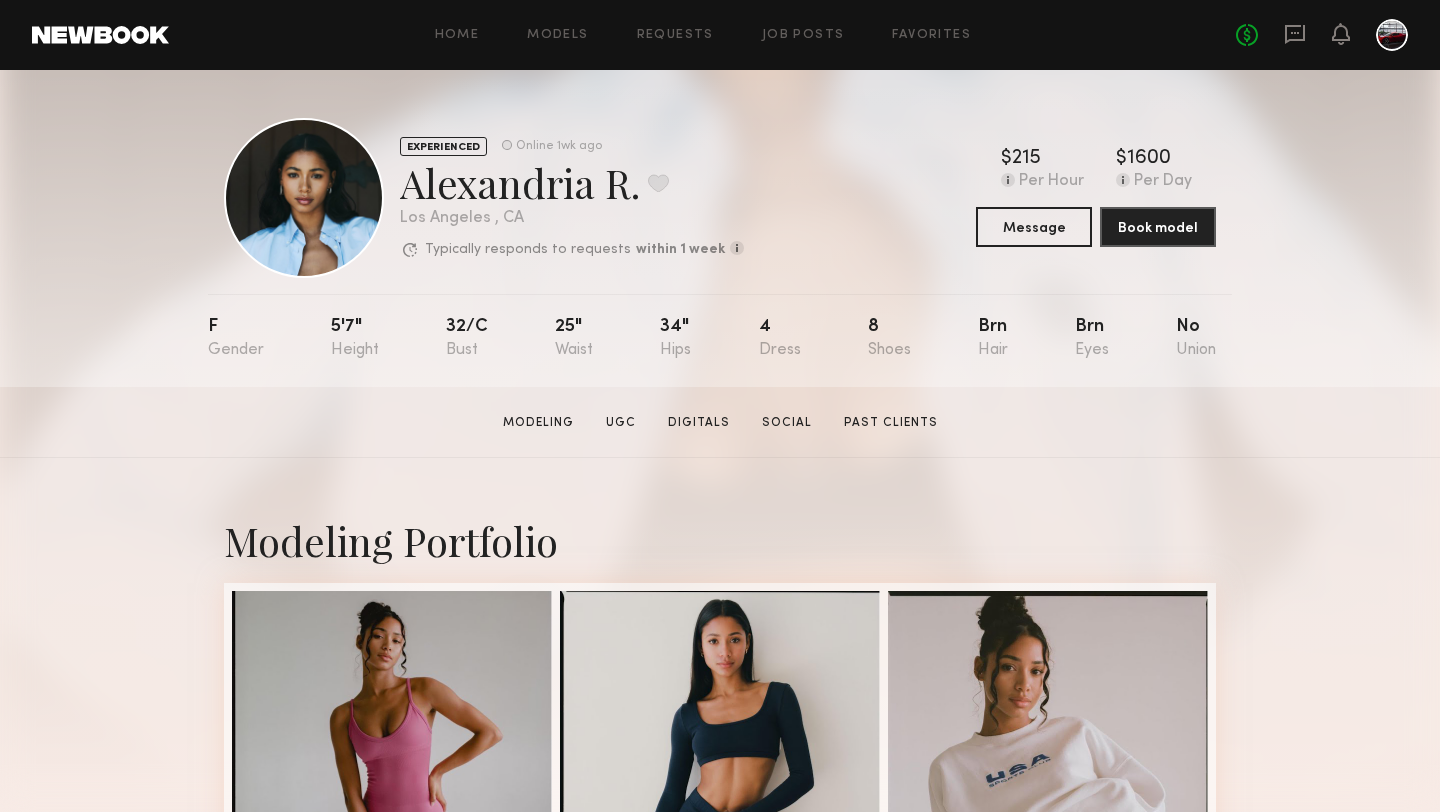 click on "Home Models Requests Job Posts Favorites Sign Out No fees up to $5,000" 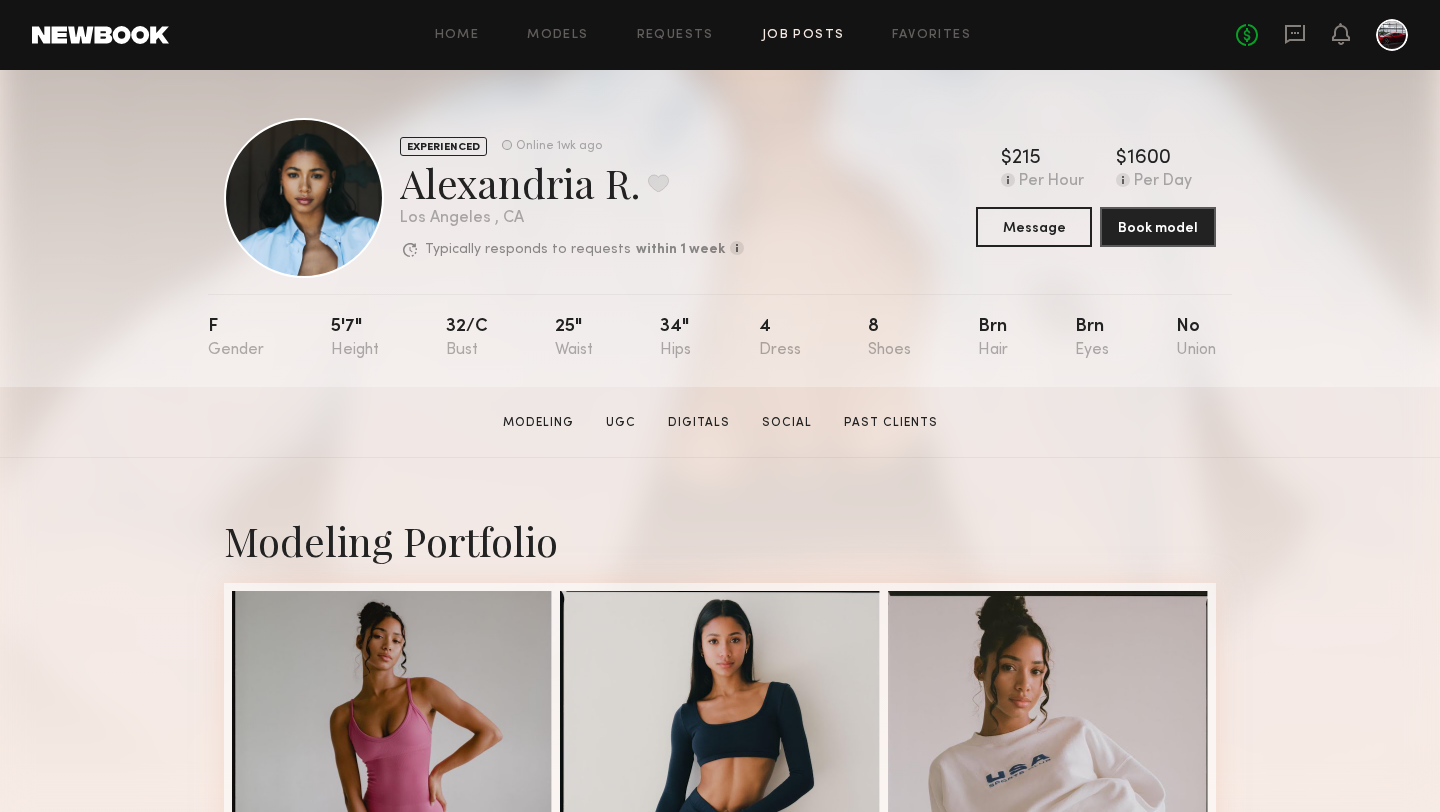 click on "Job Posts" 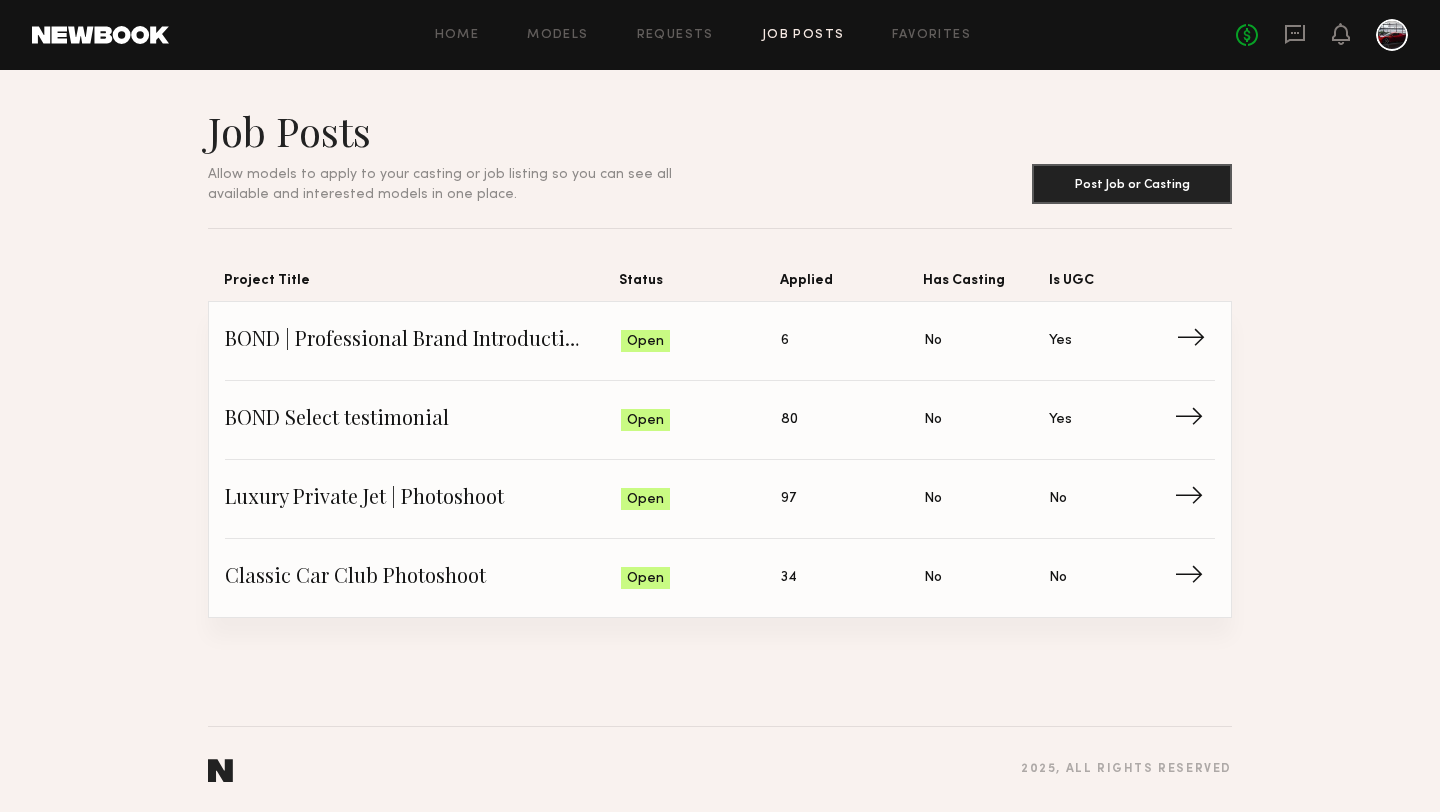 click on "BOND | Professional Brand Introduction Video" 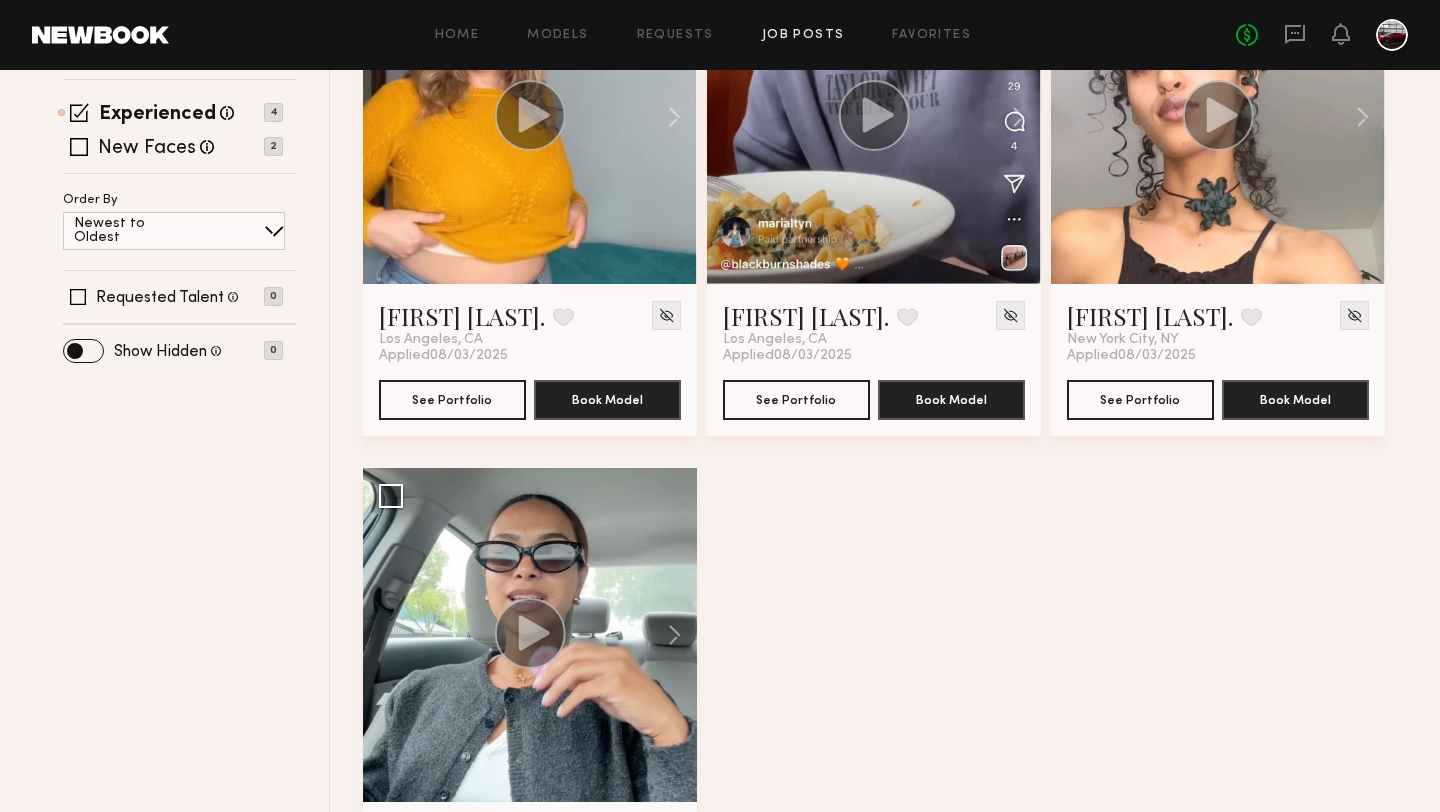 scroll, scrollTop: 336, scrollLeft: 0, axis: vertical 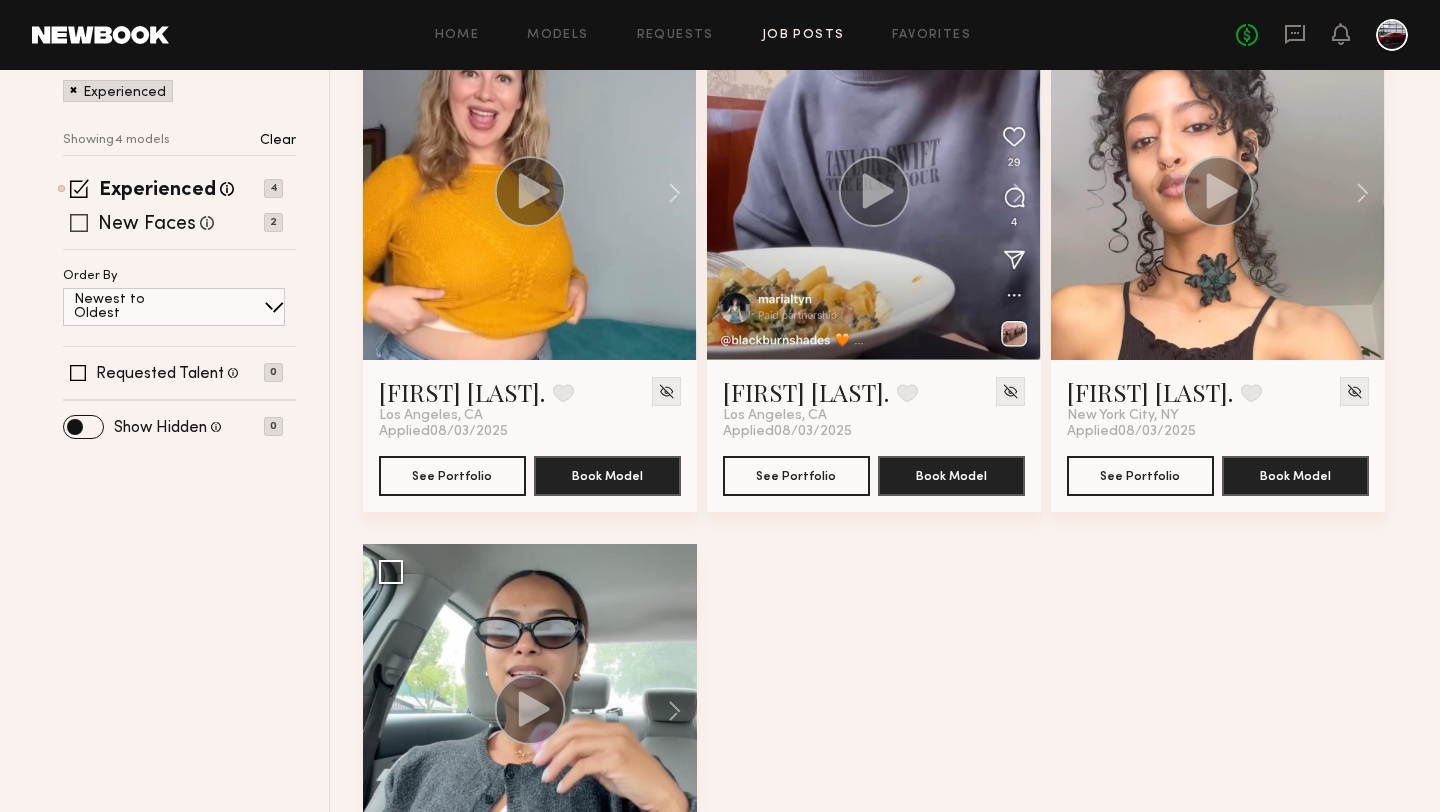 click 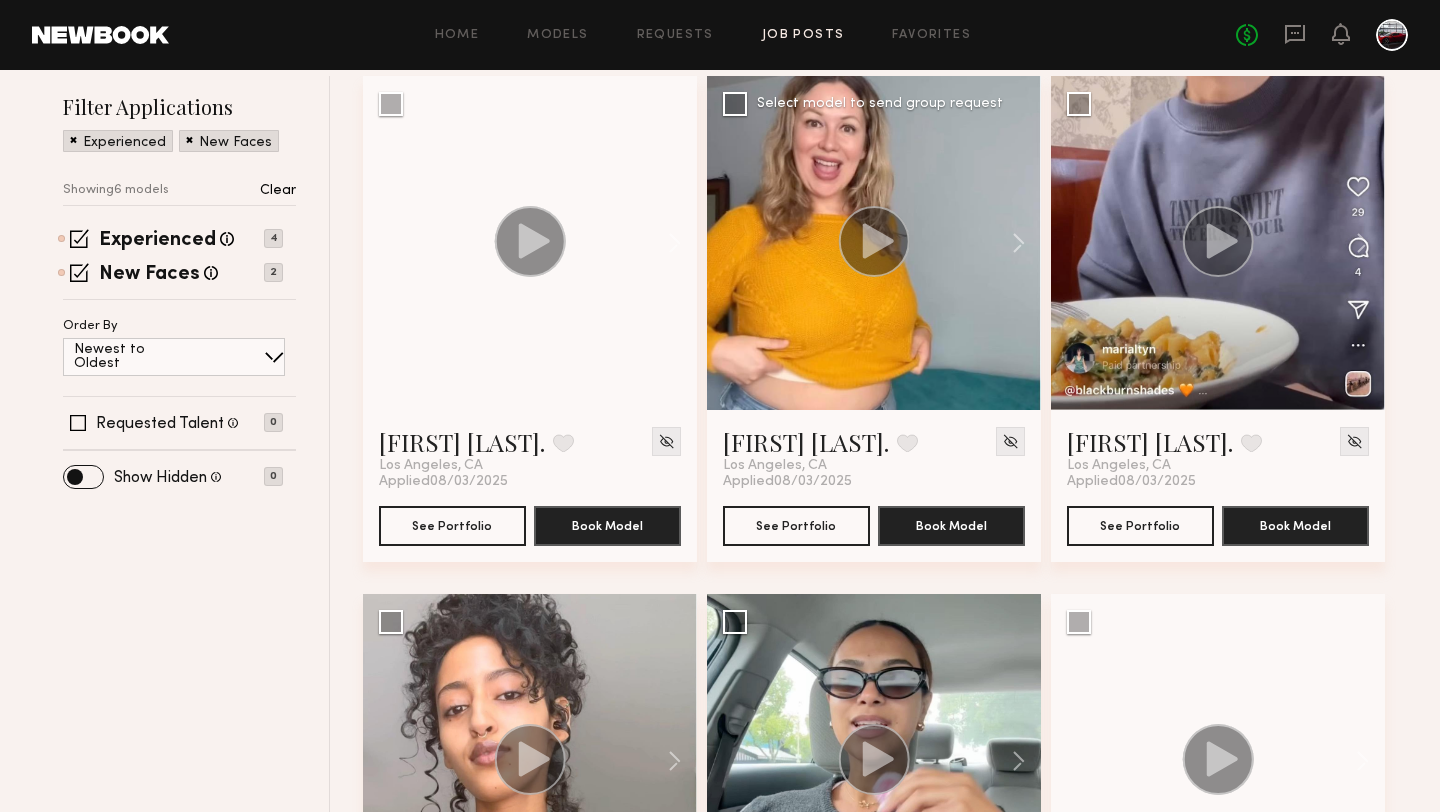 scroll, scrollTop: 271, scrollLeft: 0, axis: vertical 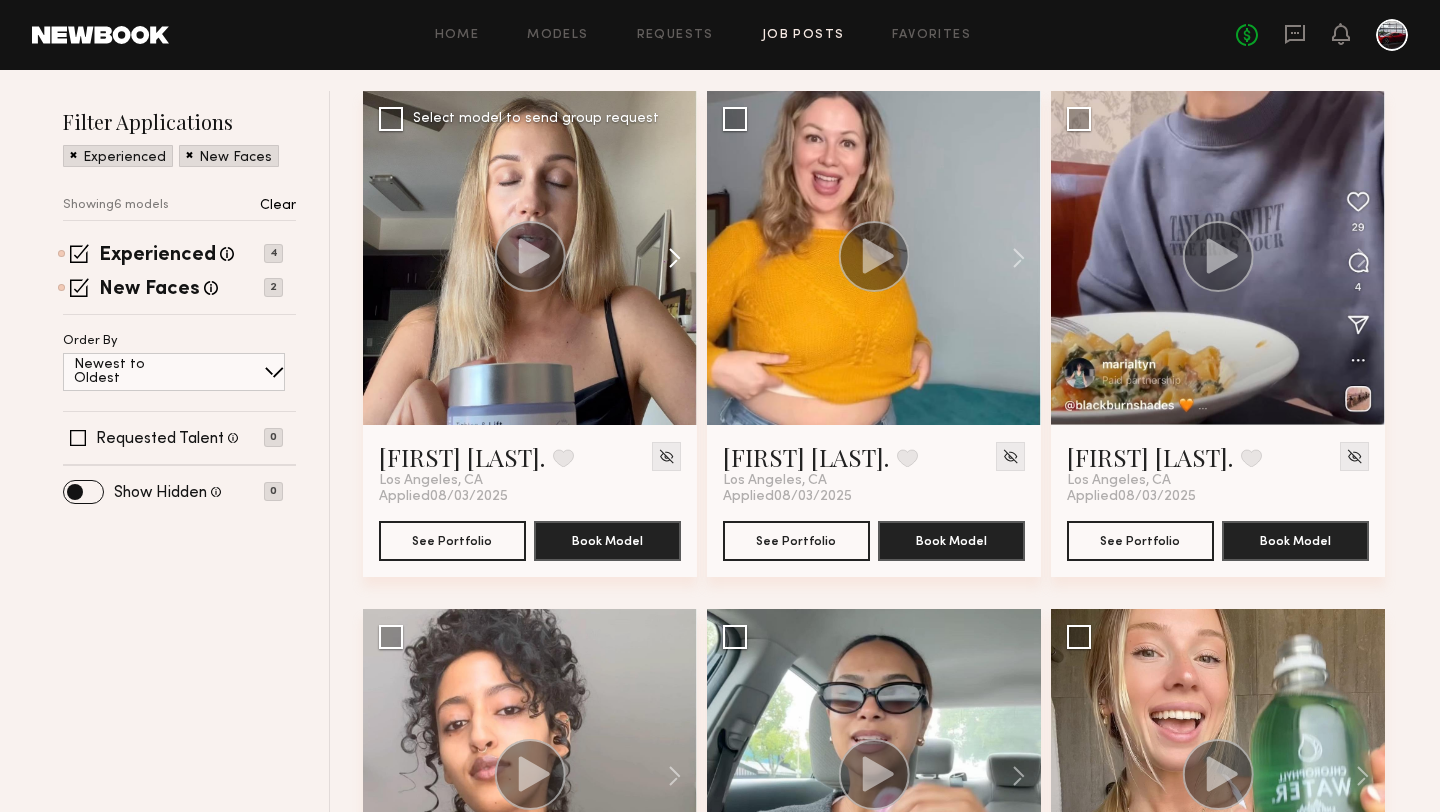 click 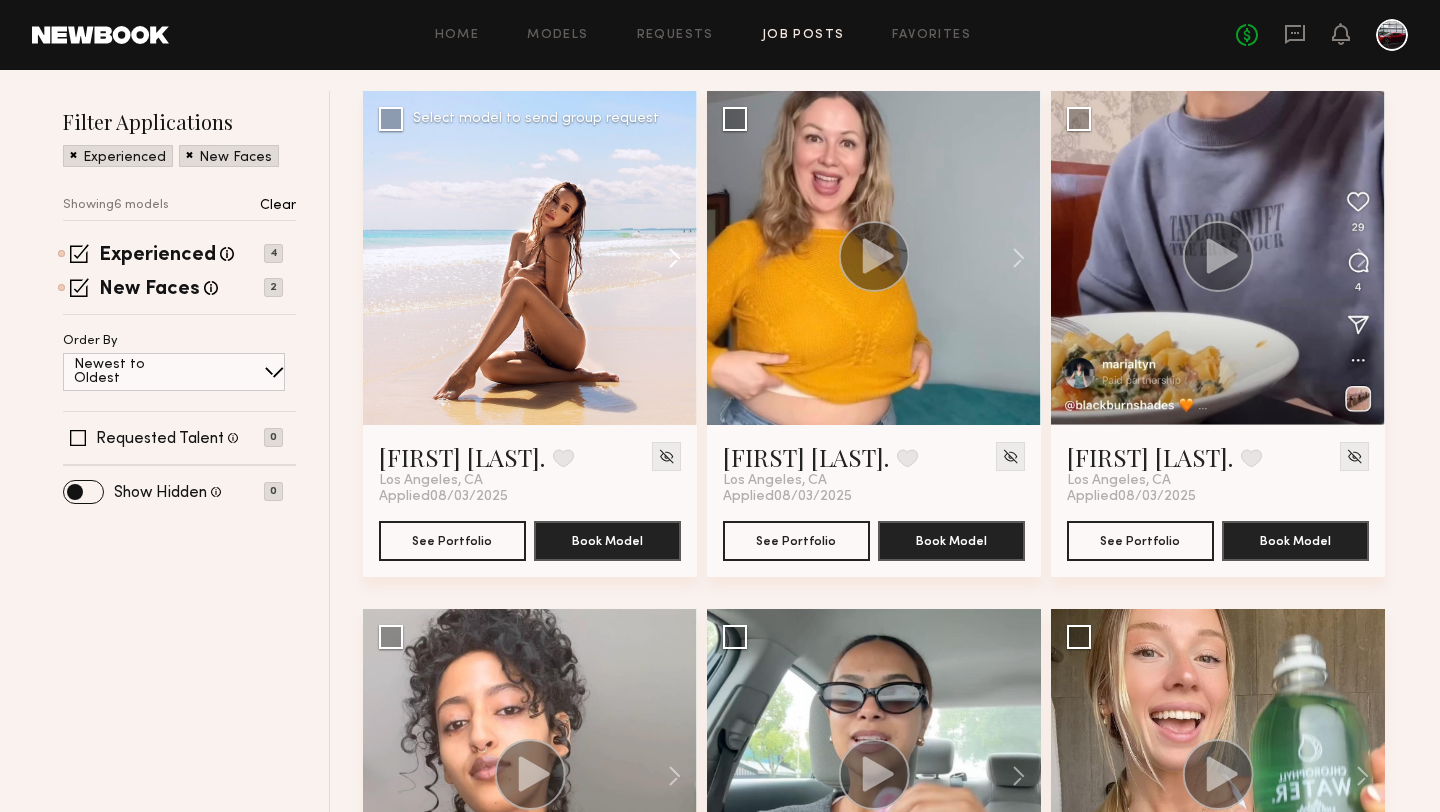 click 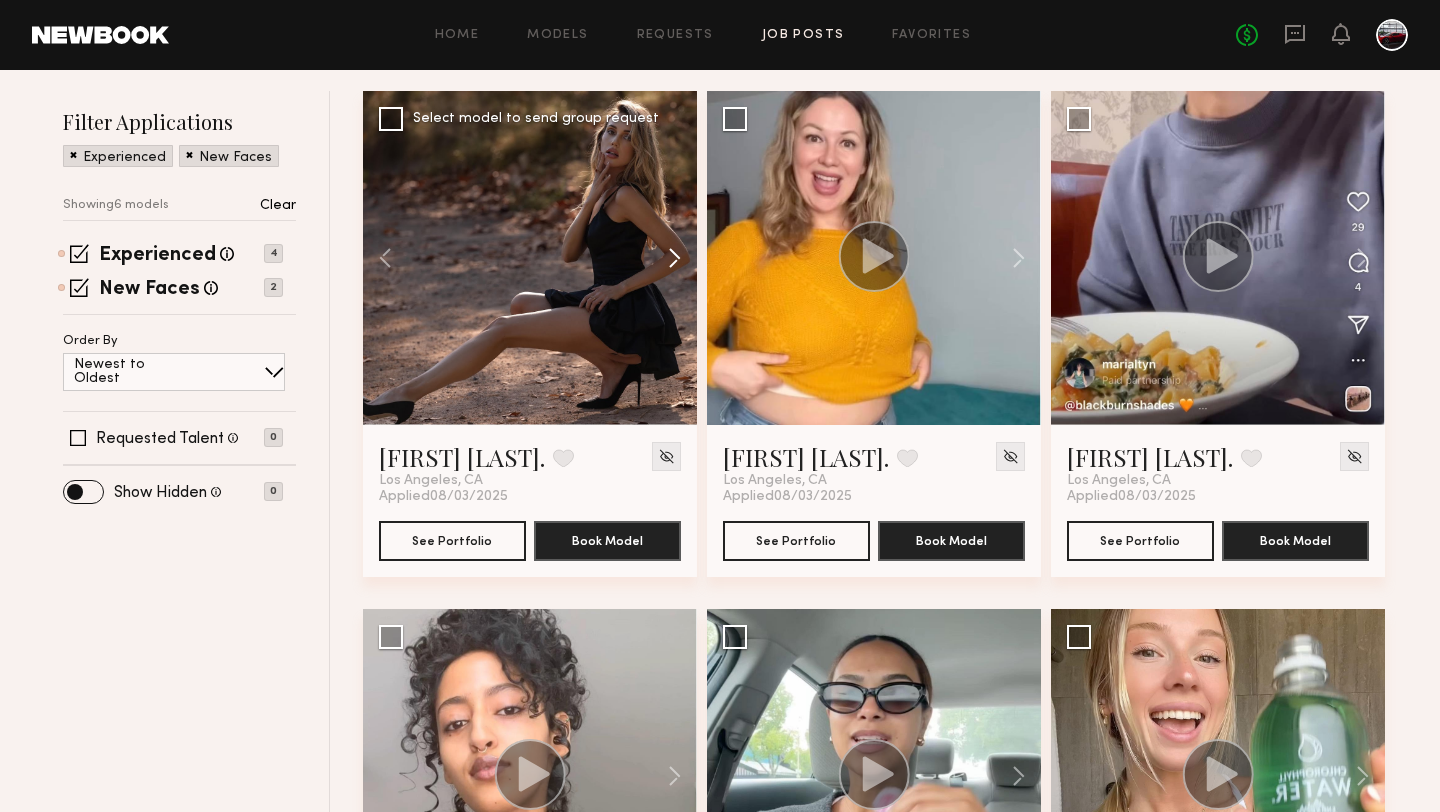 click 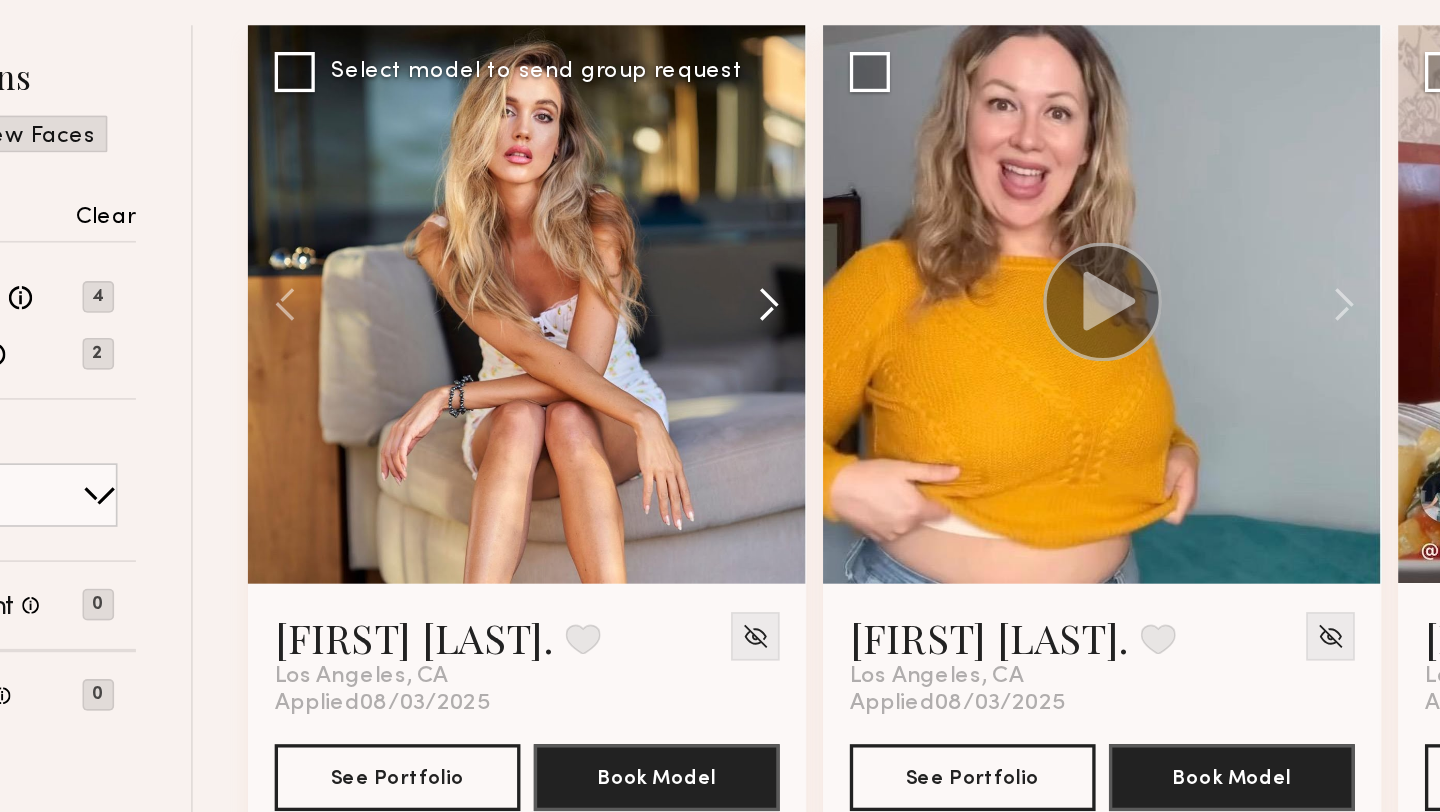 click 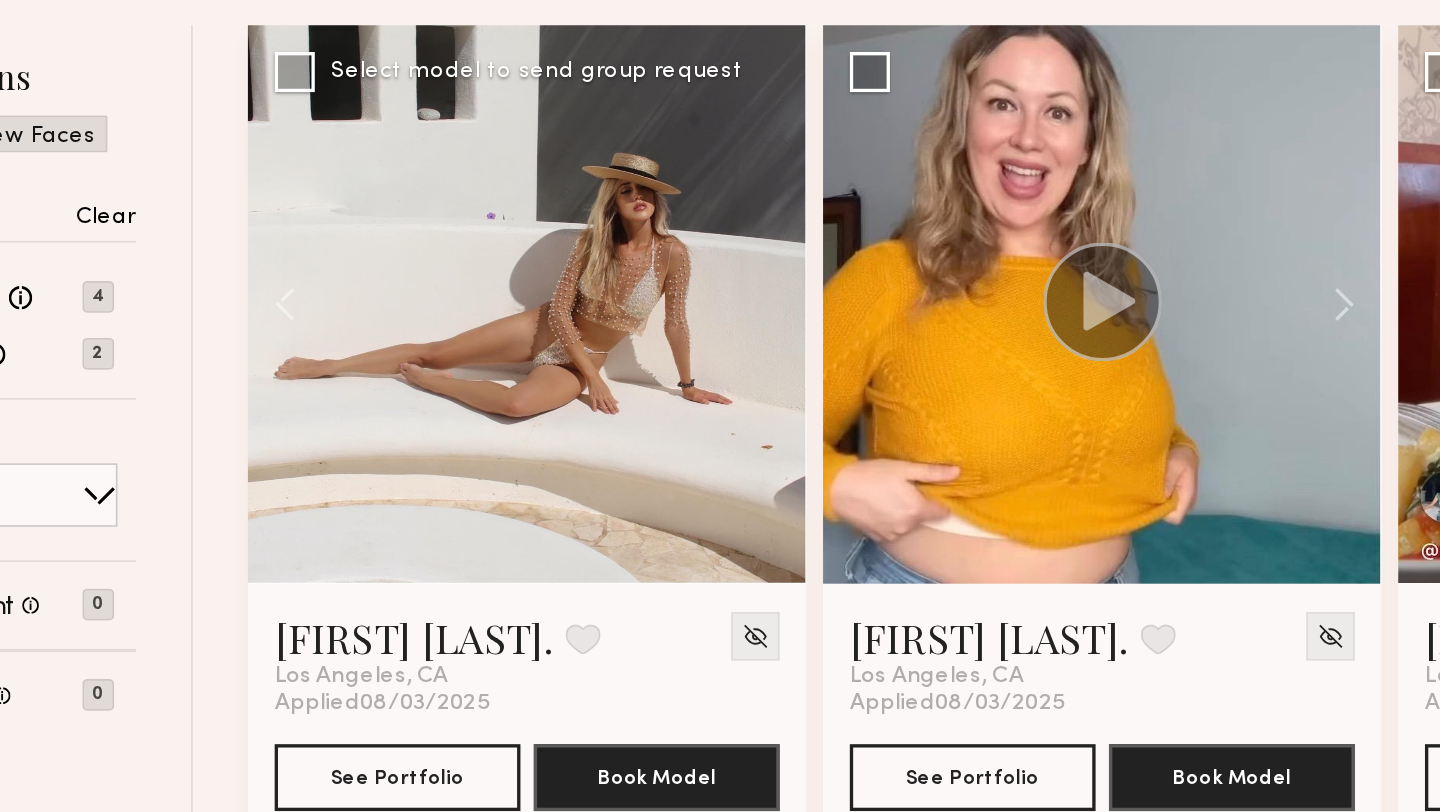 click 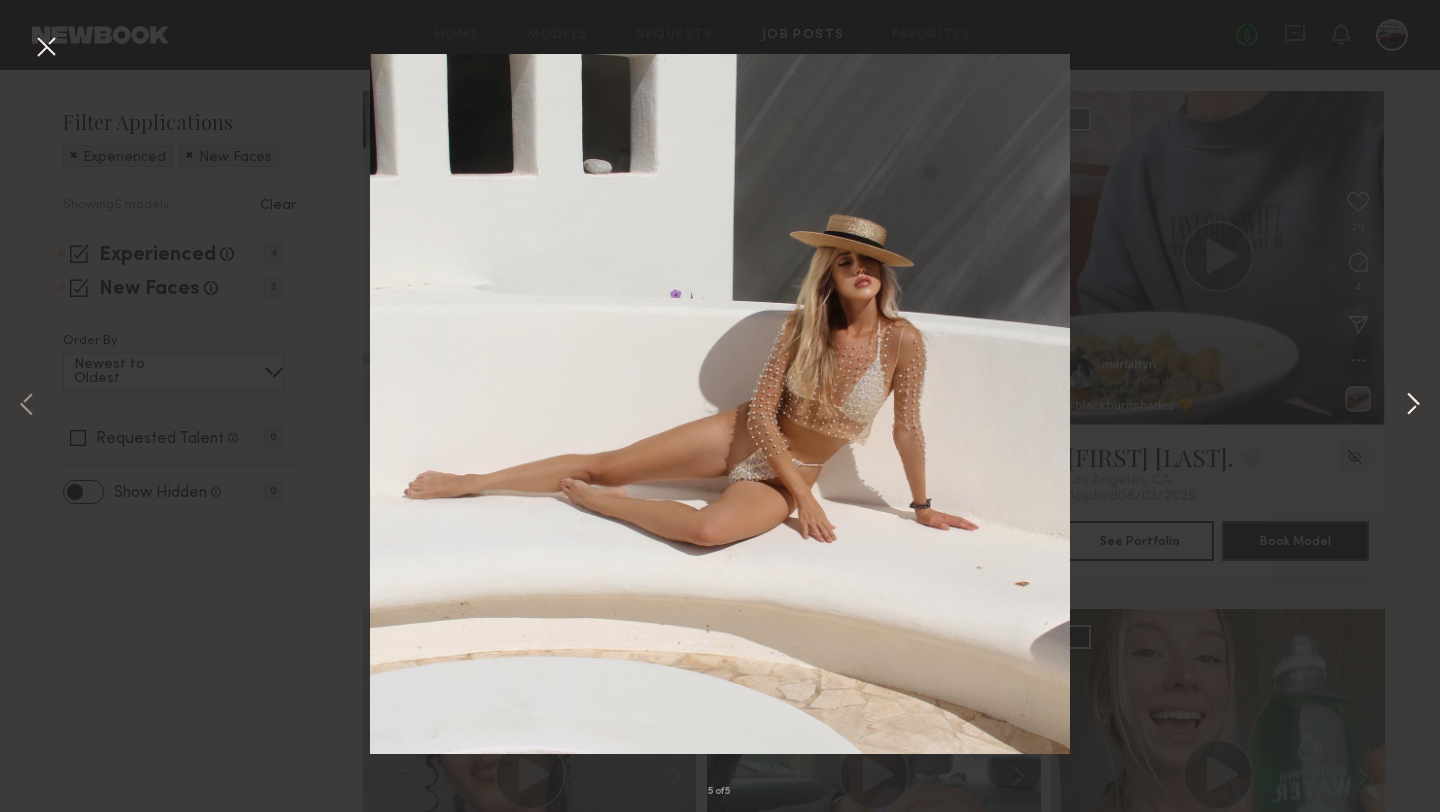 click at bounding box center [1413, 406] 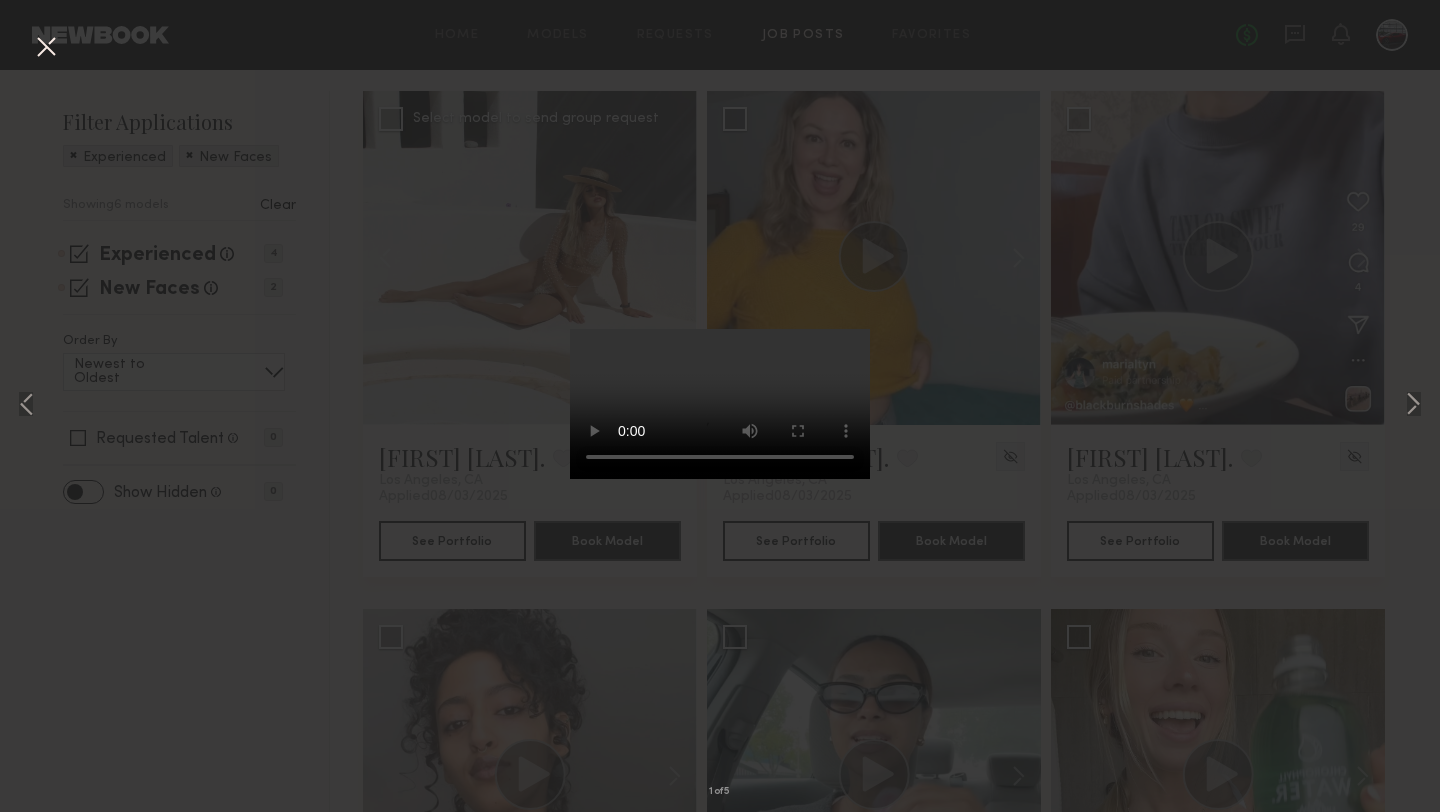 click on "1  of  5" at bounding box center [720, 406] 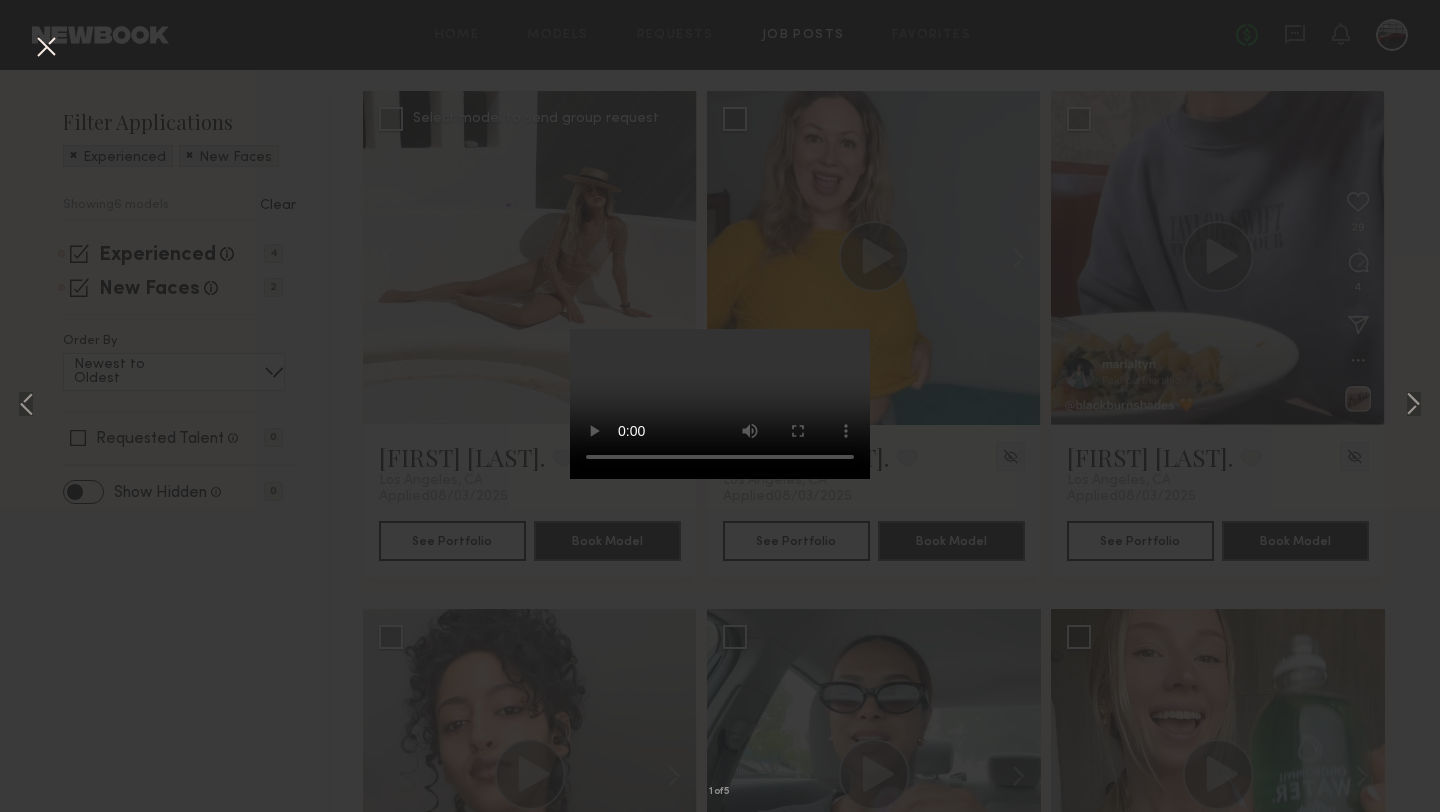click at bounding box center [46, 48] 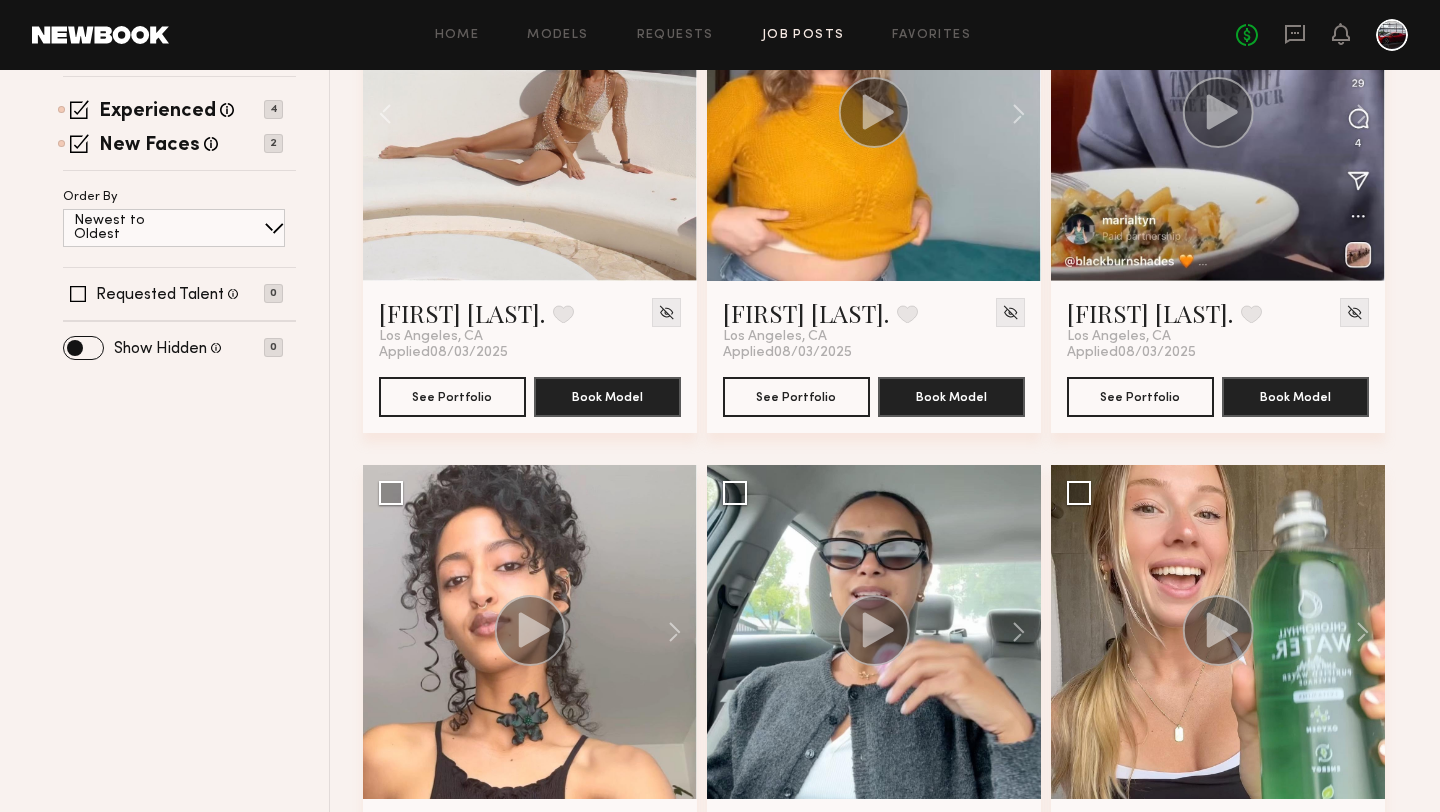scroll, scrollTop: 0, scrollLeft: 0, axis: both 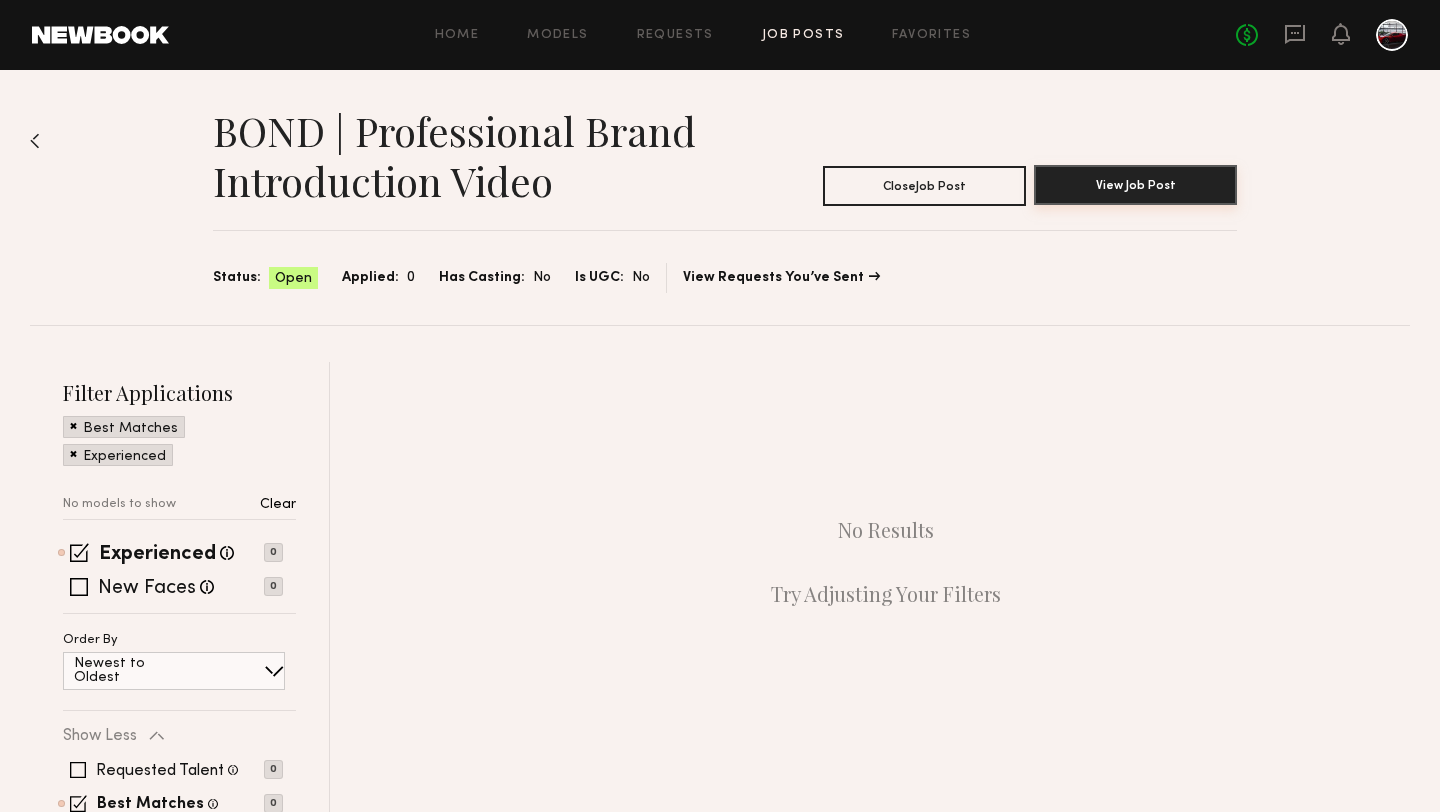 click on "View Job Post" 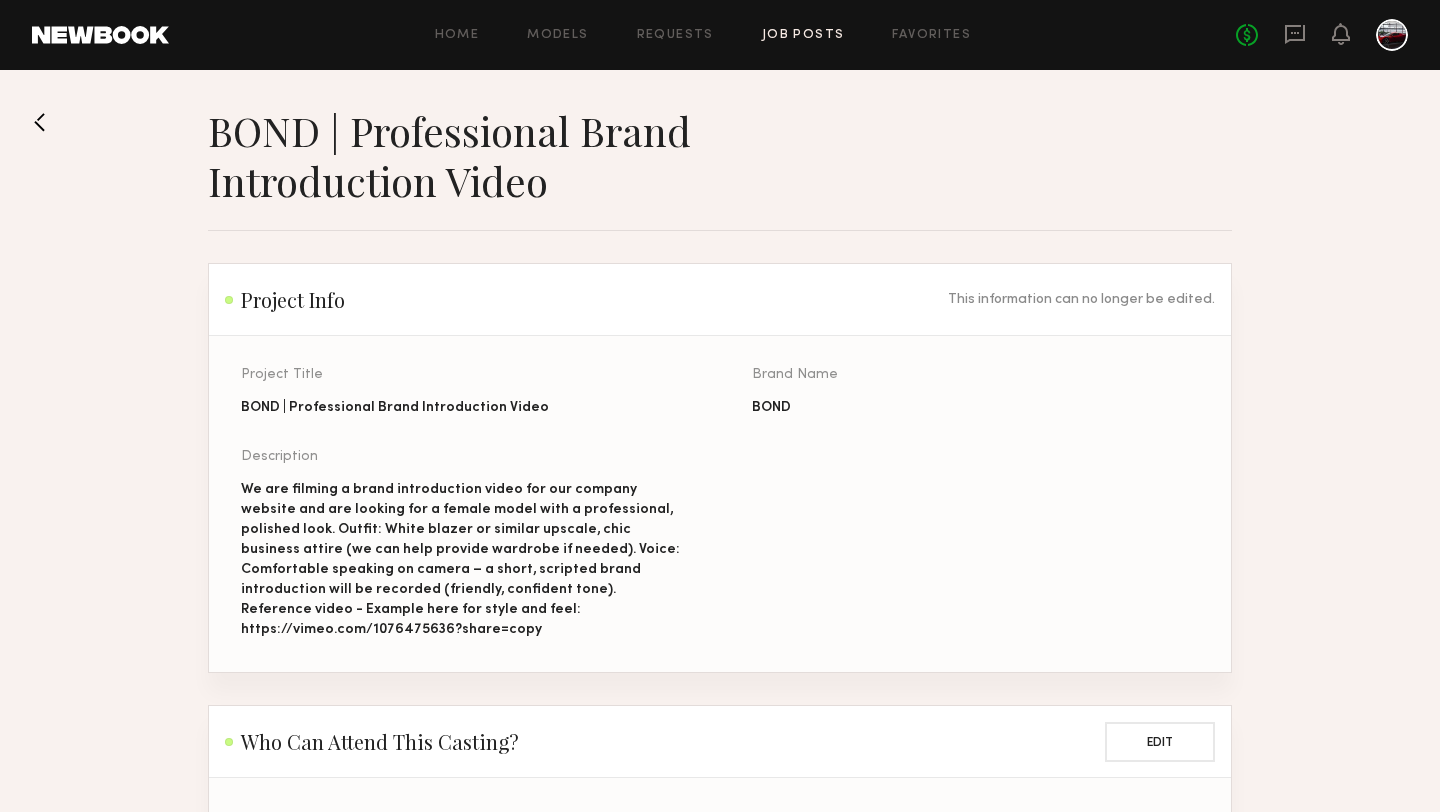 click 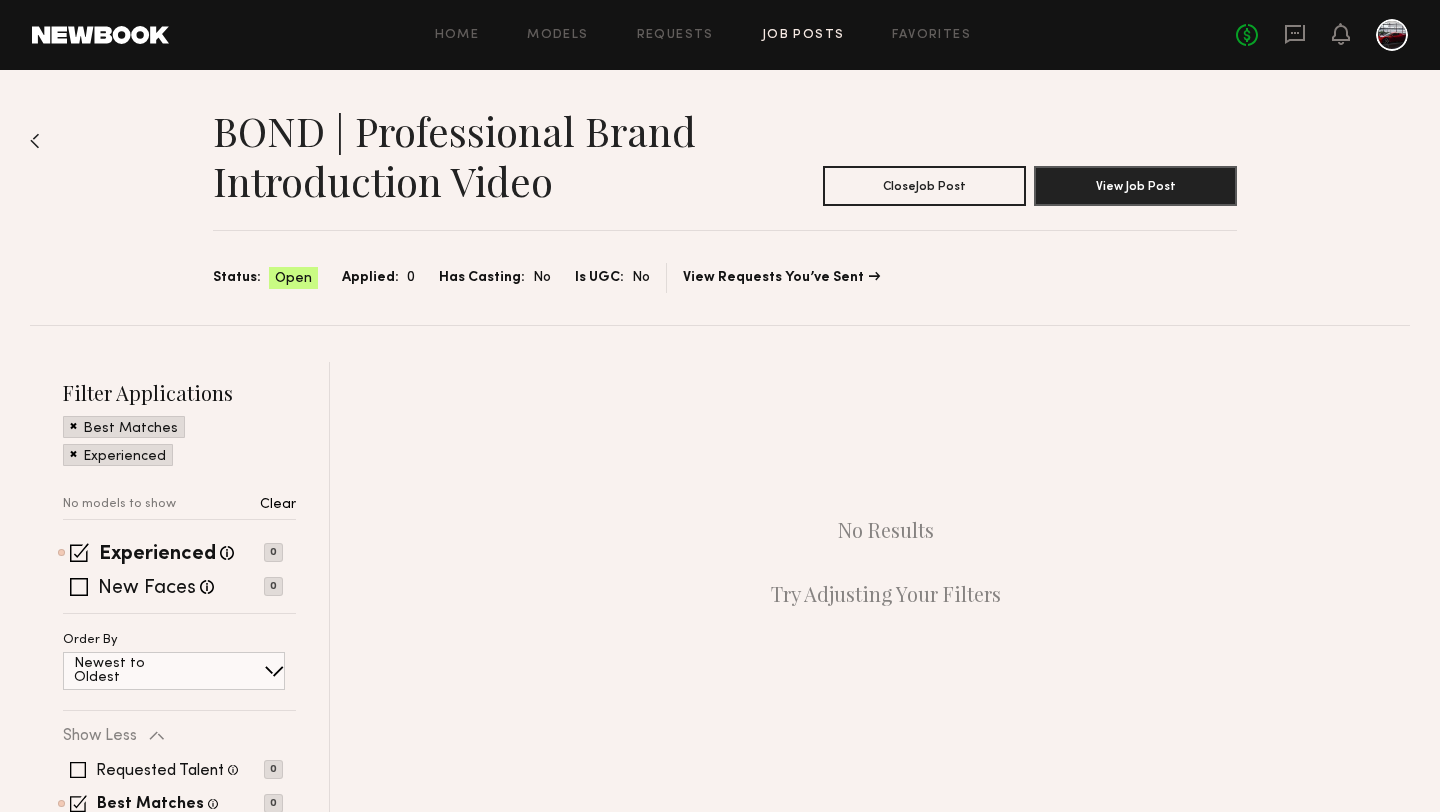 click on "BOND | Professional Brand Introduction Video Close  Job Post View Job Post Status: Open Applied: 0 Has Casting: No Is UGC: No View Requests You’ve Sent" 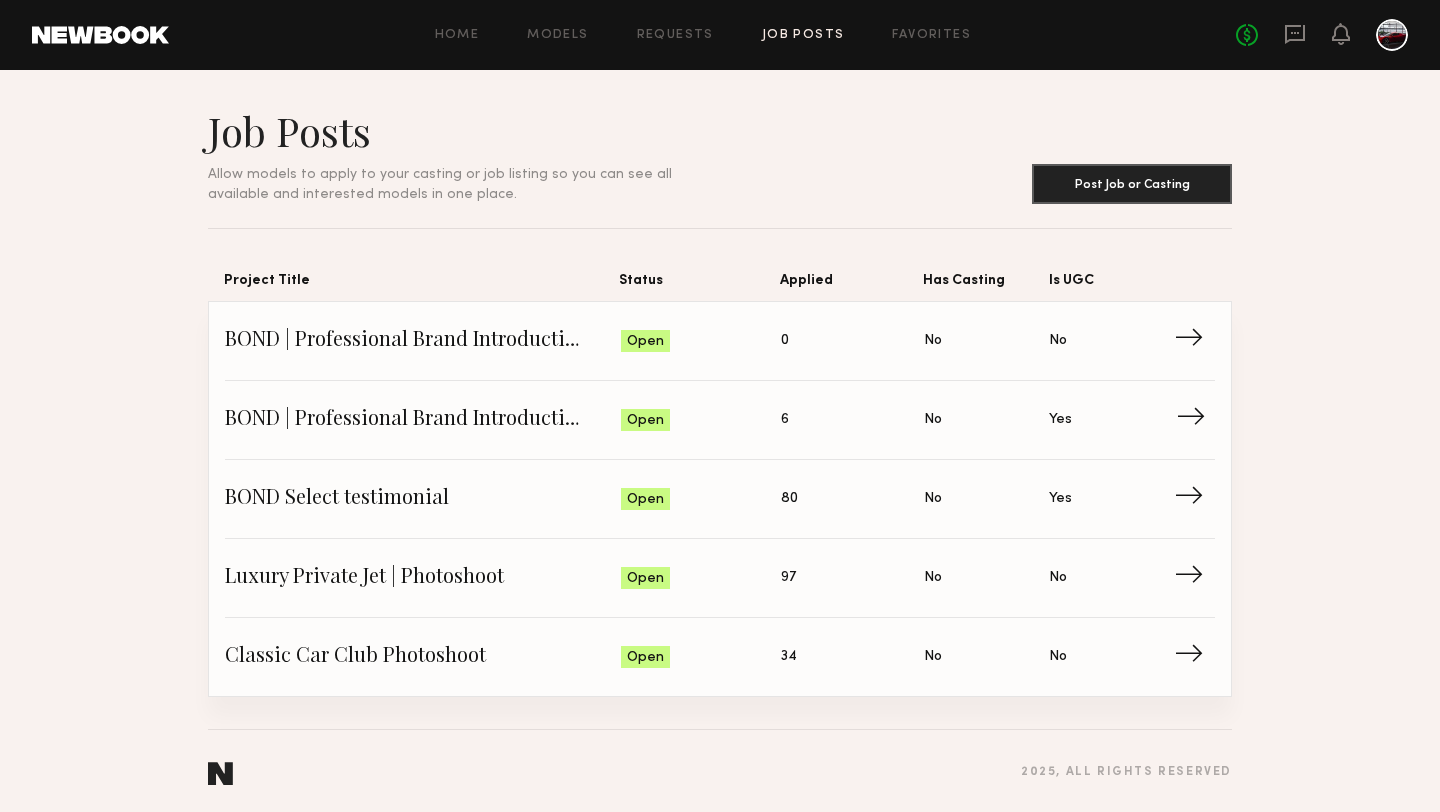 click on "BOND | Professional Brand Introduction Video" 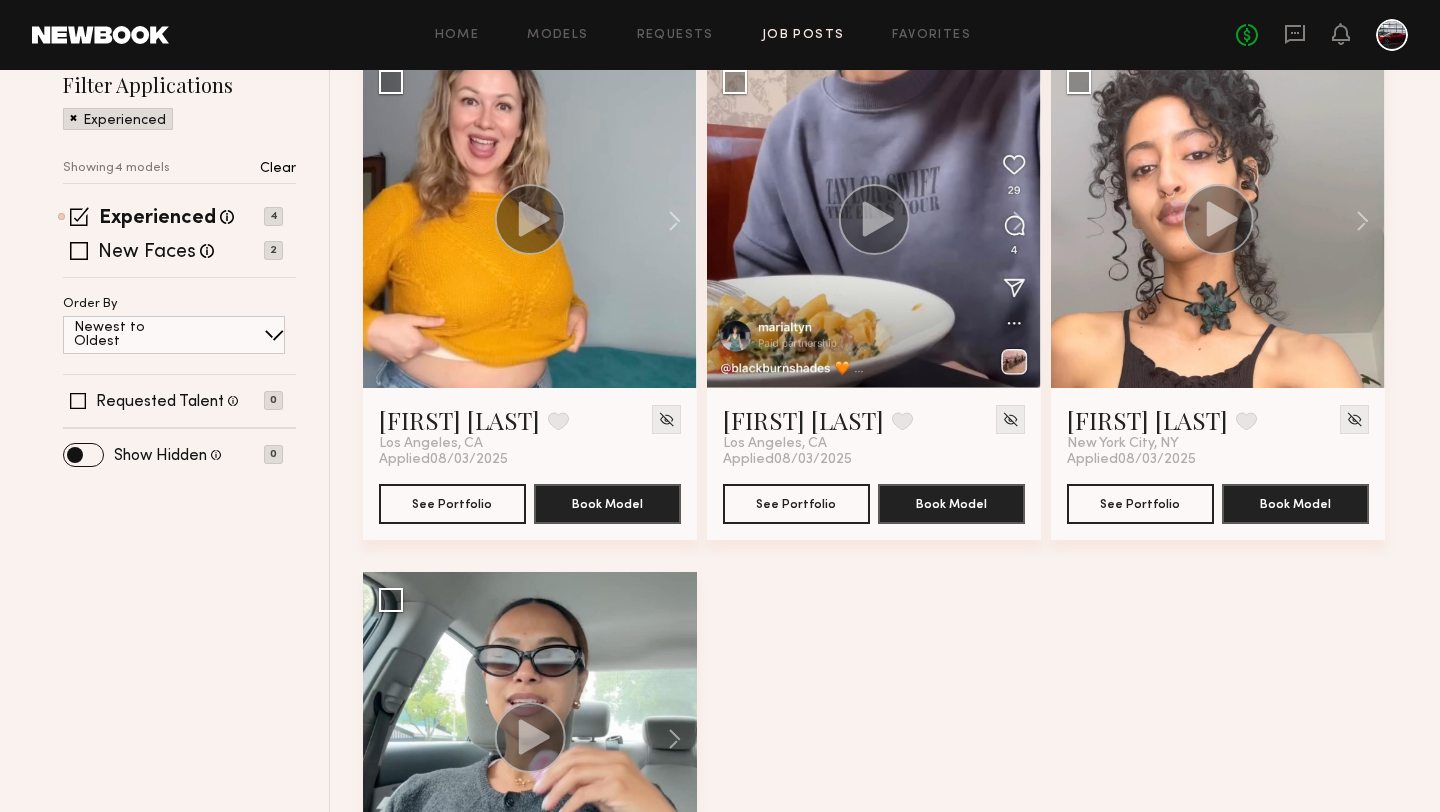 scroll, scrollTop: 586, scrollLeft: 0, axis: vertical 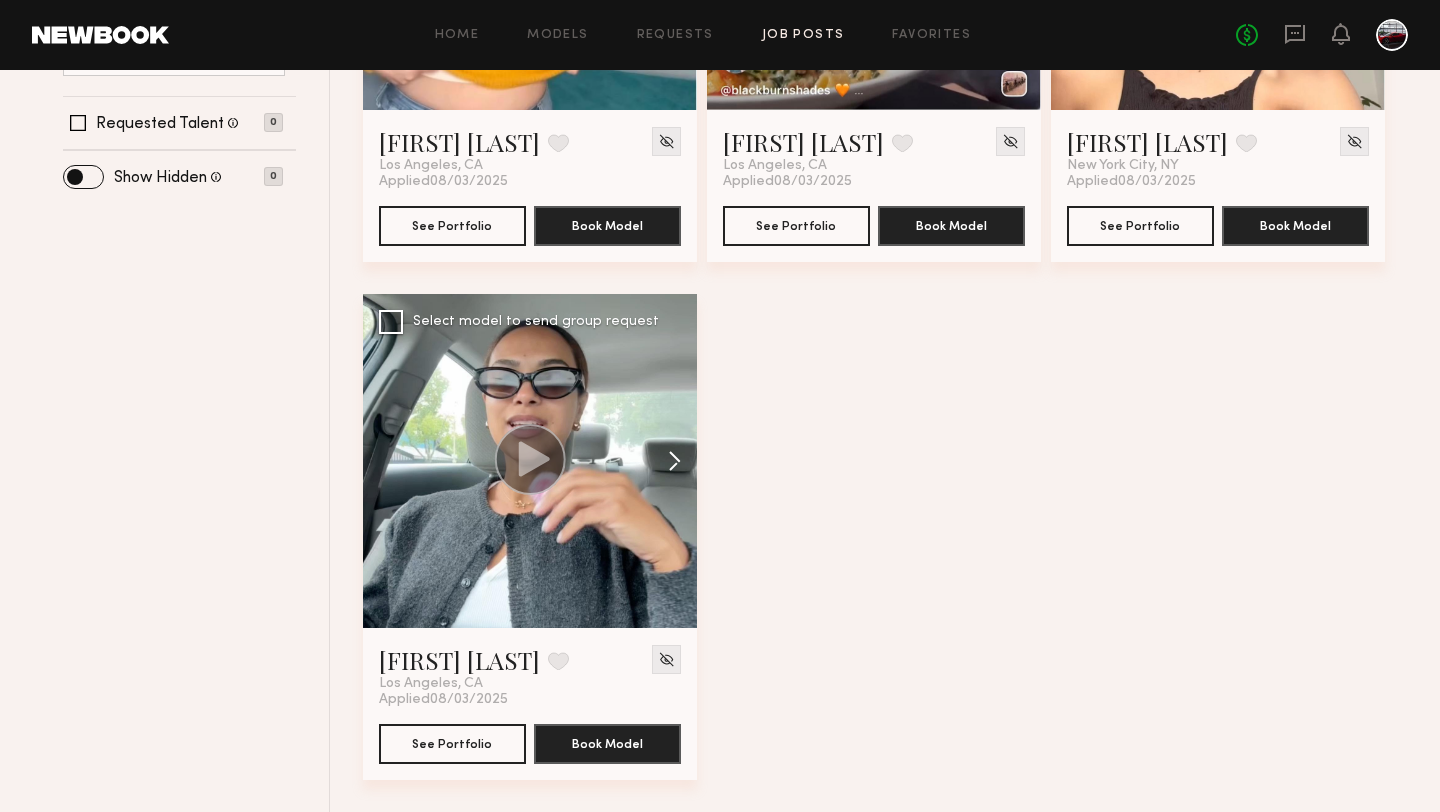 click 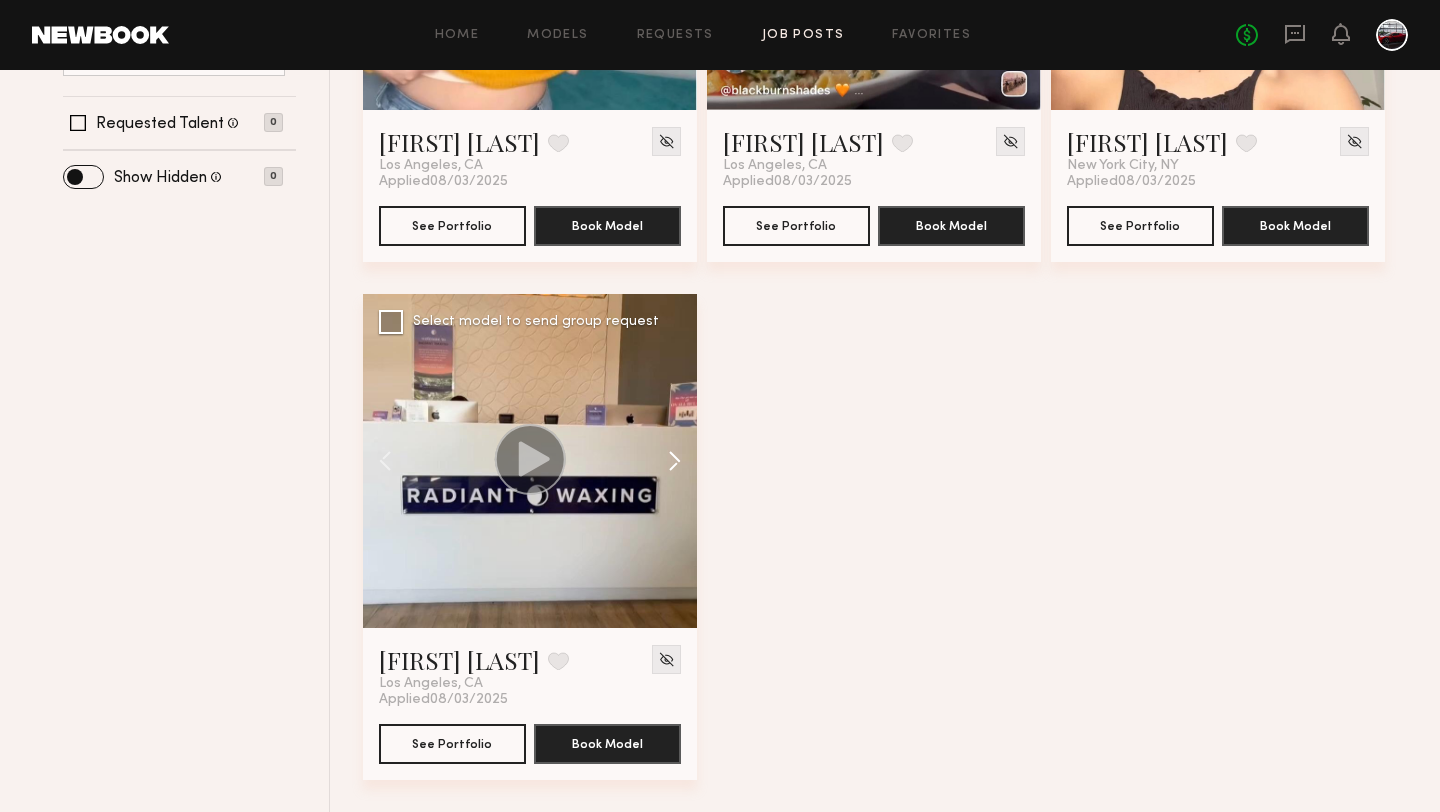 click 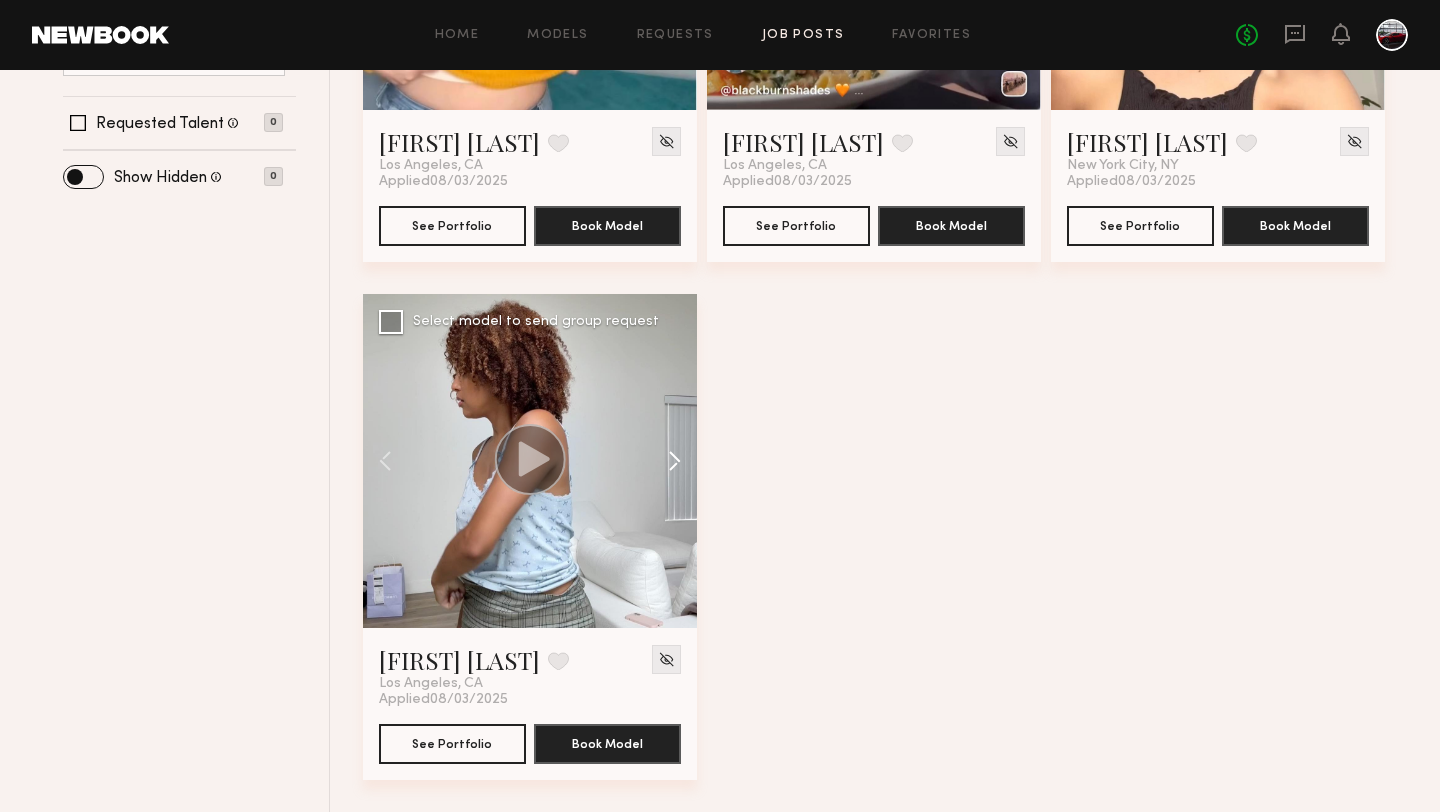 click 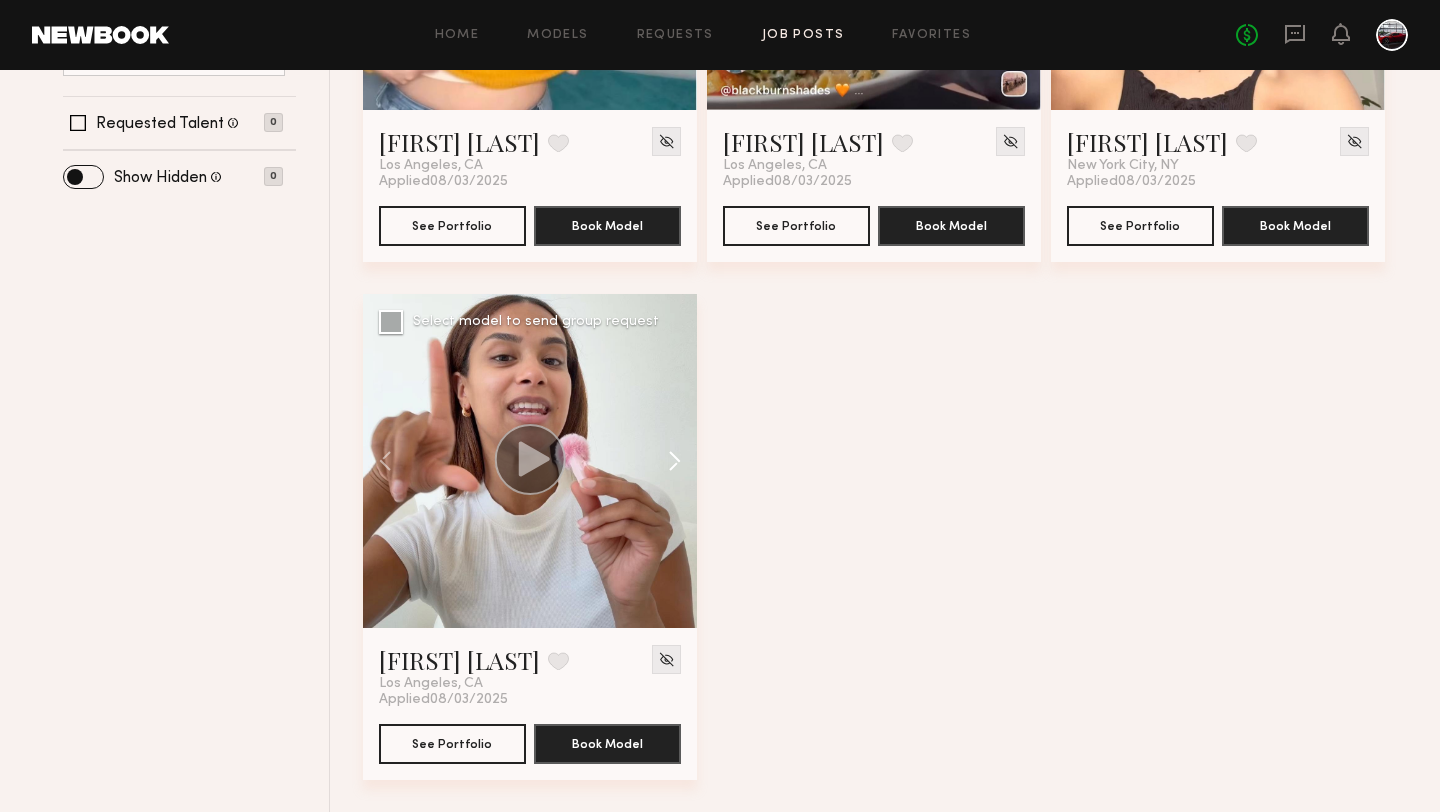 click 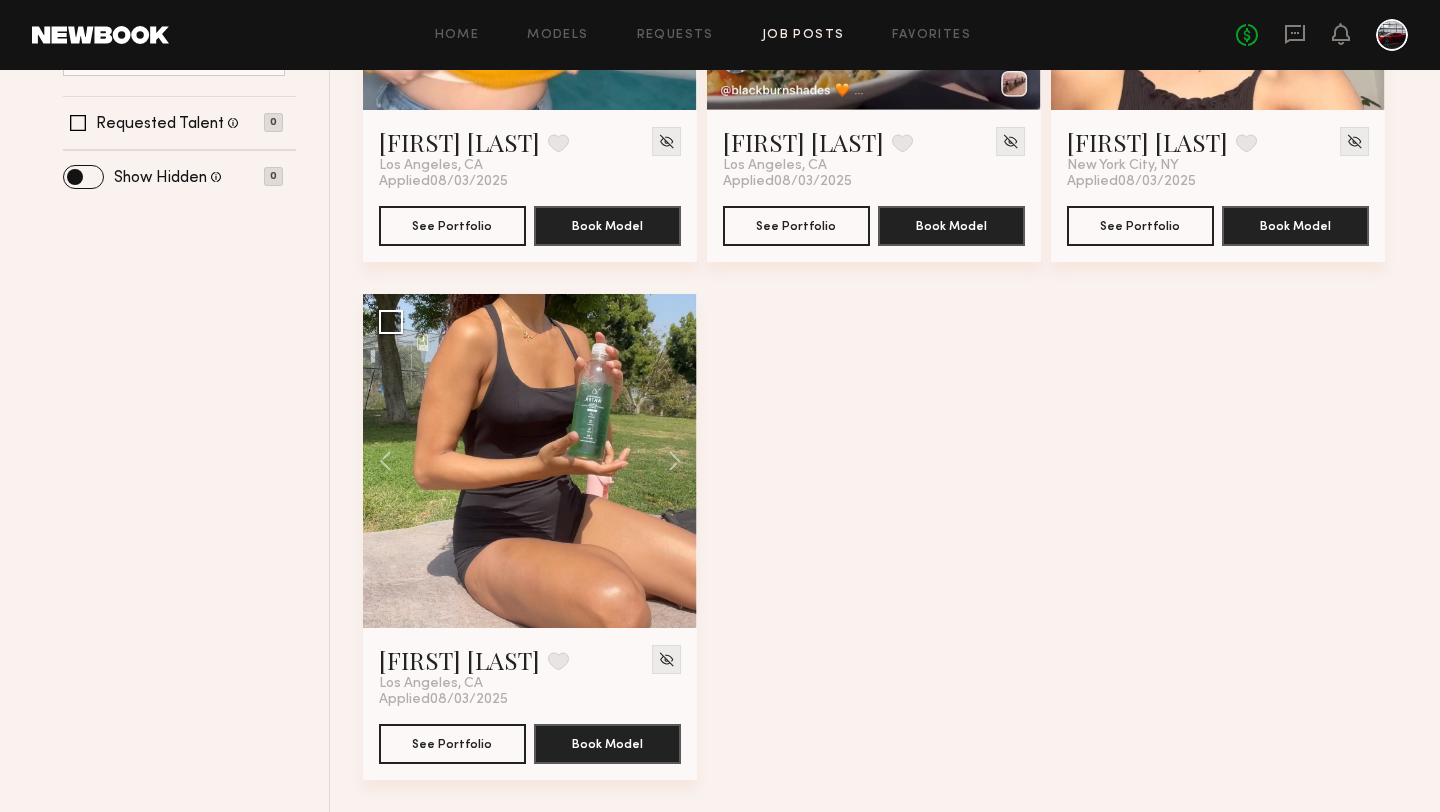 scroll, scrollTop: 0, scrollLeft: 0, axis: both 